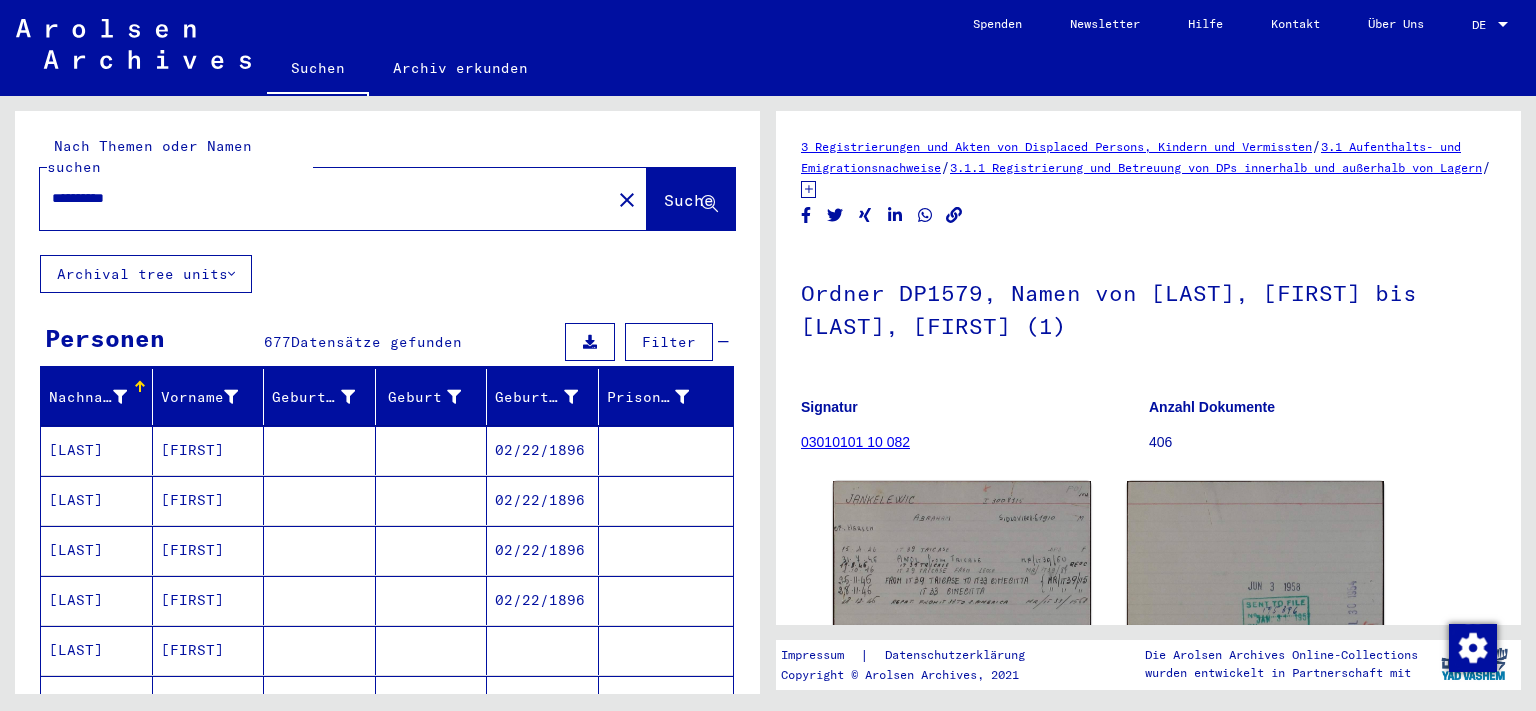 scroll, scrollTop: 0, scrollLeft: 0, axis: both 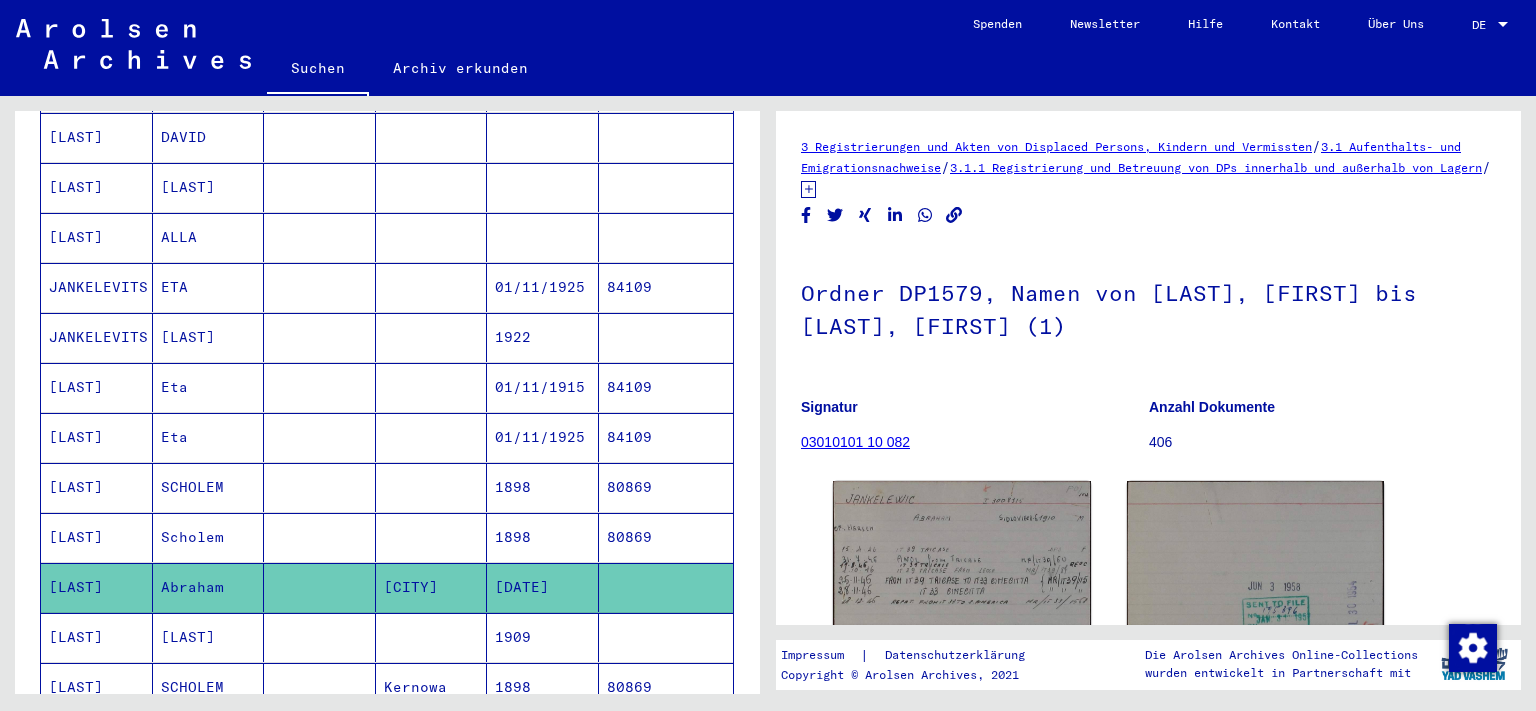 click on "[LAST]" at bounding box center [97, 587] 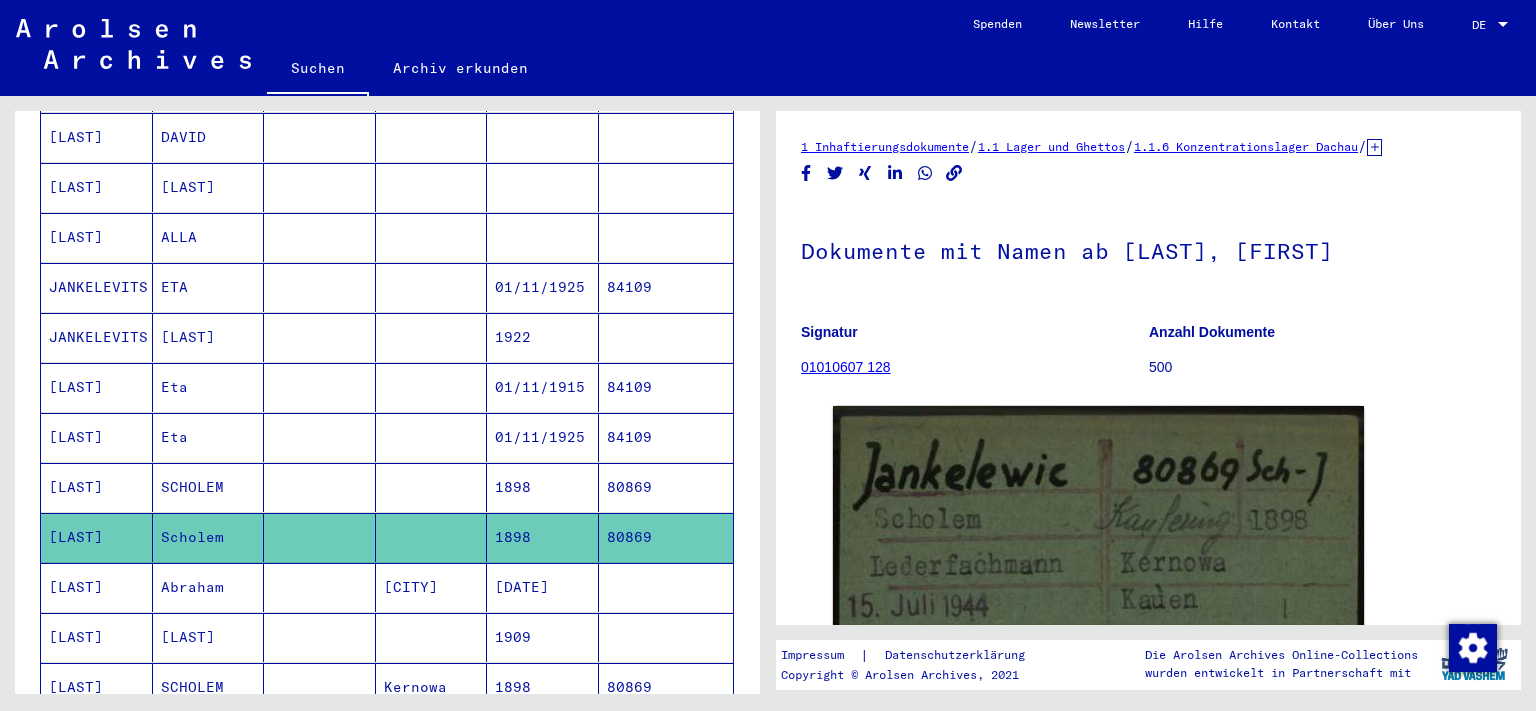 scroll, scrollTop: 0, scrollLeft: 0, axis: both 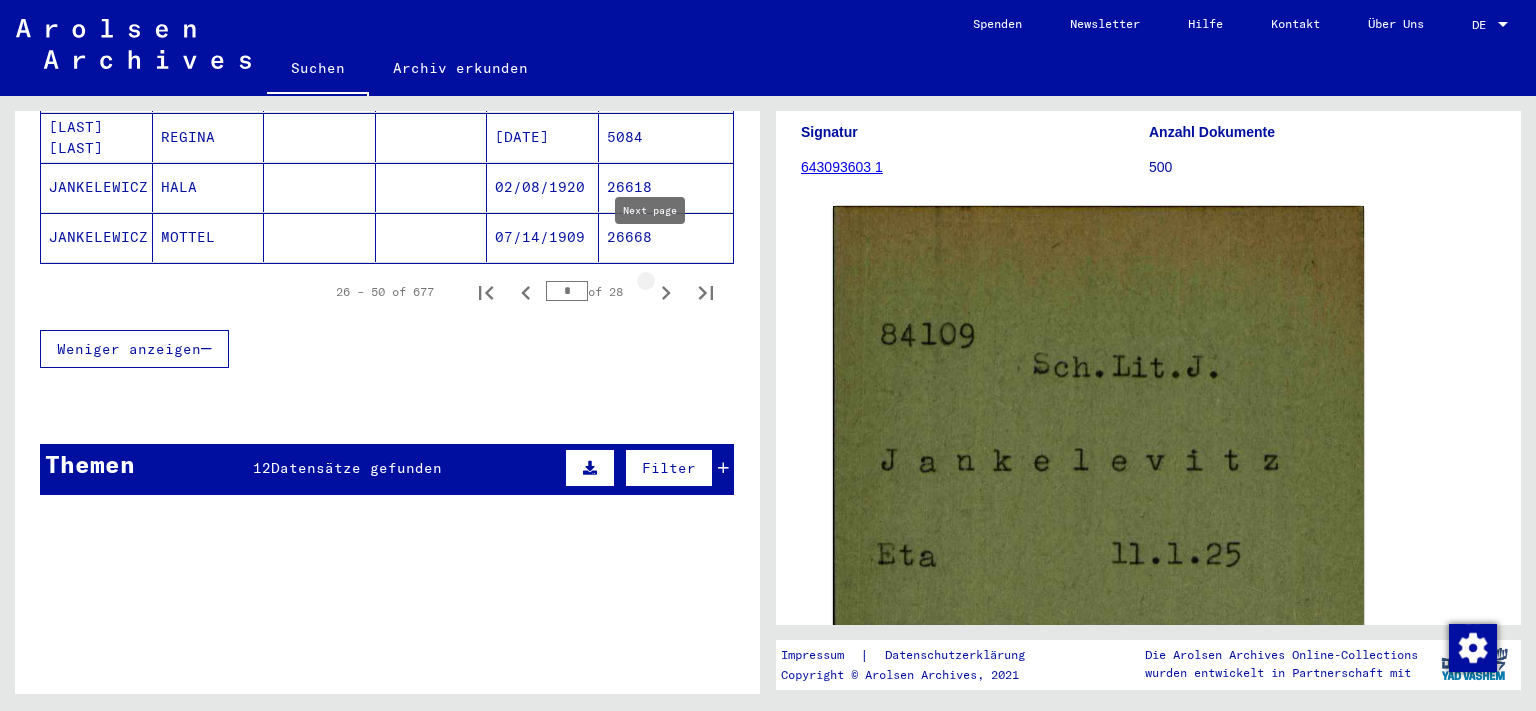 click 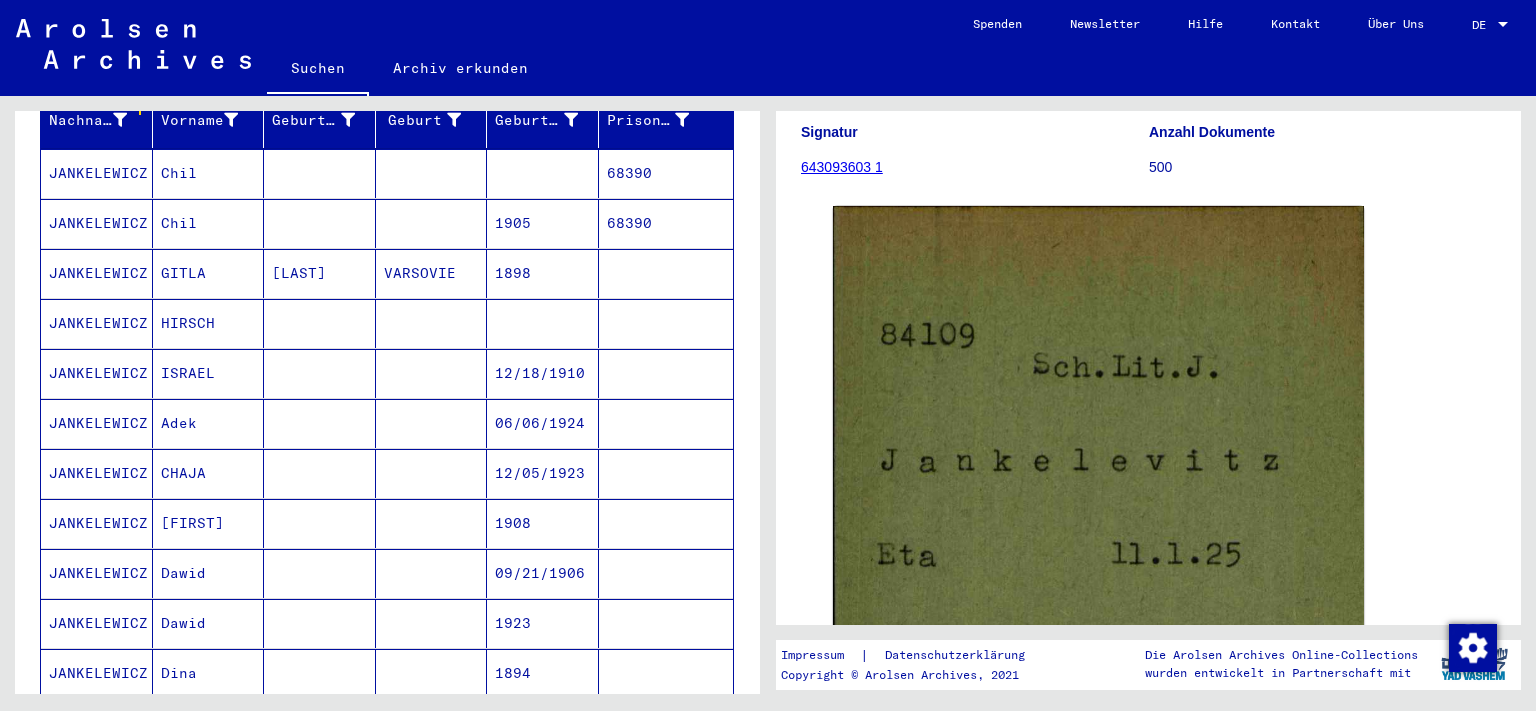 scroll, scrollTop: 113, scrollLeft: 0, axis: vertical 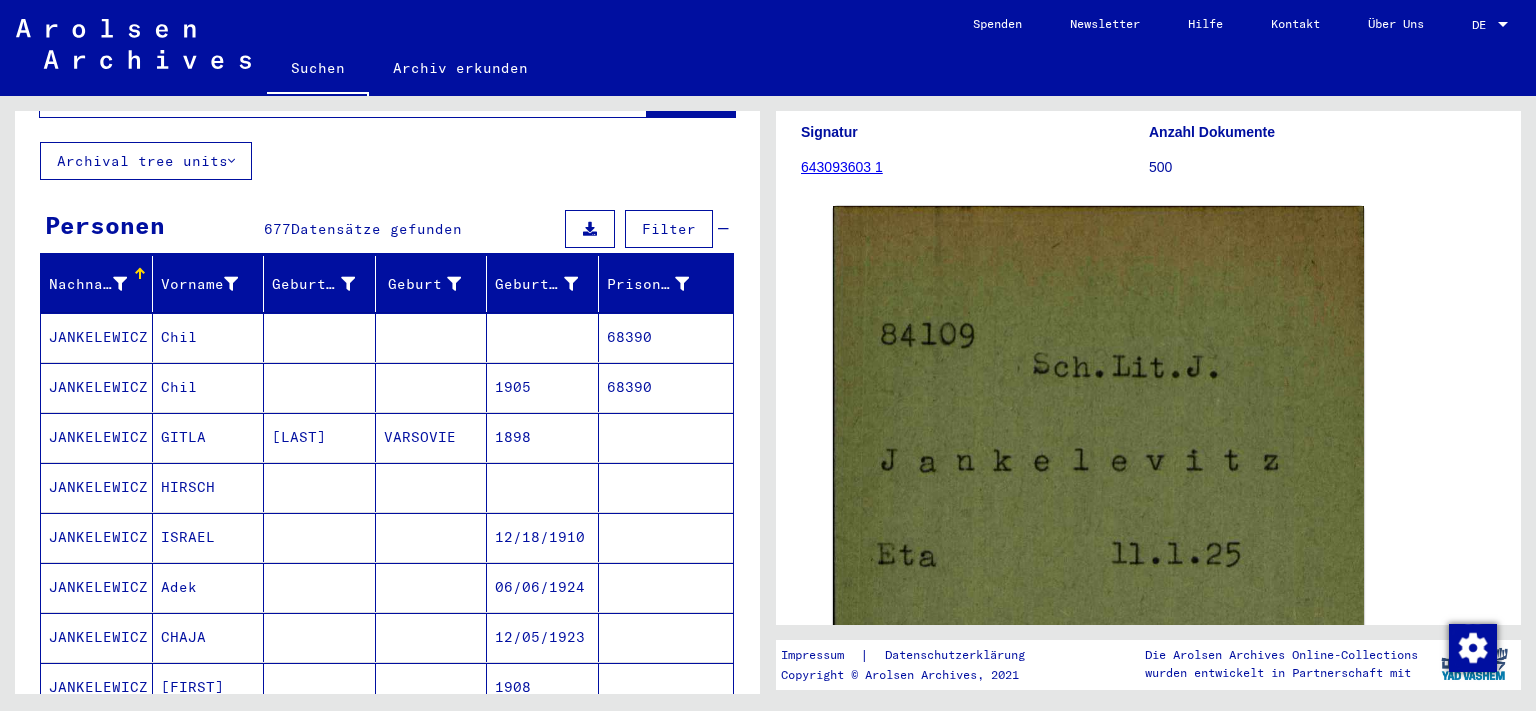 click on "JANKELEWICZ" at bounding box center (97, 437) 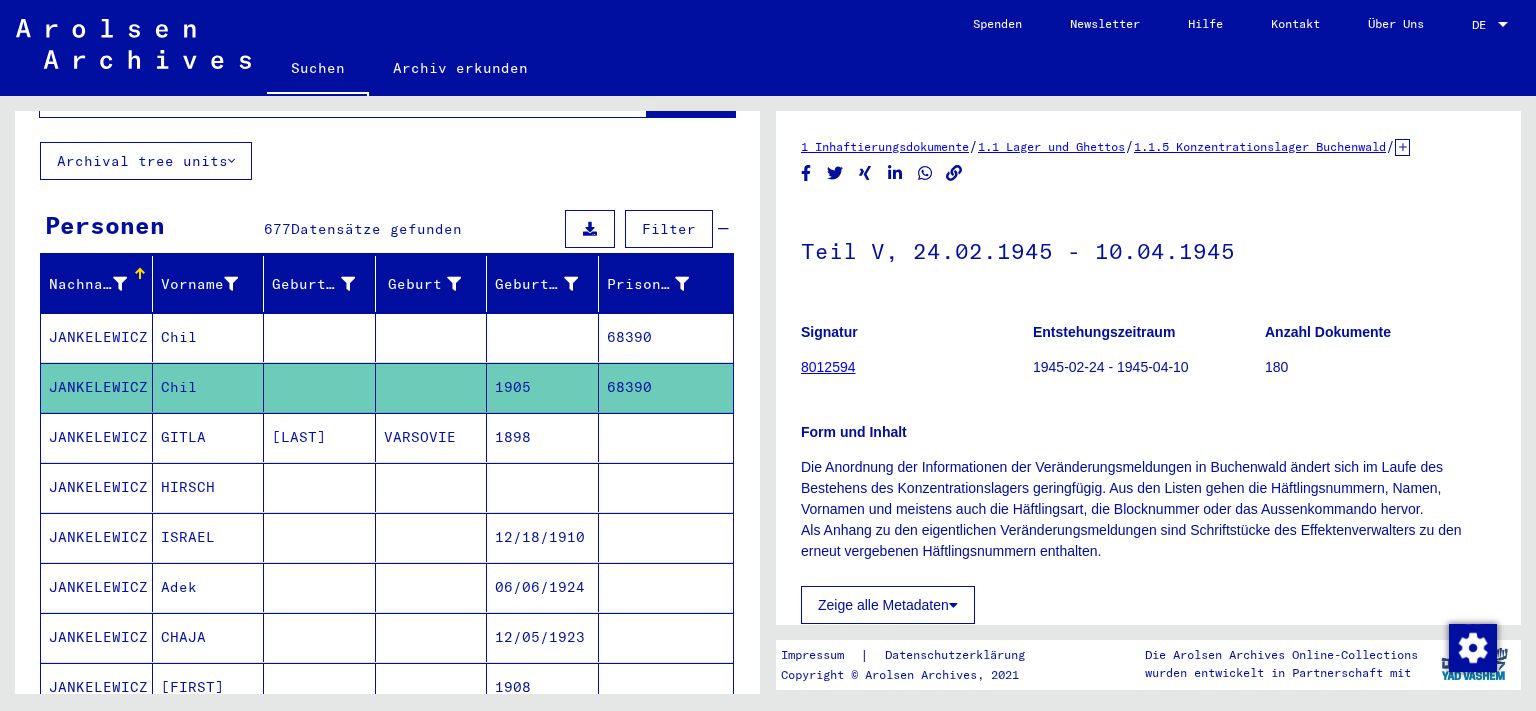 scroll, scrollTop: 0, scrollLeft: 0, axis: both 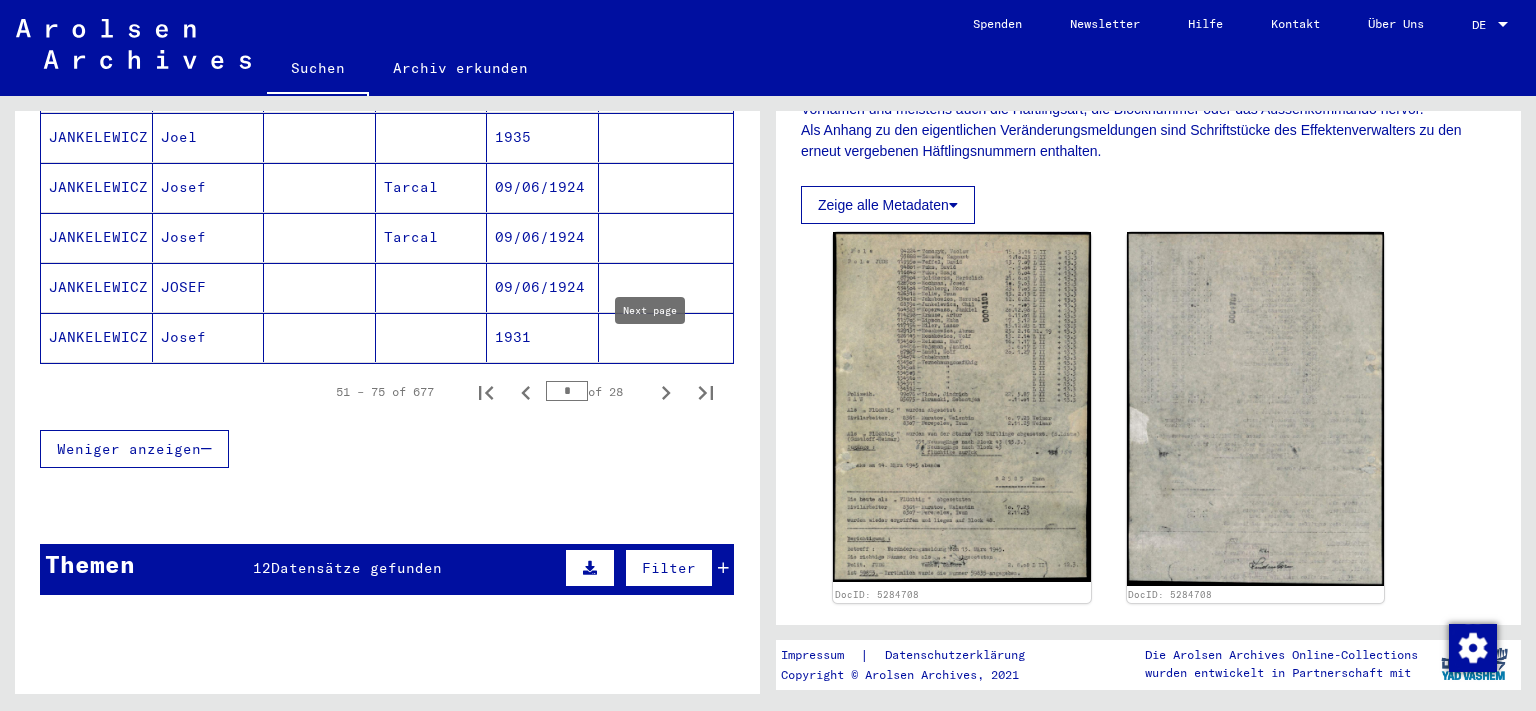 click 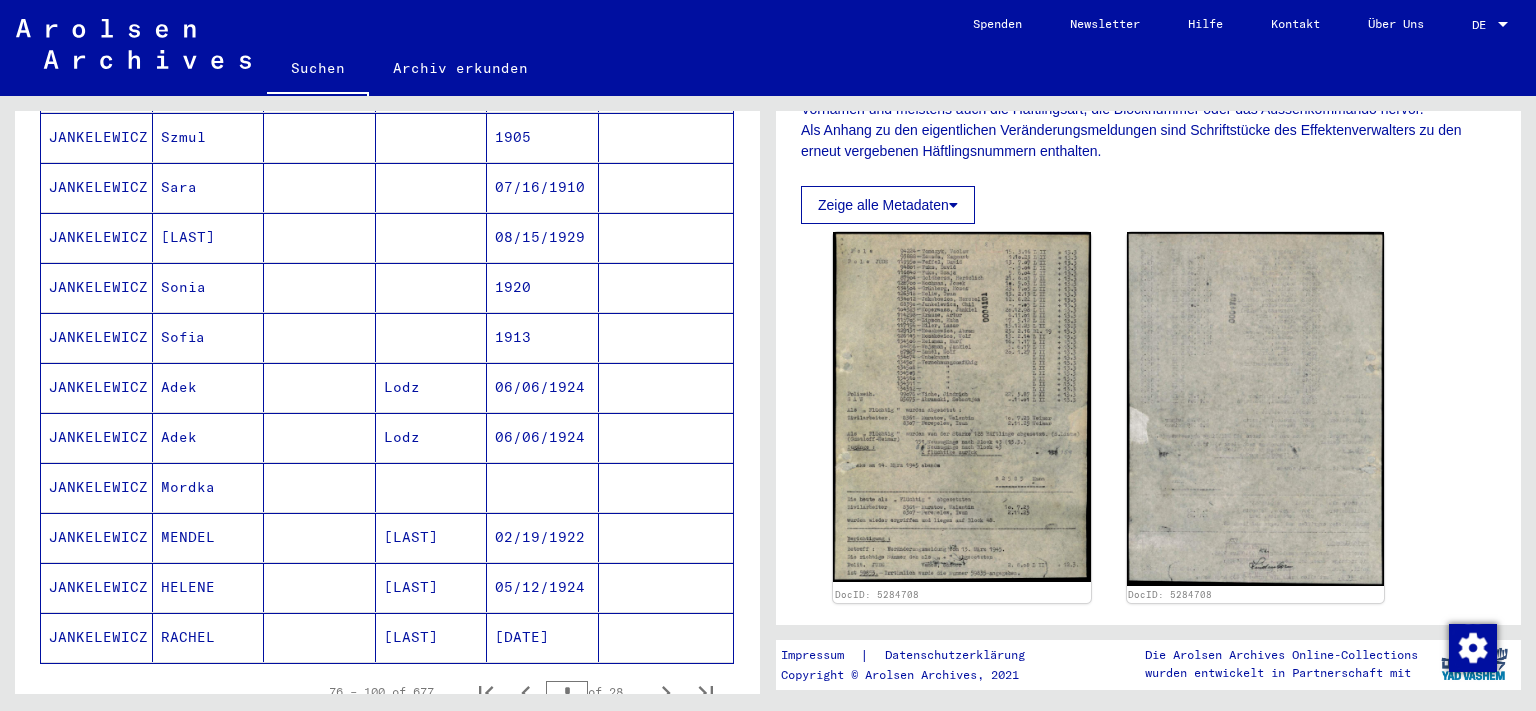 scroll, scrollTop: 713, scrollLeft: 0, axis: vertical 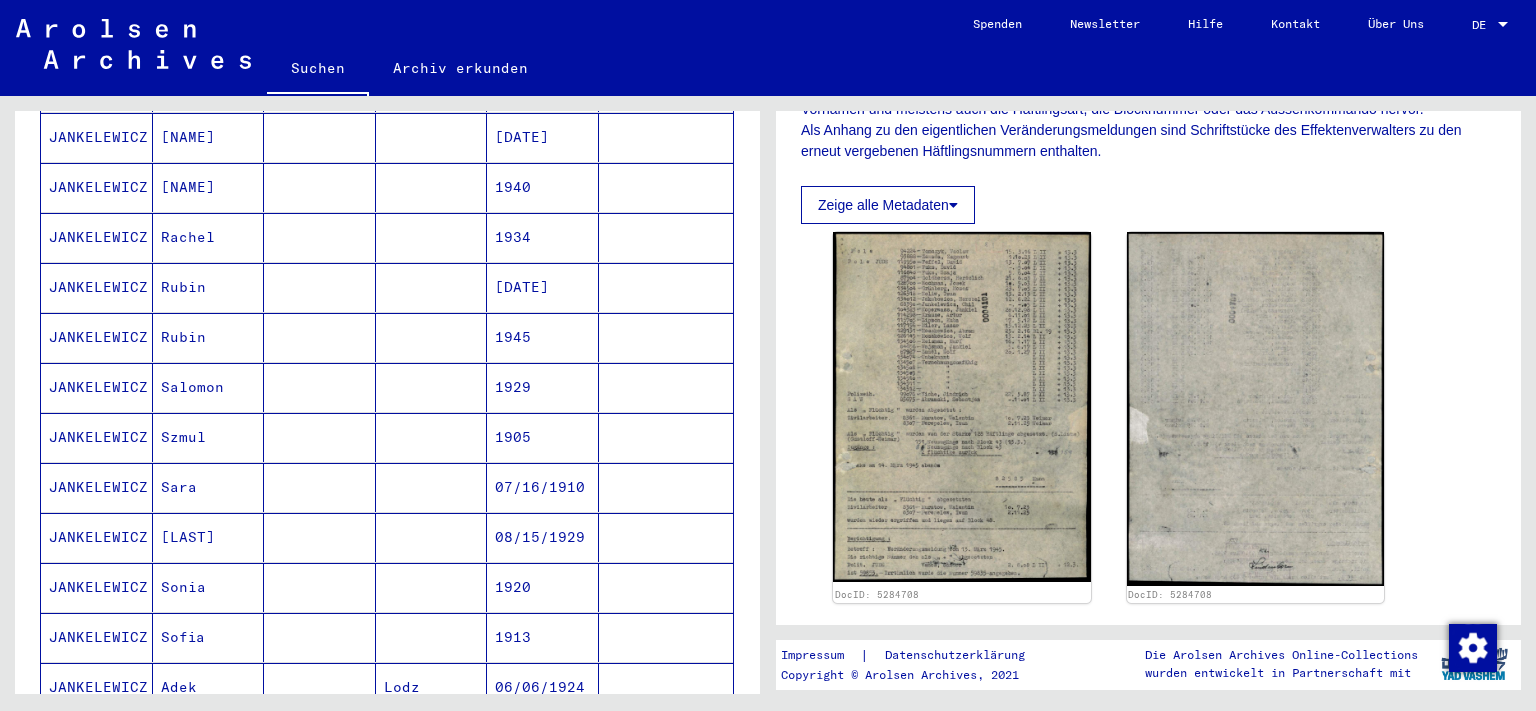 click on "JANKELEWICZ" at bounding box center [97, 637] 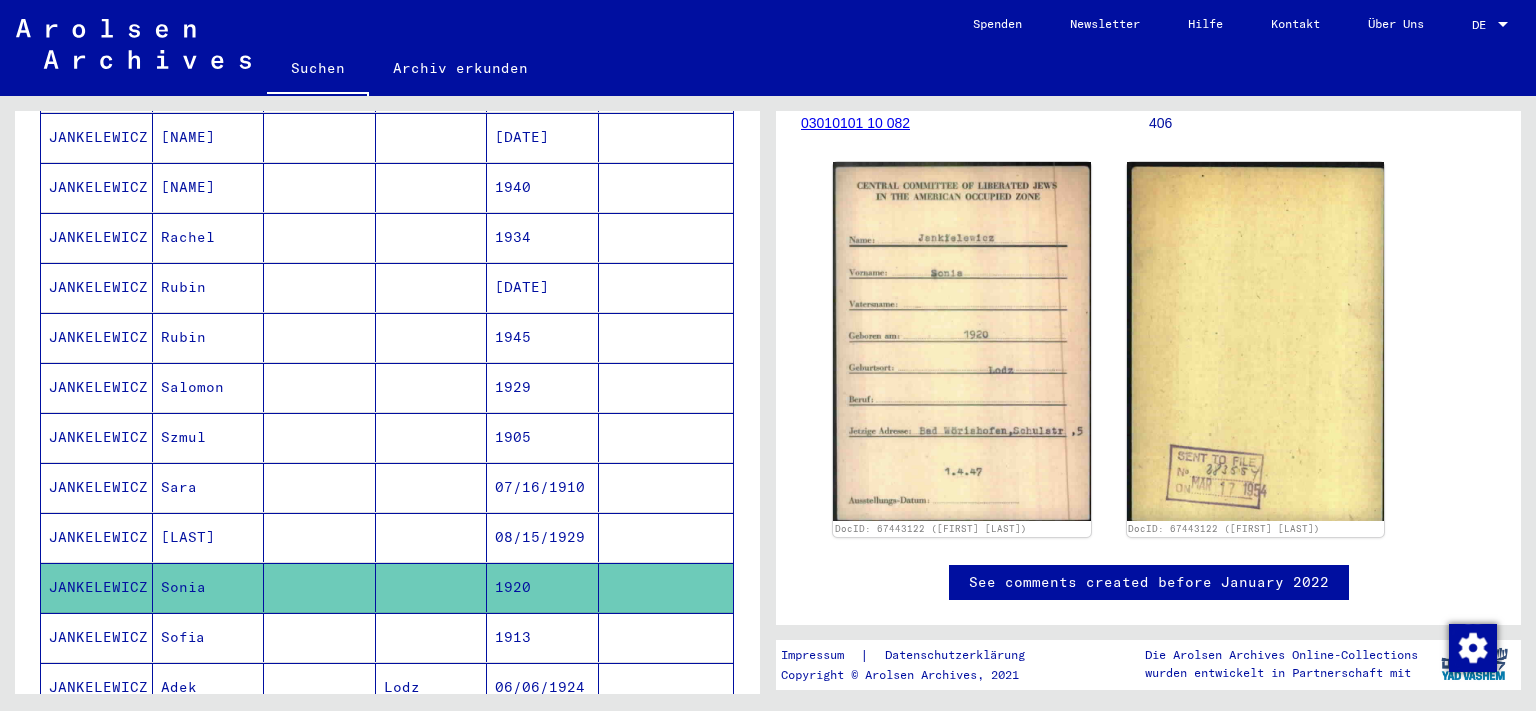 scroll, scrollTop: 0, scrollLeft: 0, axis: both 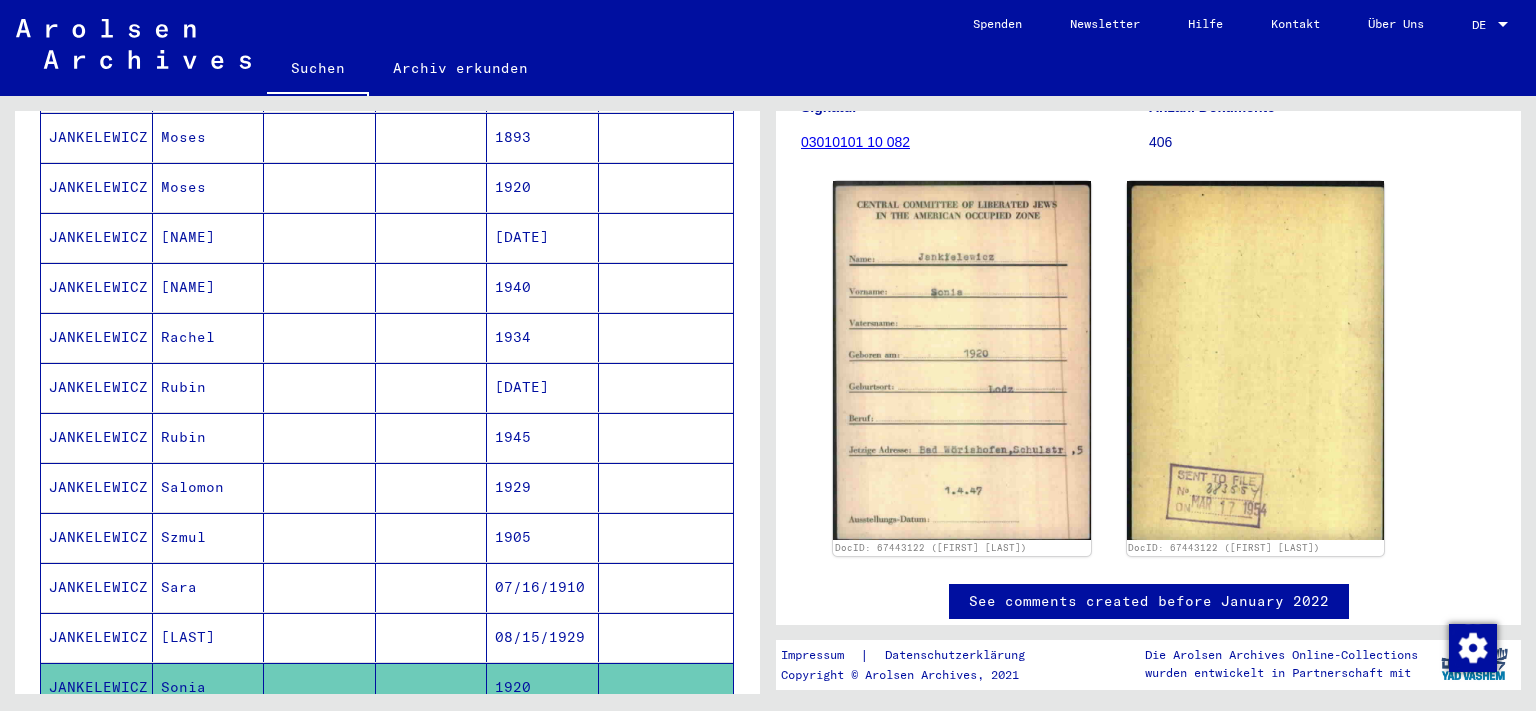click on "Szmul" at bounding box center [209, 587] 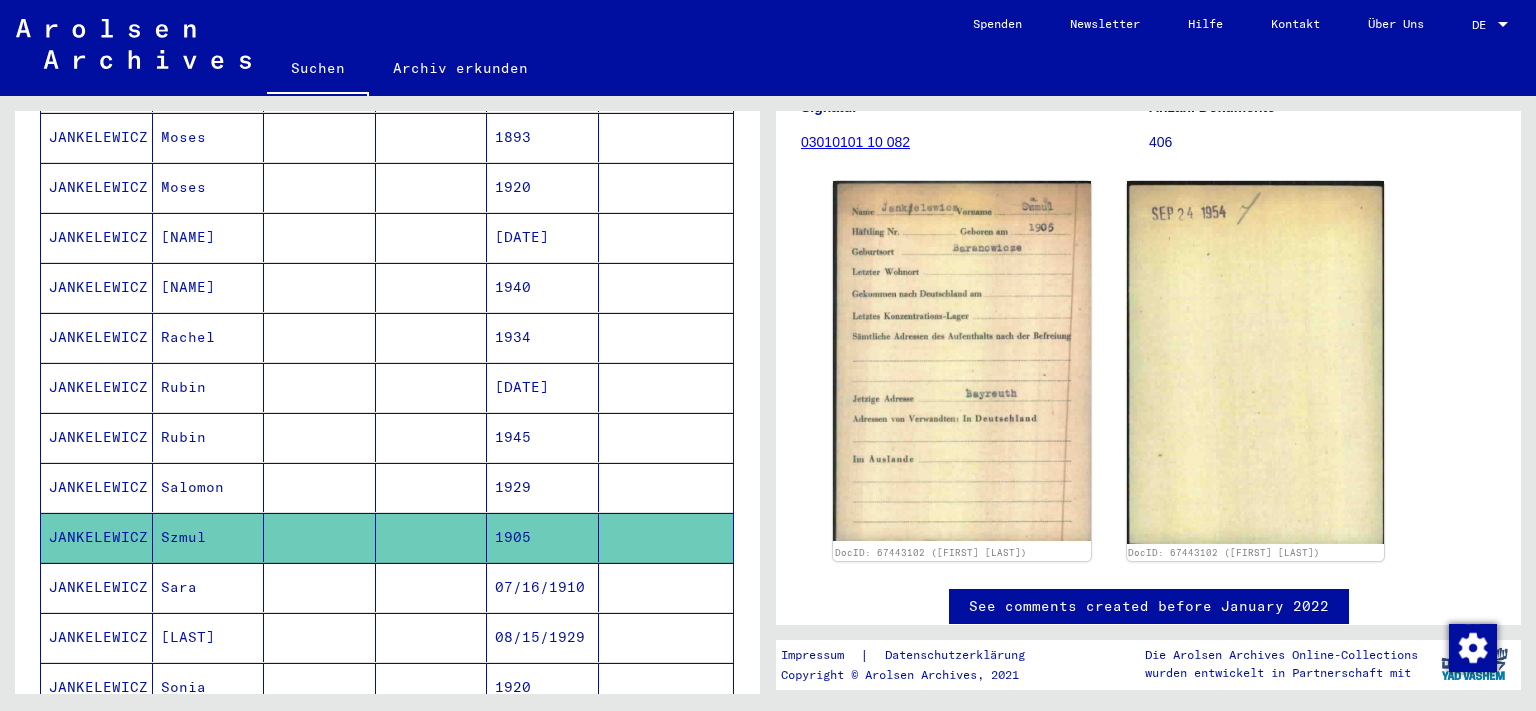 scroll, scrollTop: 0, scrollLeft: 0, axis: both 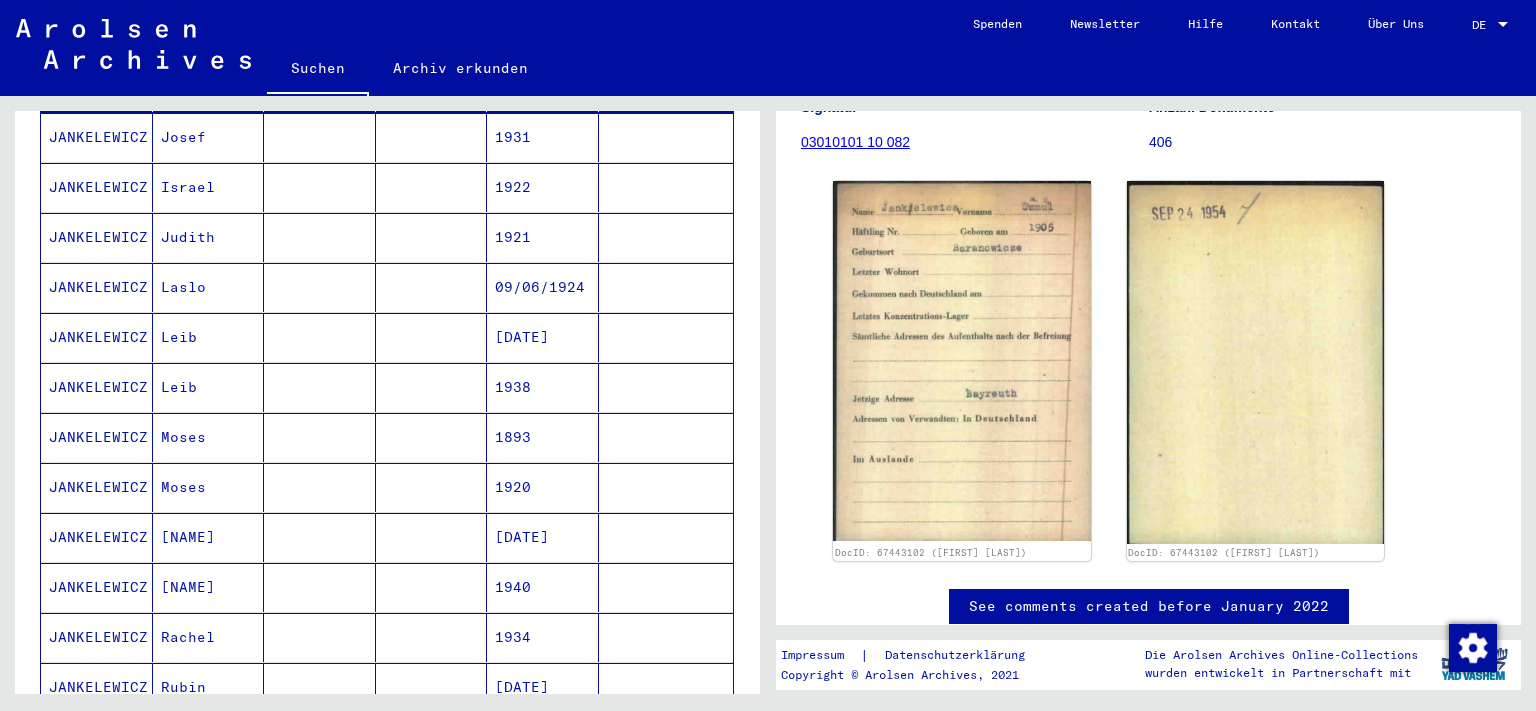 click on "[NAME]" at bounding box center [209, 587] 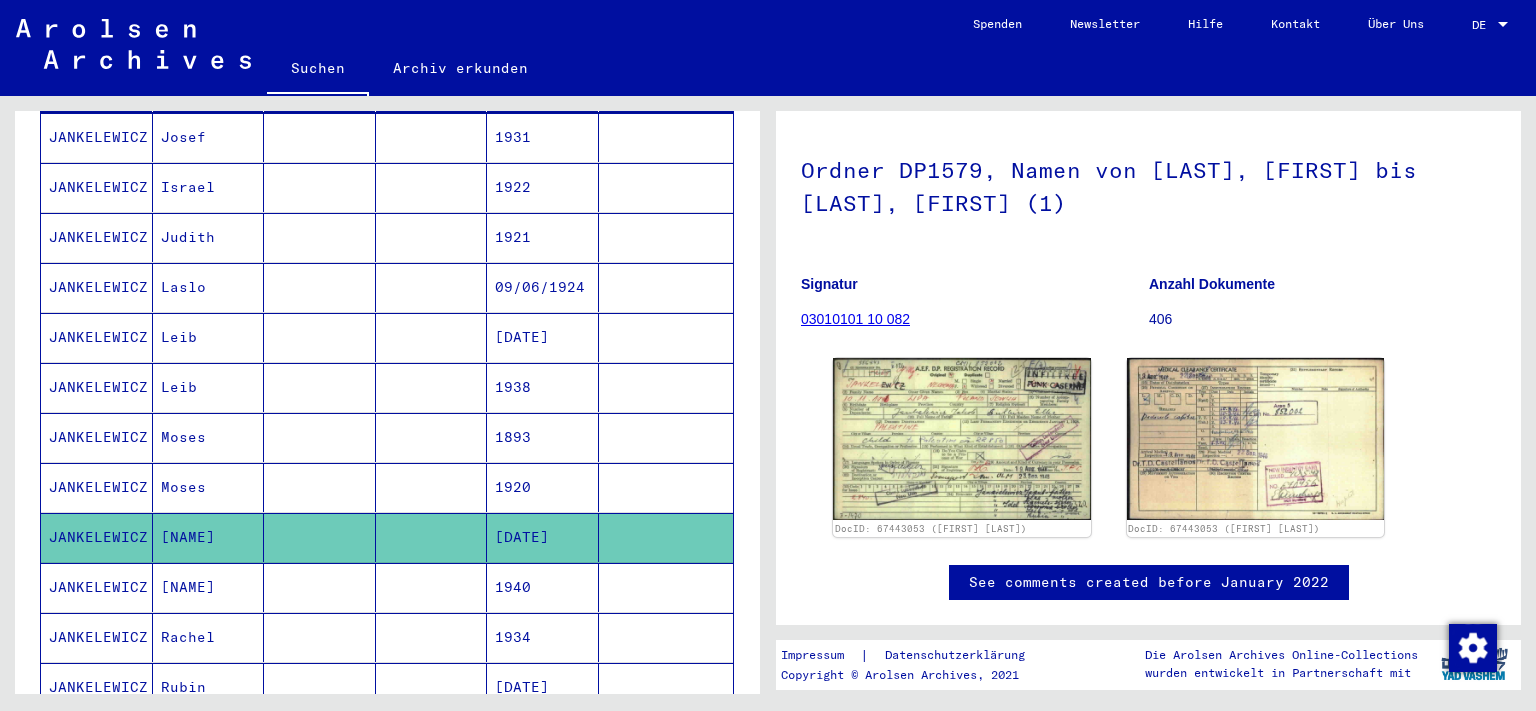 scroll, scrollTop: 0, scrollLeft: 0, axis: both 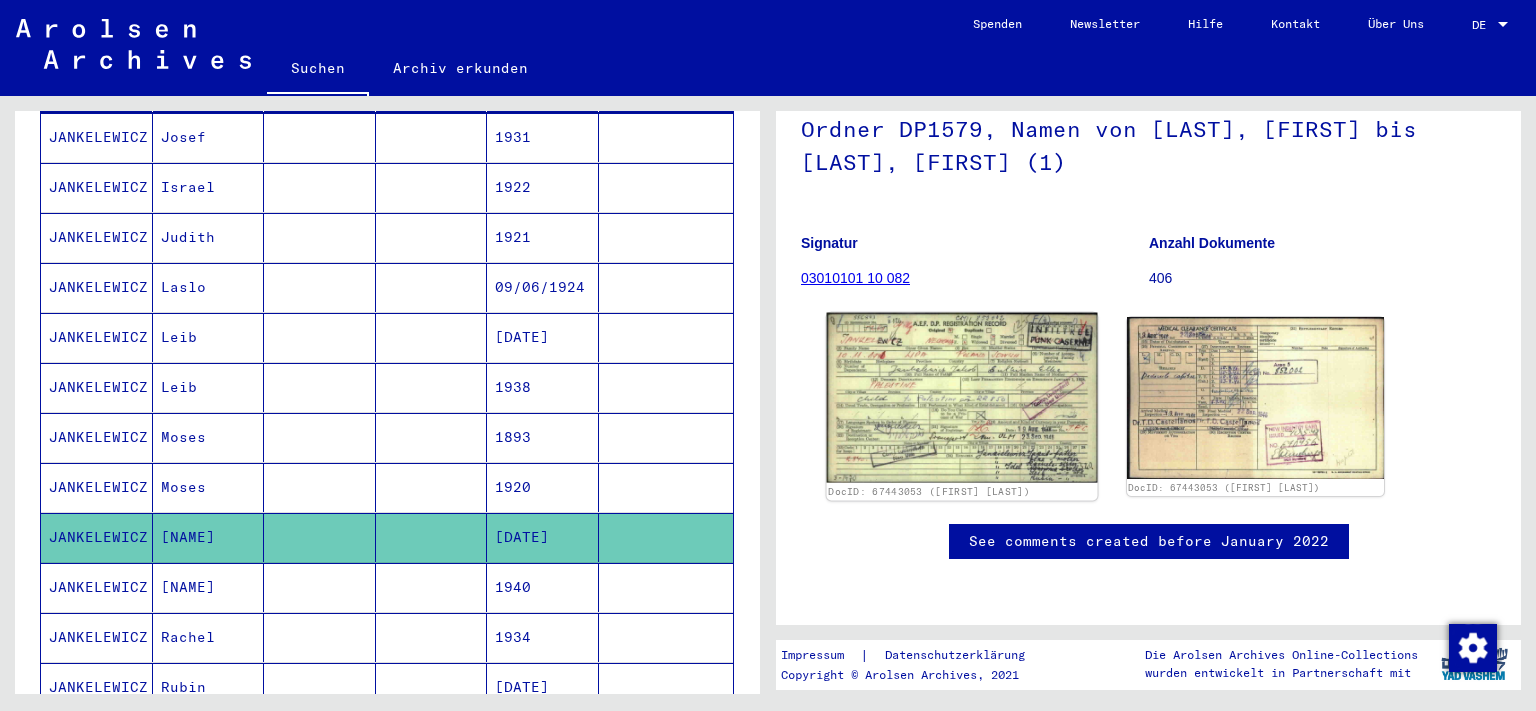 click 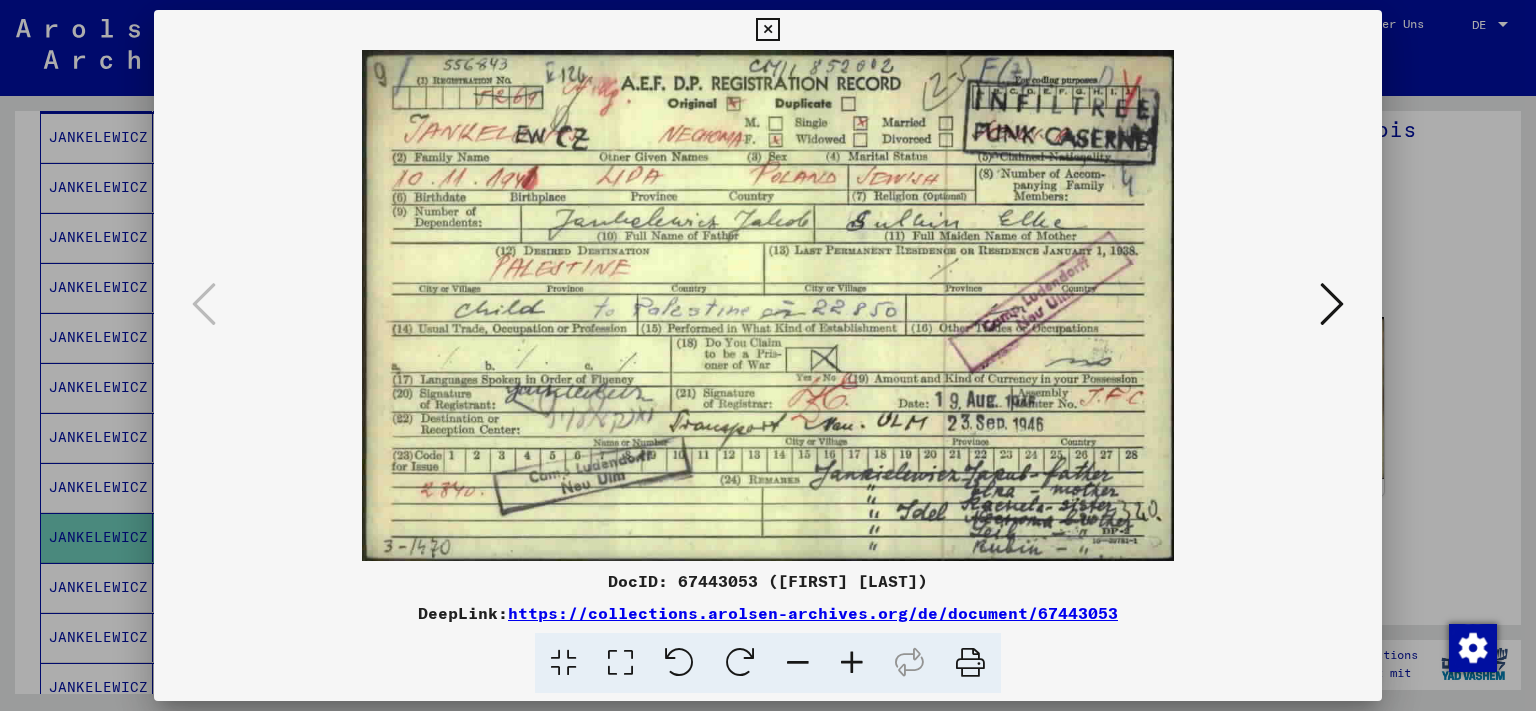 click at bounding box center [767, 30] 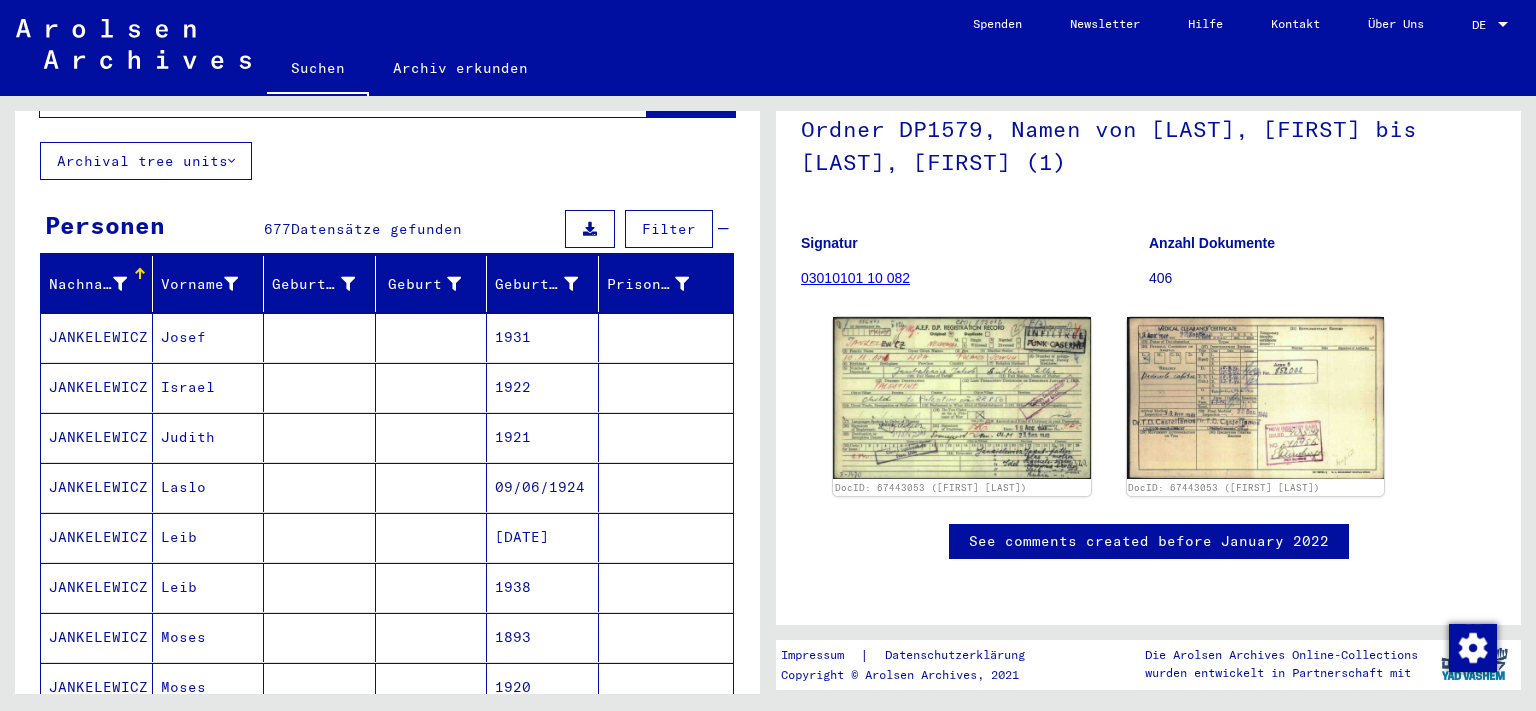 scroll, scrollTop: 56, scrollLeft: 0, axis: vertical 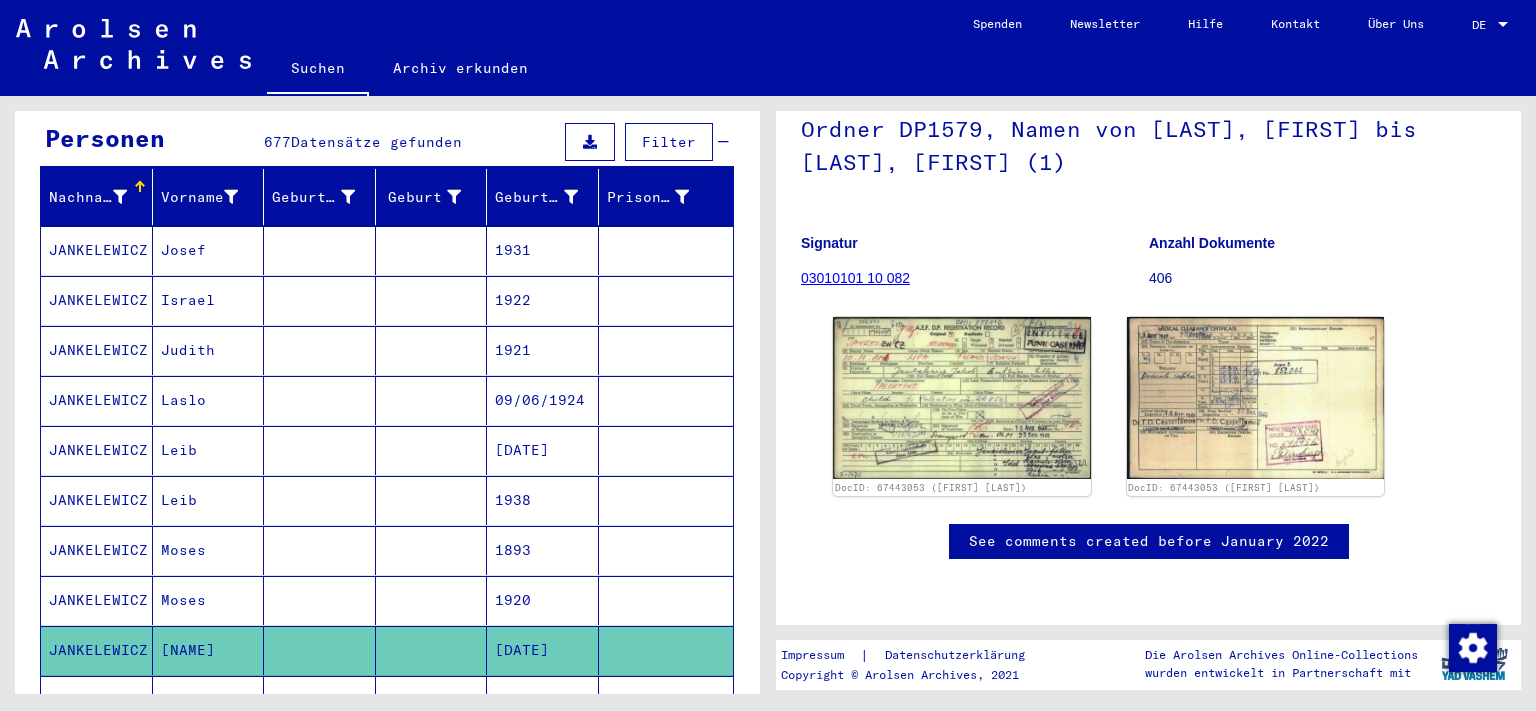 click on "JANKELEWICZ" at bounding box center (97, 350) 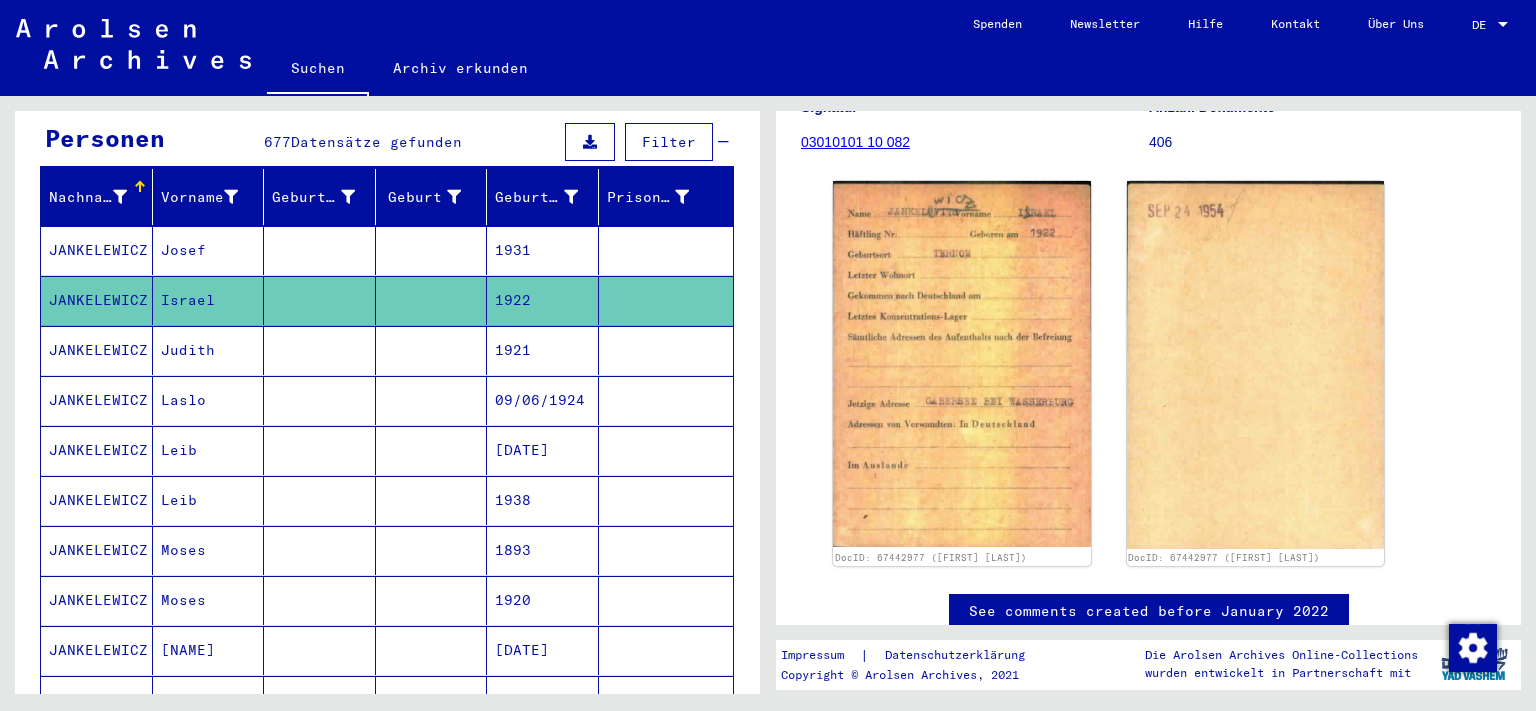scroll, scrollTop: 0, scrollLeft: 0, axis: both 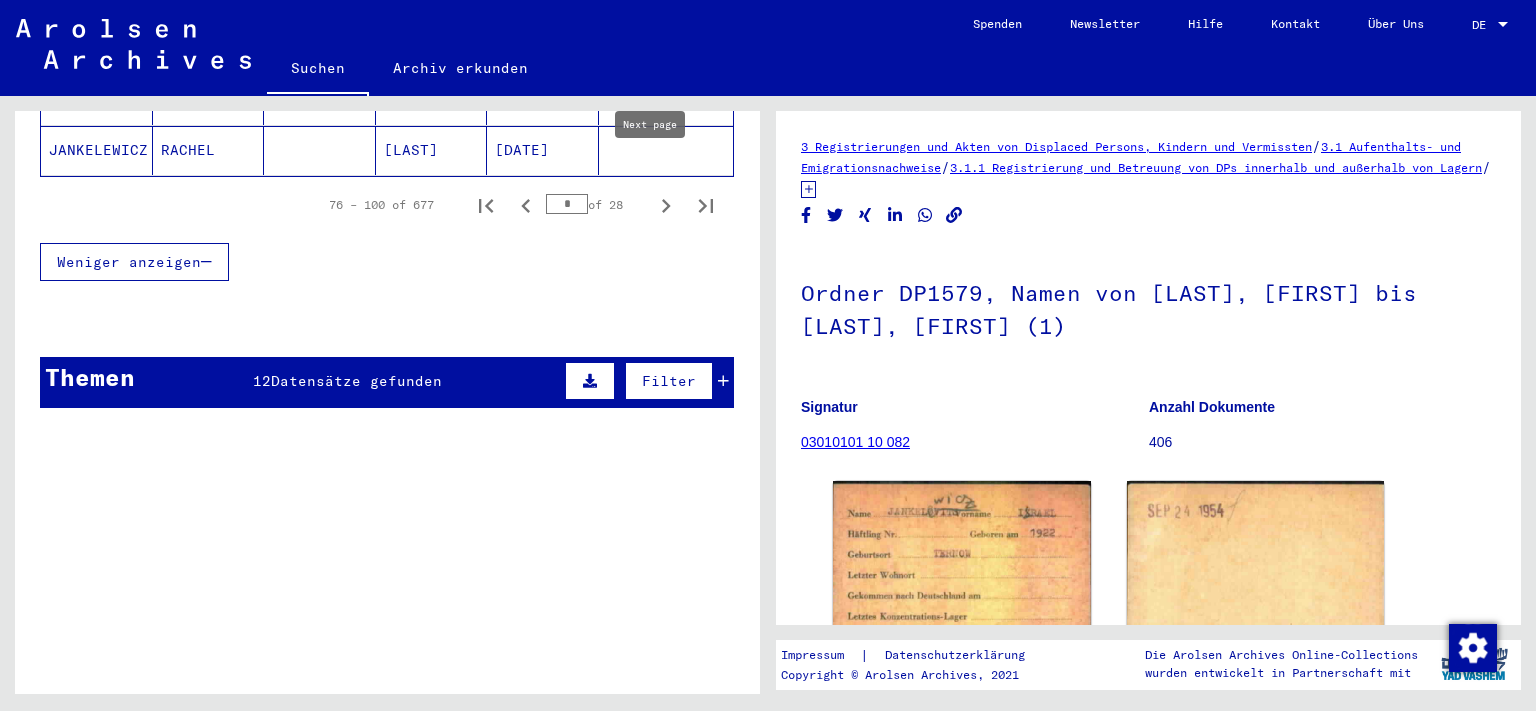 click 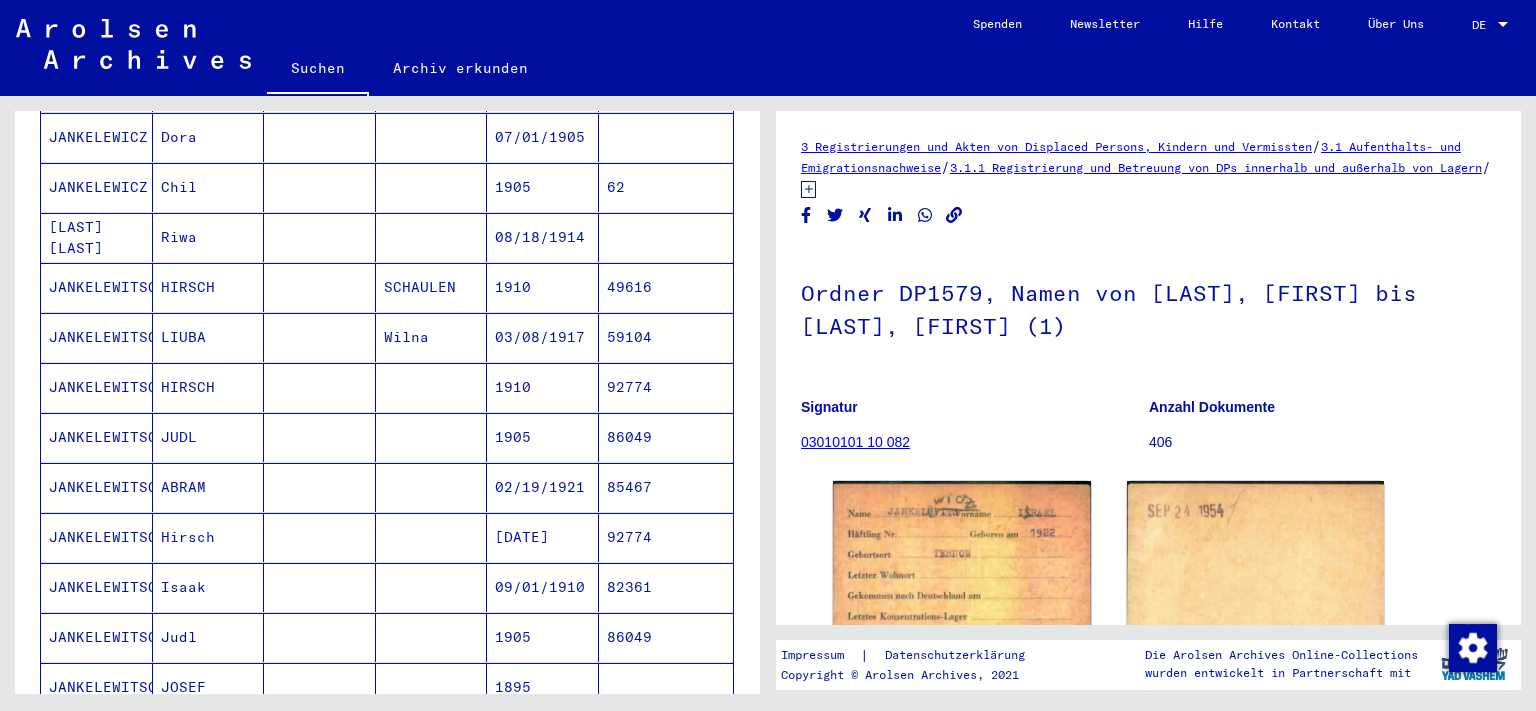 scroll, scrollTop: 800, scrollLeft: 0, axis: vertical 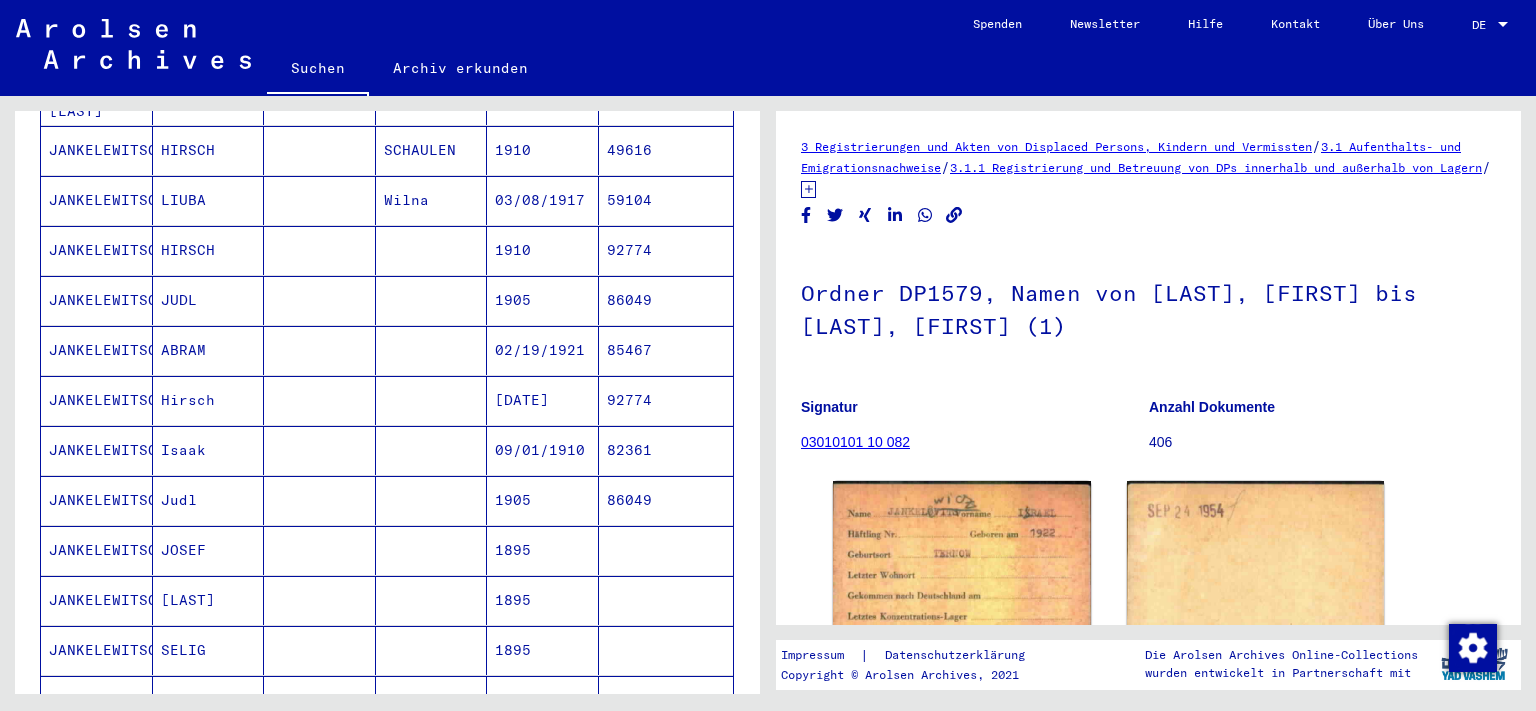 click on "JANKELEWITSCH" at bounding box center (97, 450) 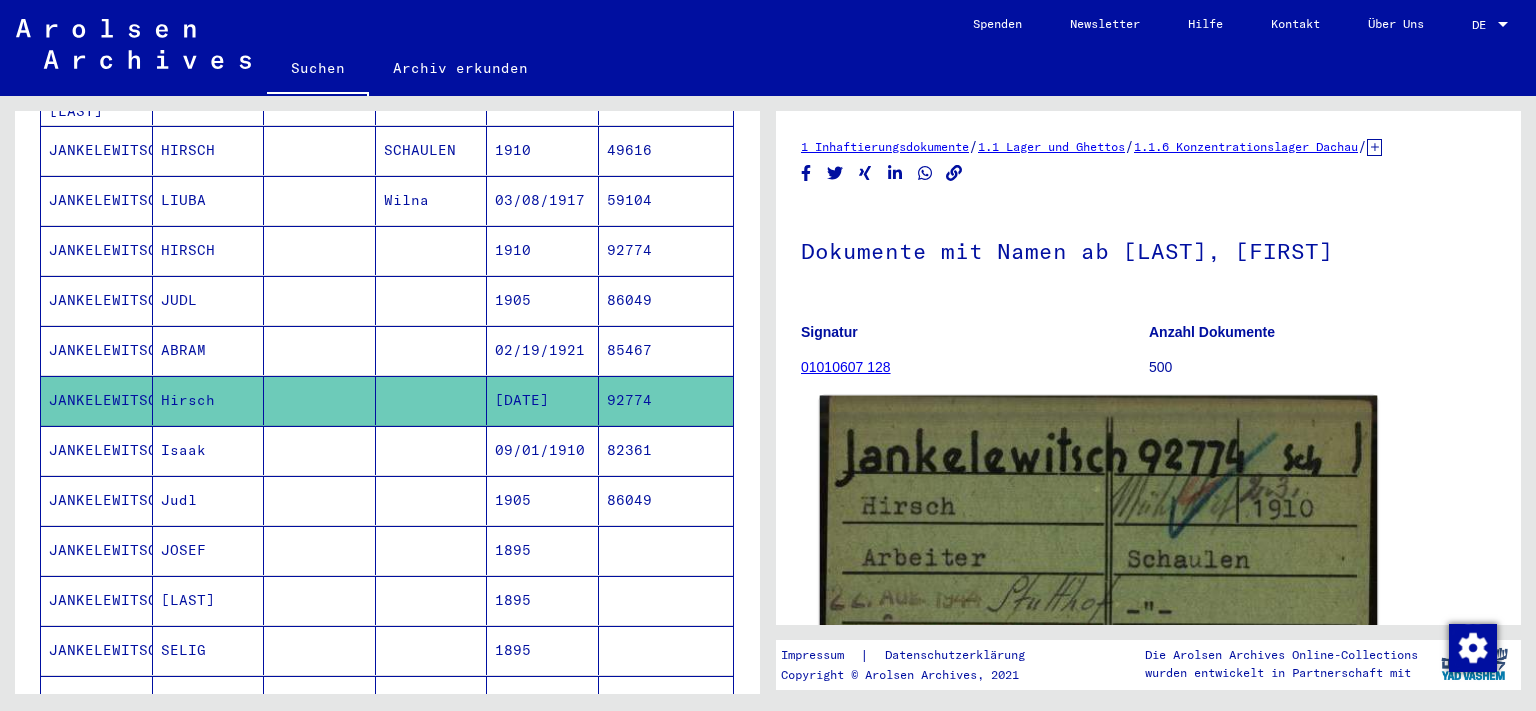 scroll, scrollTop: 0, scrollLeft: 0, axis: both 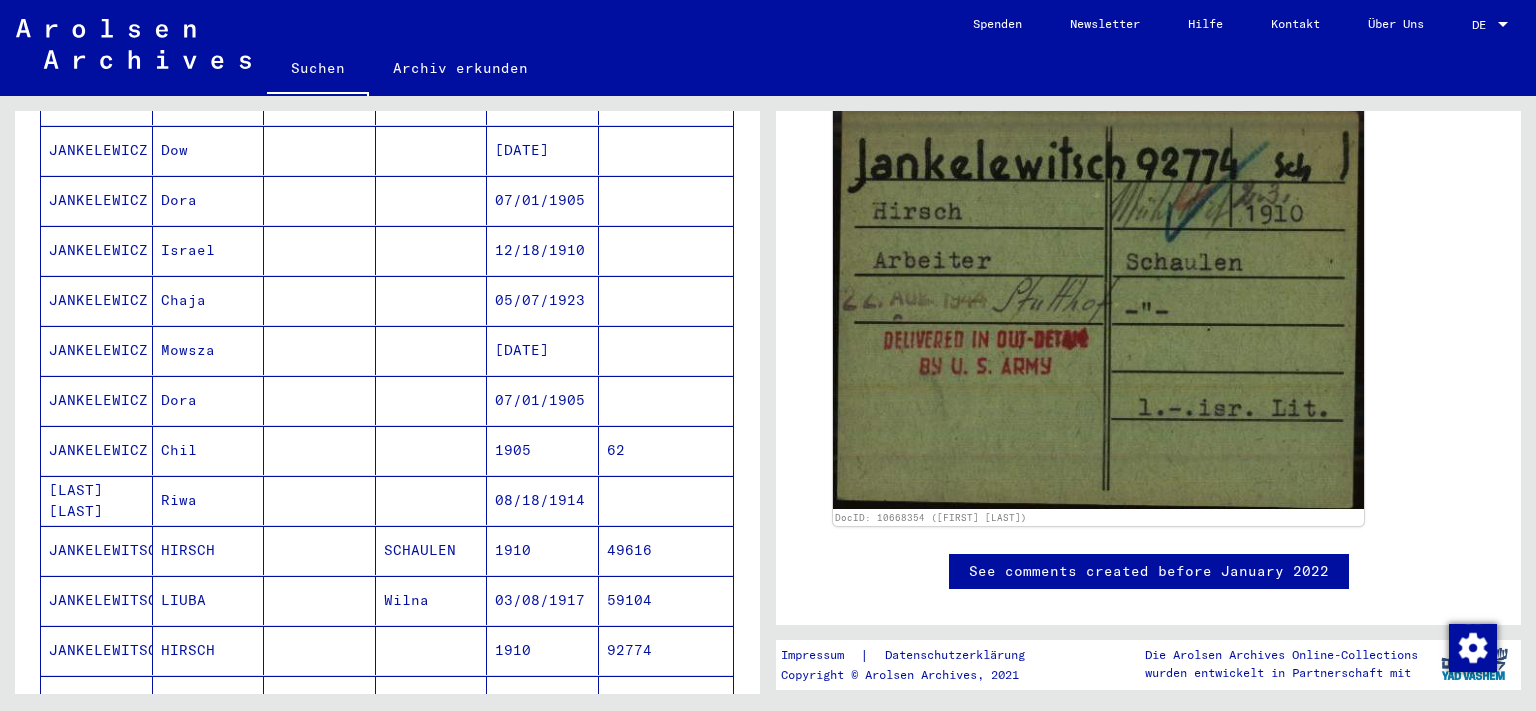 click on "JANKELEWICZ" at bounding box center (97, 500) 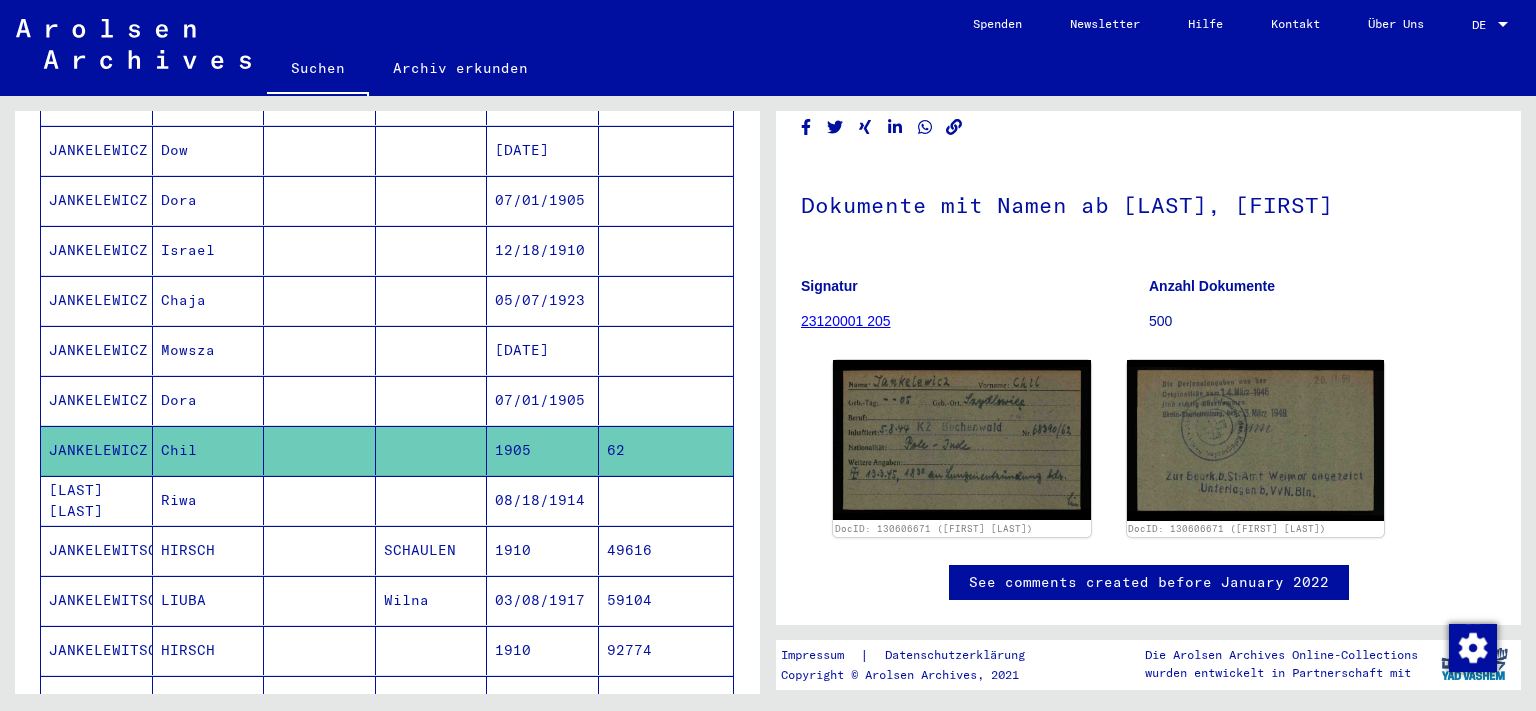 scroll, scrollTop: 0, scrollLeft: 0, axis: both 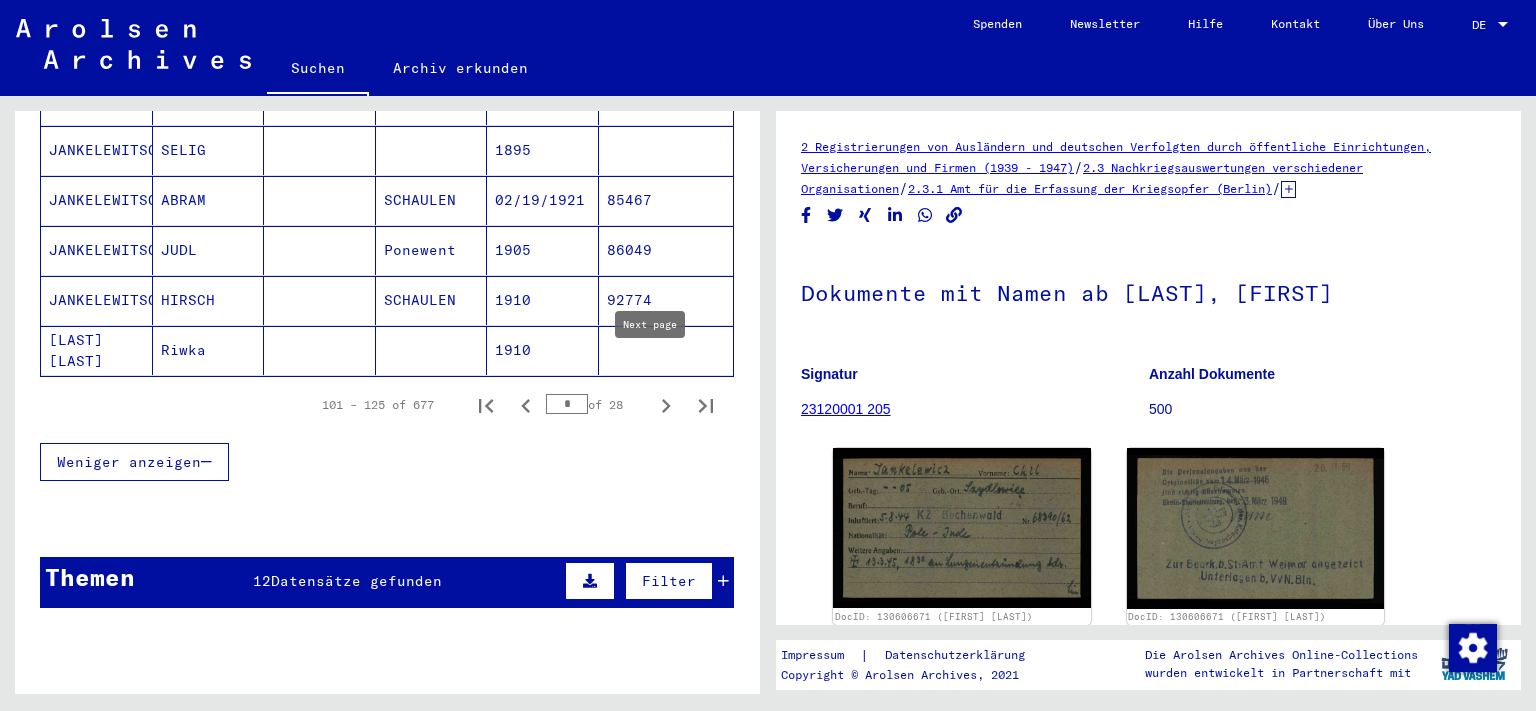 click 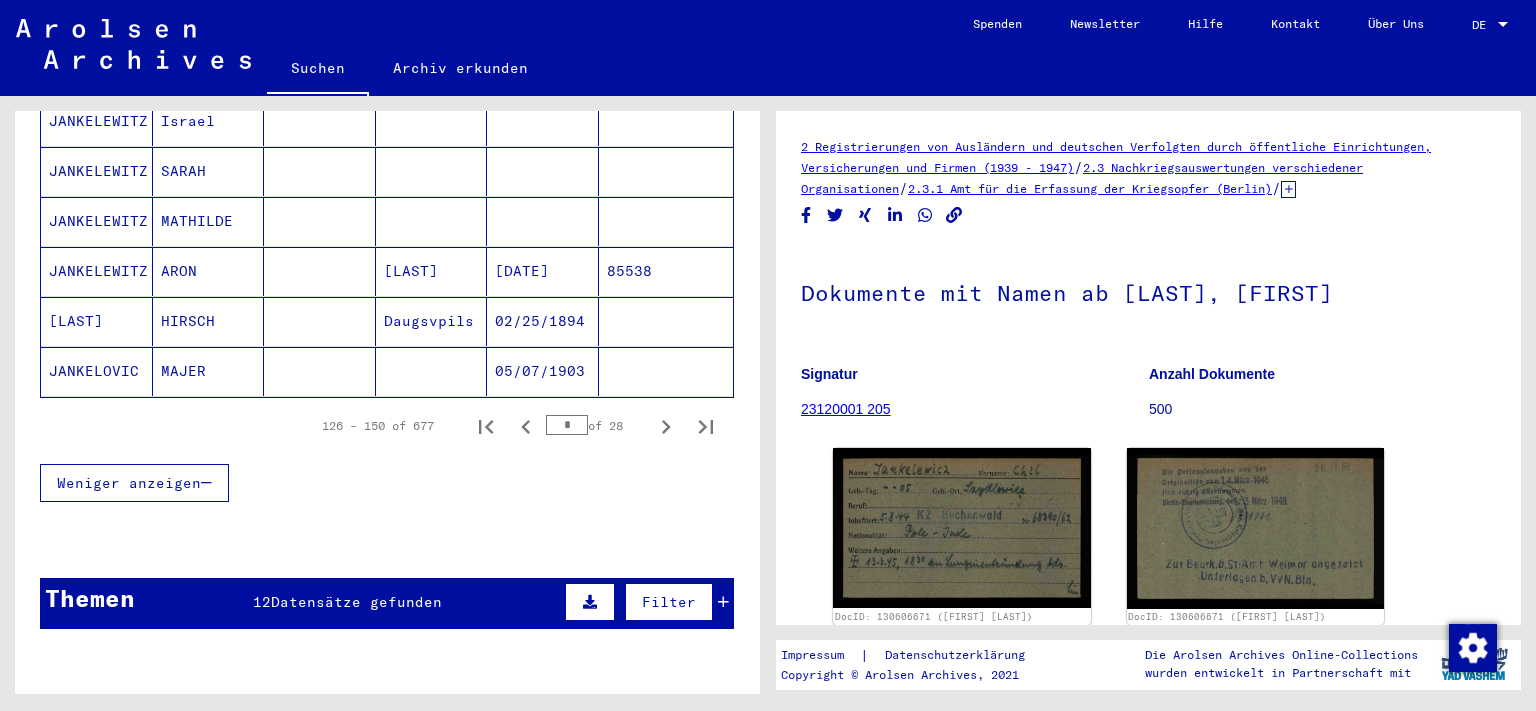 scroll, scrollTop: 1400, scrollLeft: 0, axis: vertical 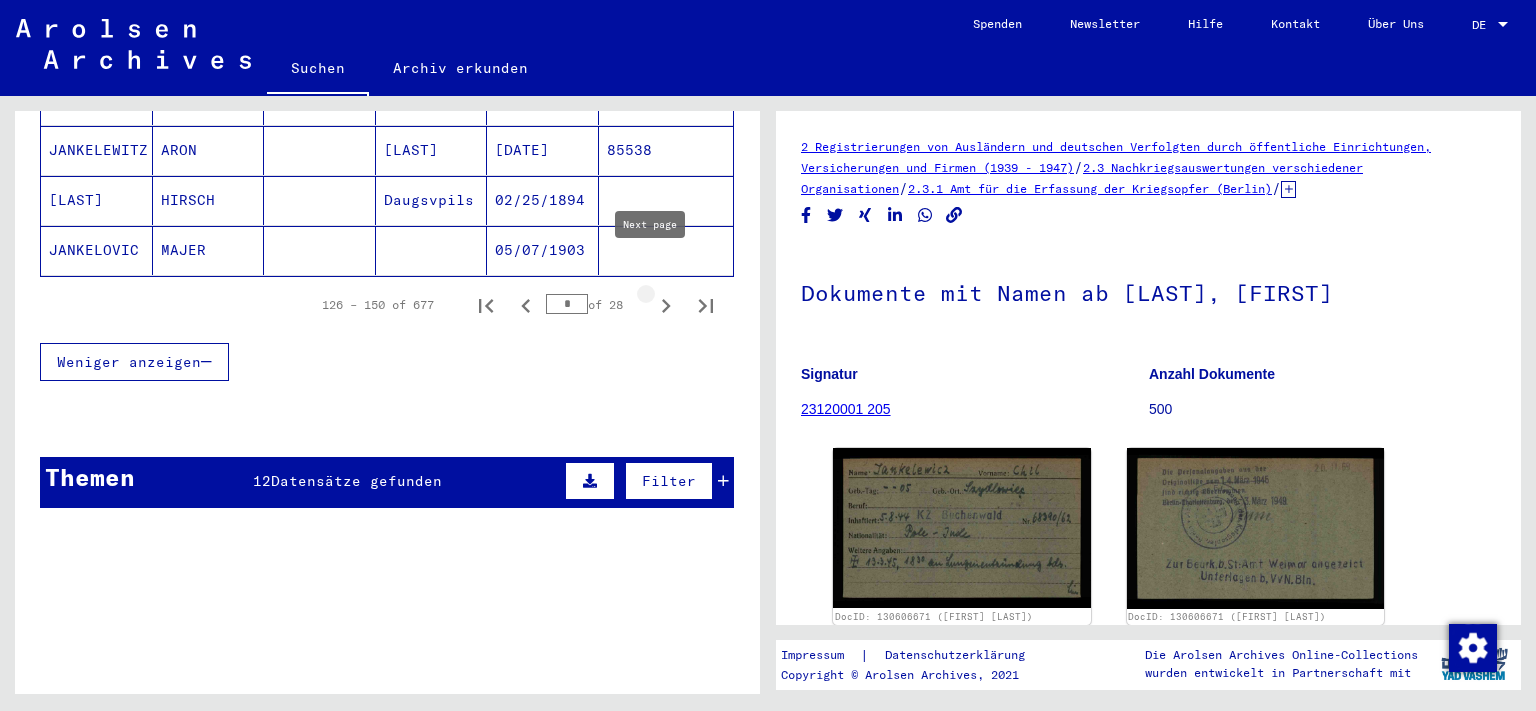 click 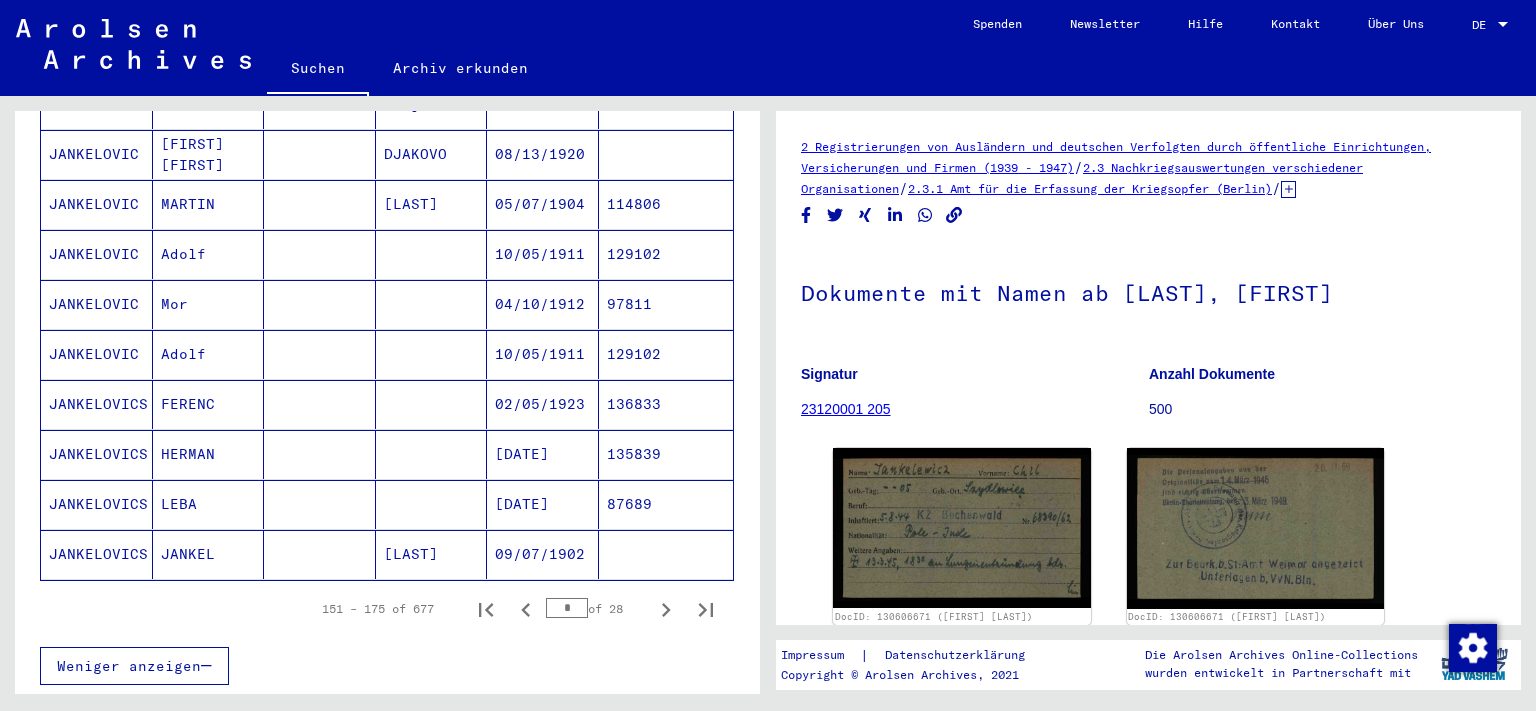 scroll, scrollTop: 1100, scrollLeft: 0, axis: vertical 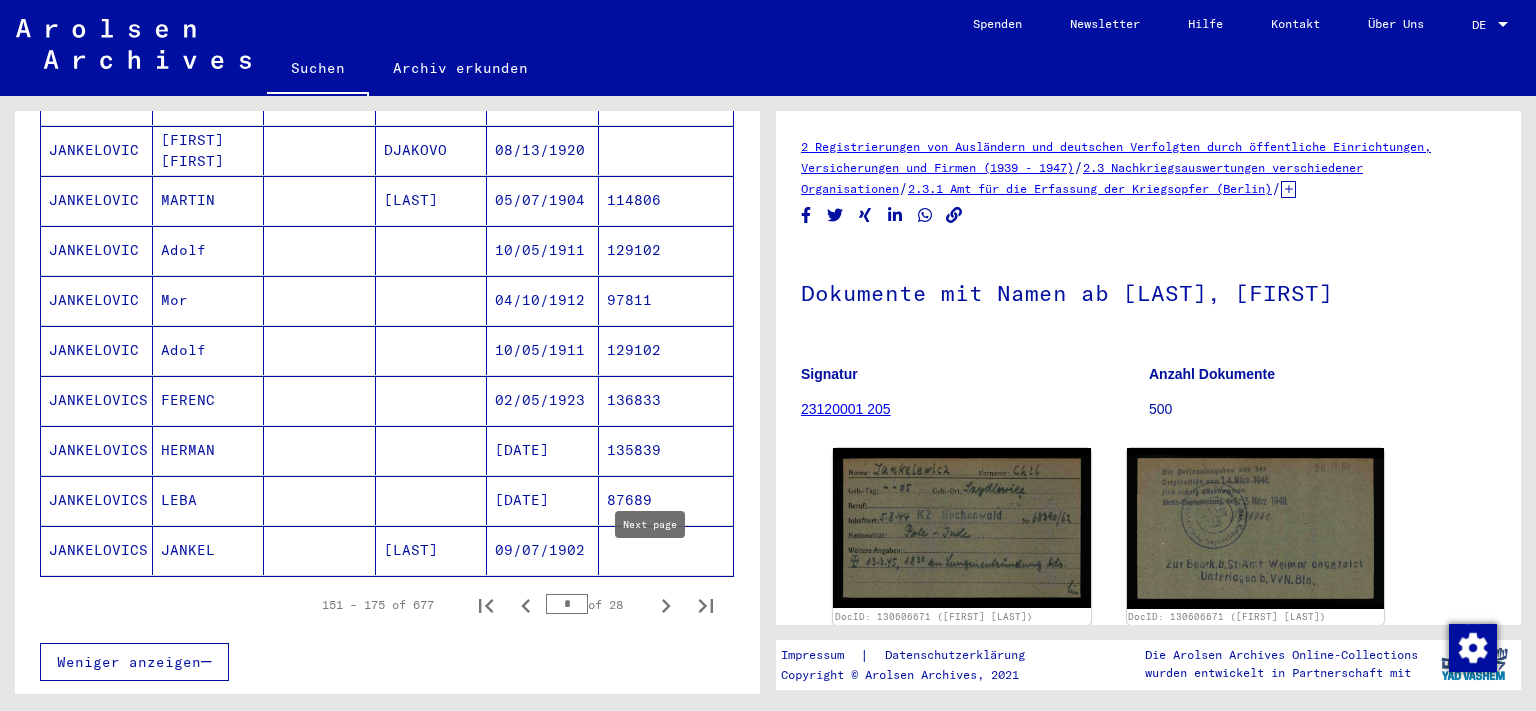 click 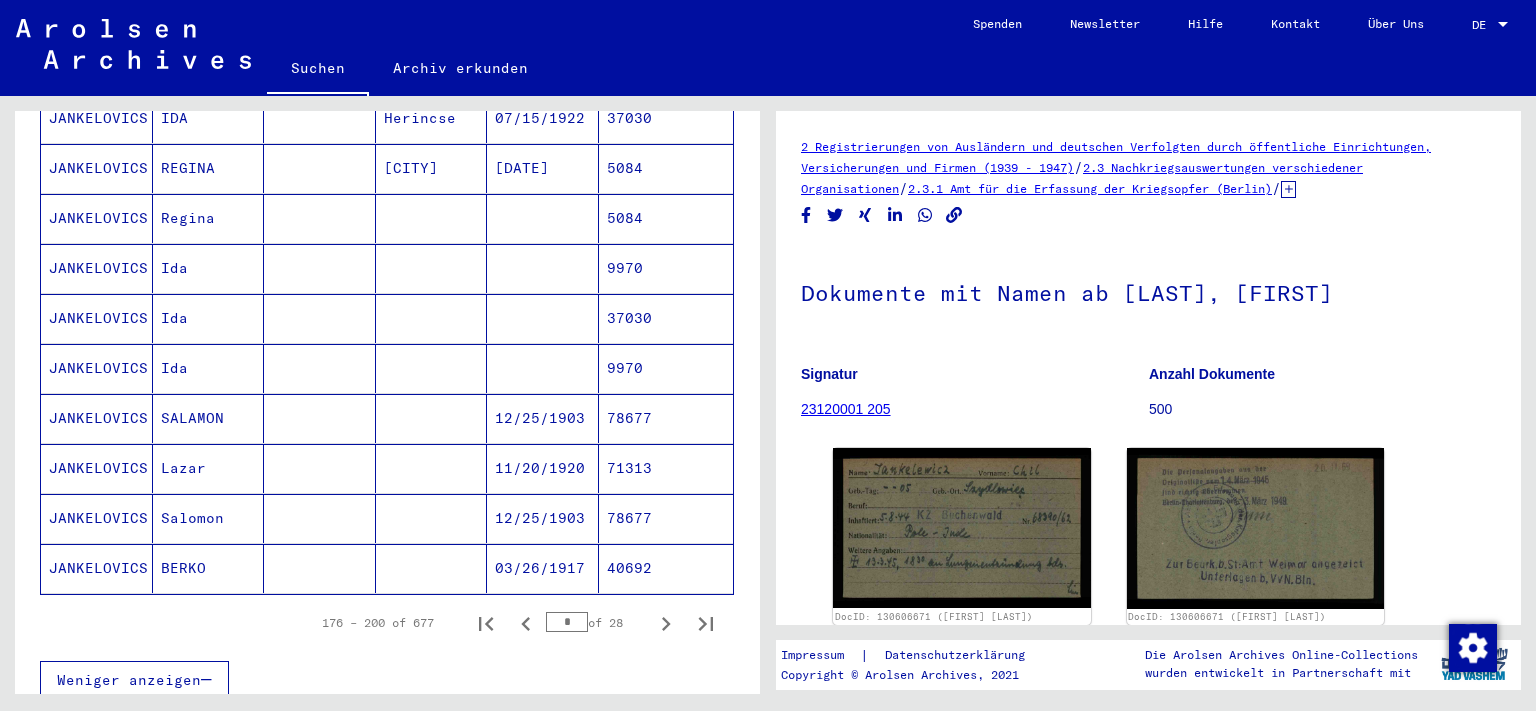 scroll, scrollTop: 1200, scrollLeft: 0, axis: vertical 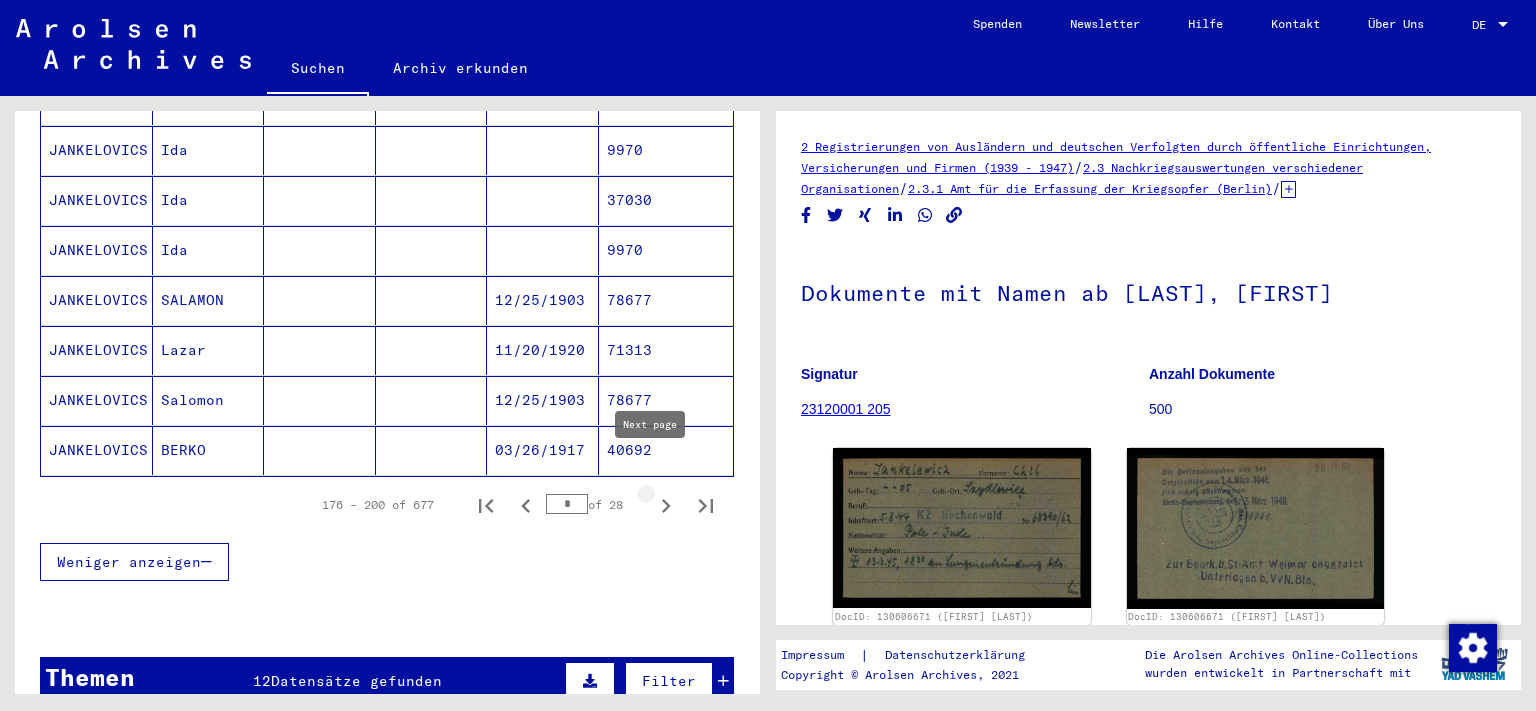 click 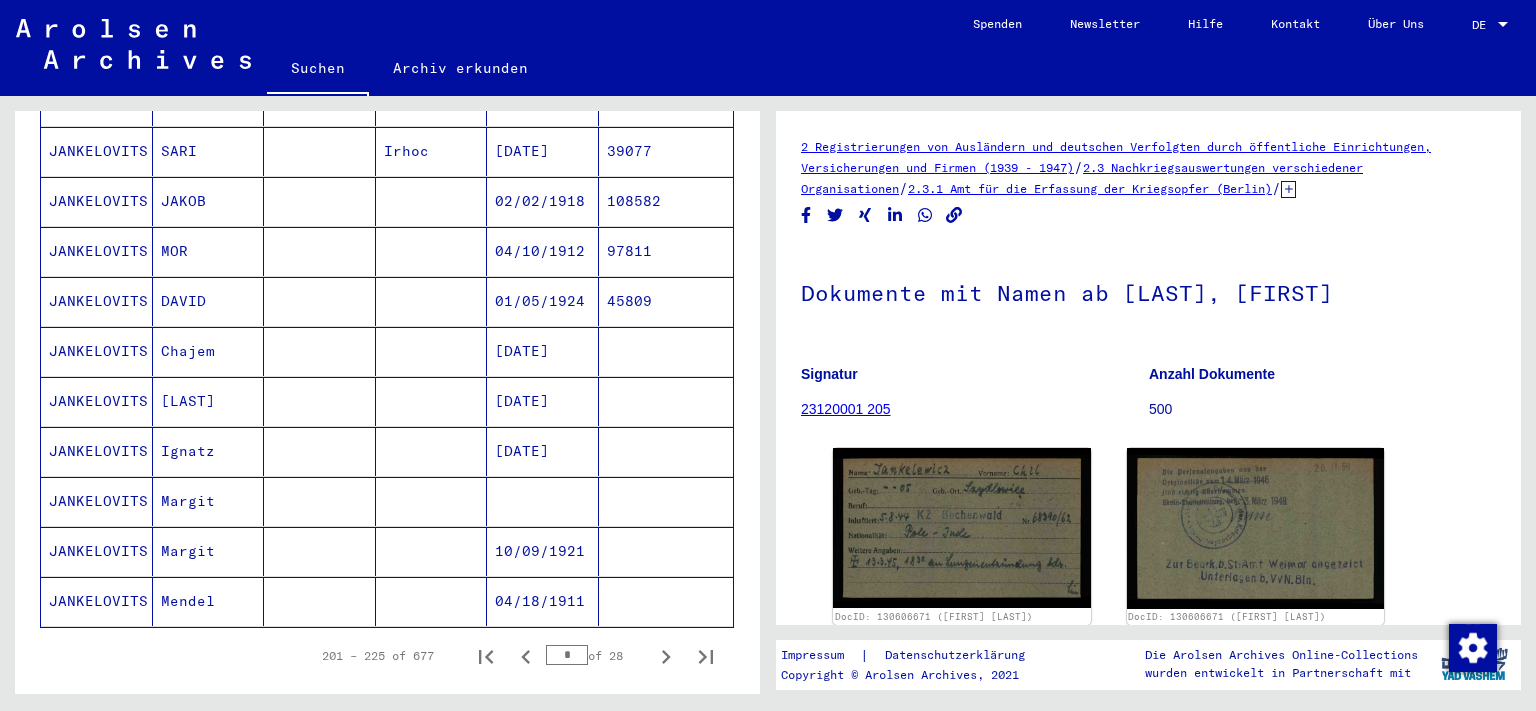scroll, scrollTop: 1200, scrollLeft: 0, axis: vertical 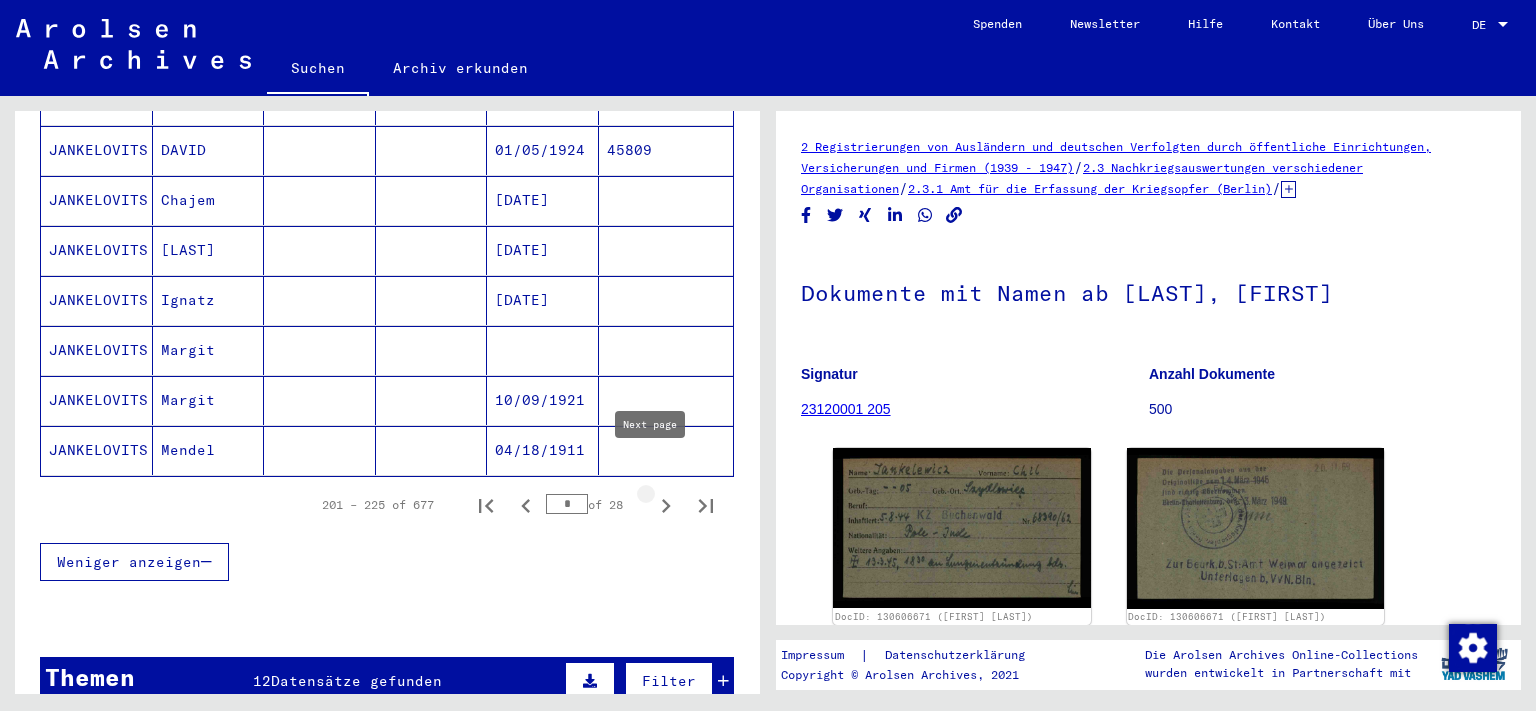 click 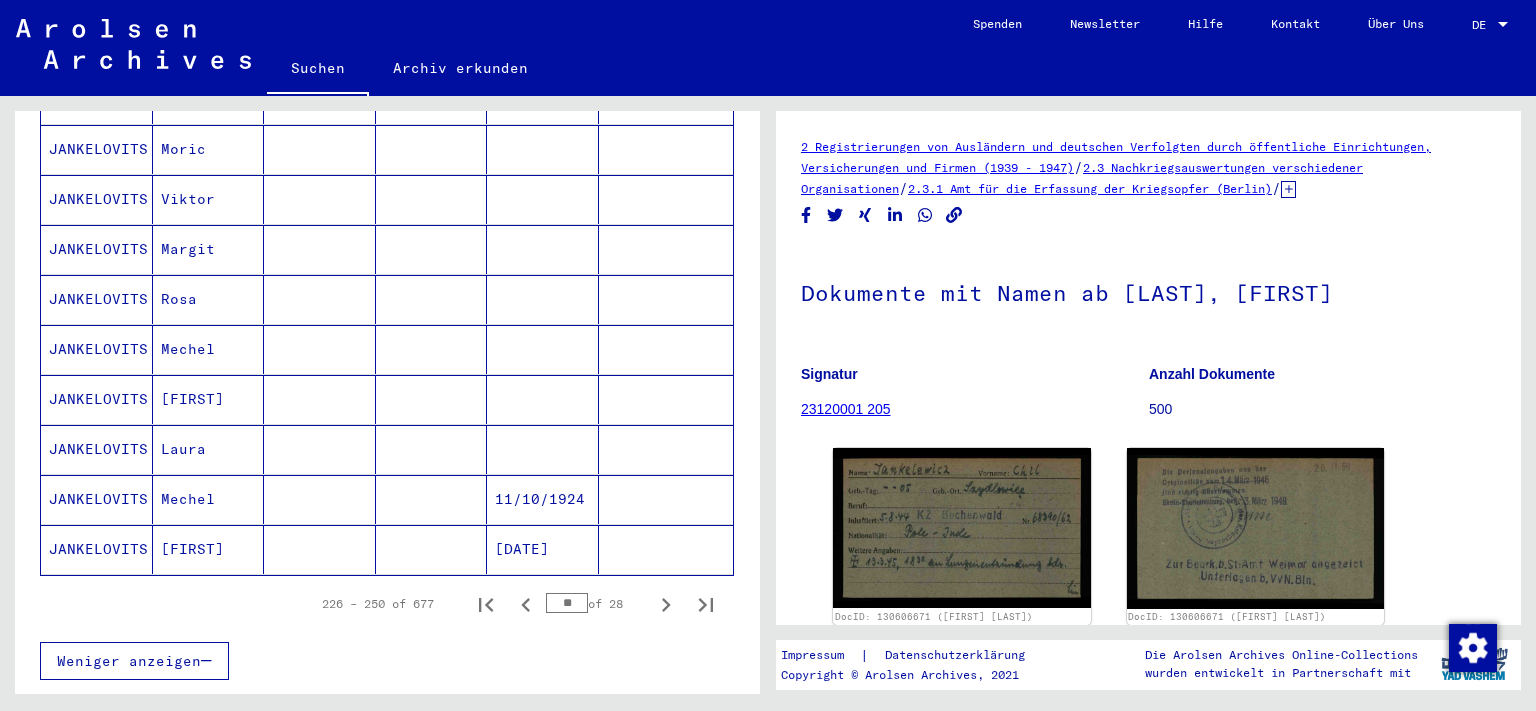 scroll, scrollTop: 1300, scrollLeft: 0, axis: vertical 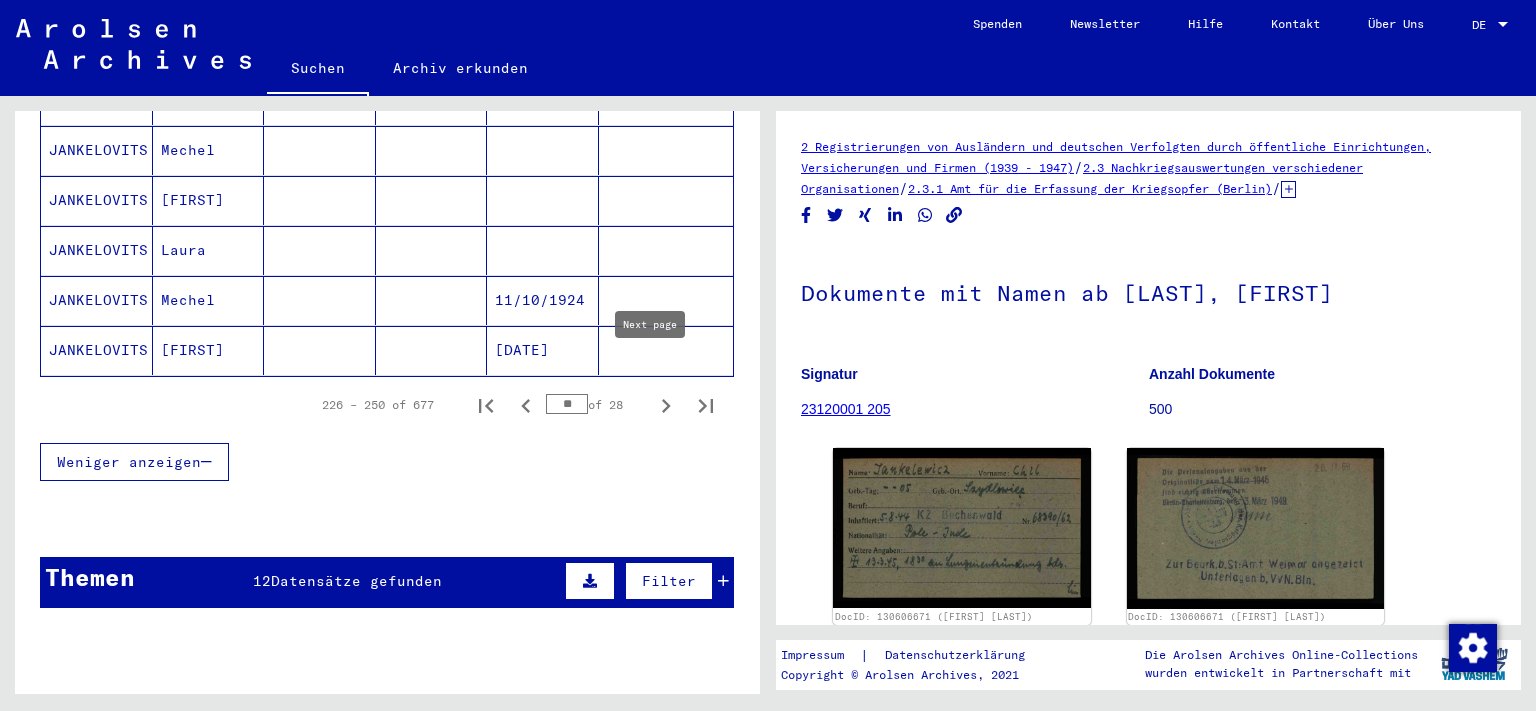 click 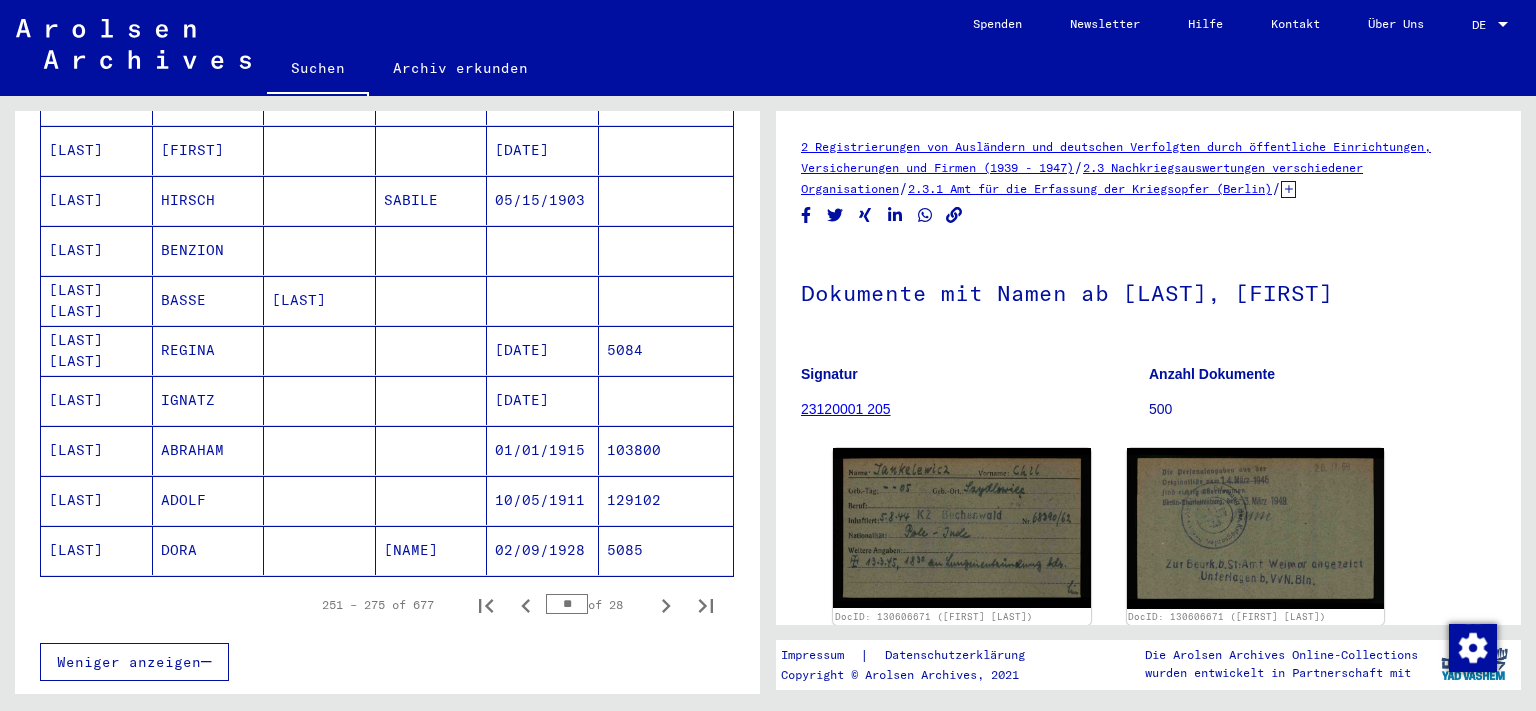 scroll, scrollTop: 1400, scrollLeft: 0, axis: vertical 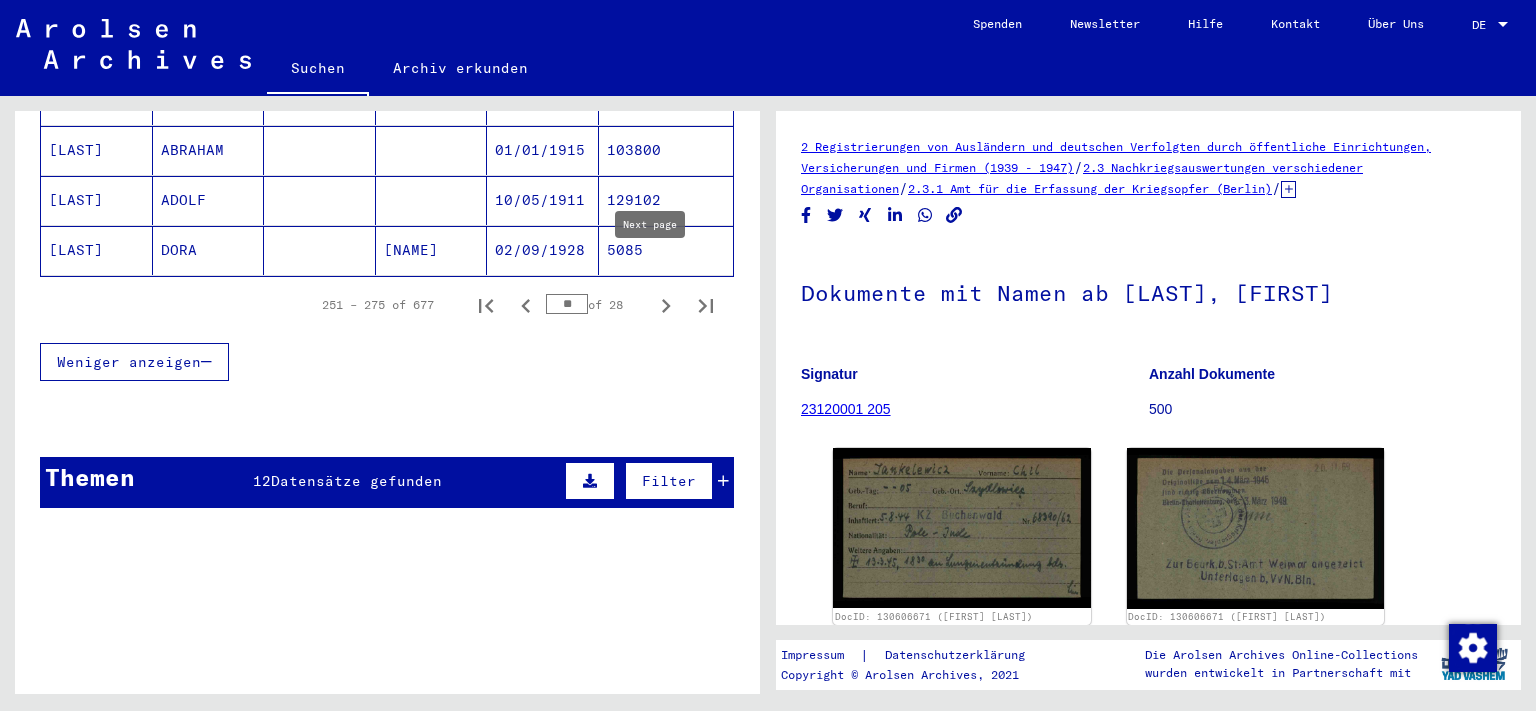 click 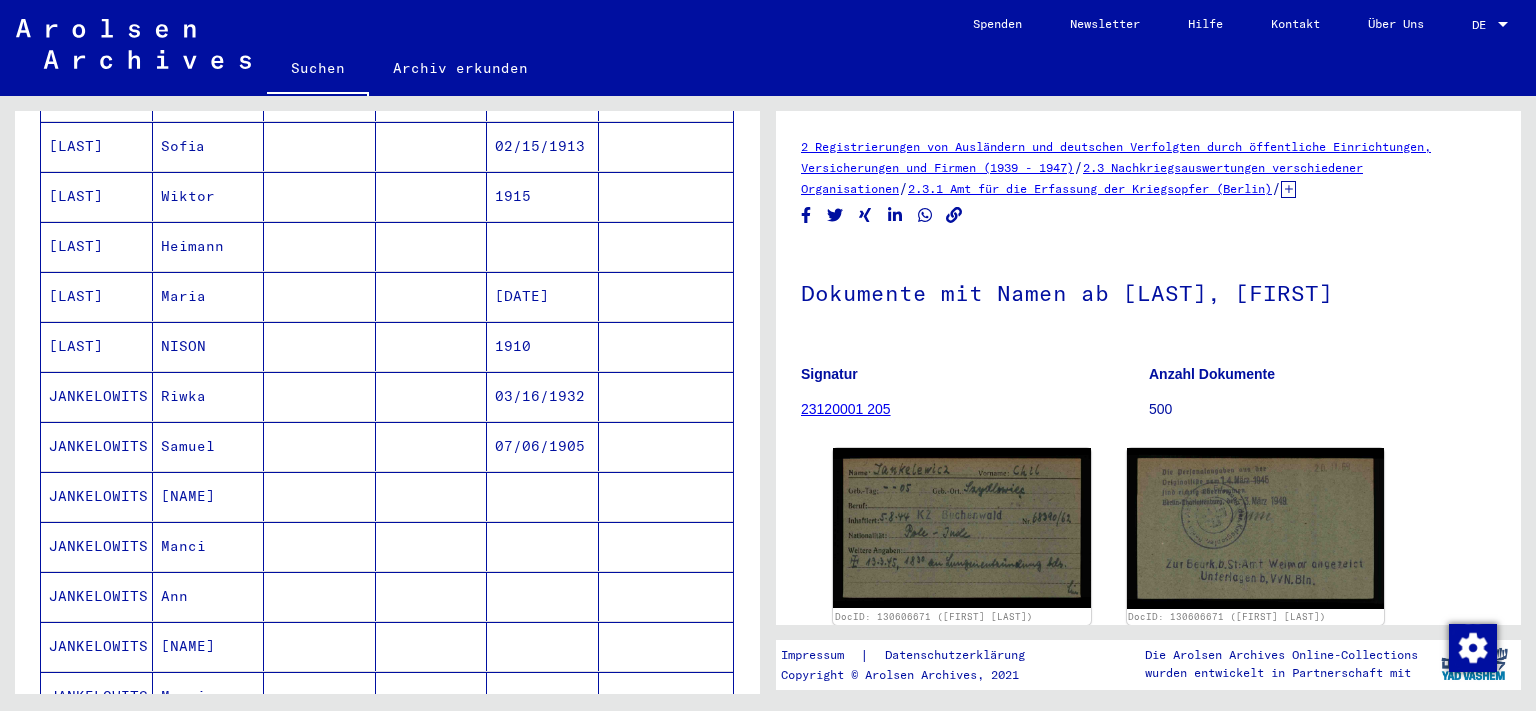 scroll, scrollTop: 900, scrollLeft: 0, axis: vertical 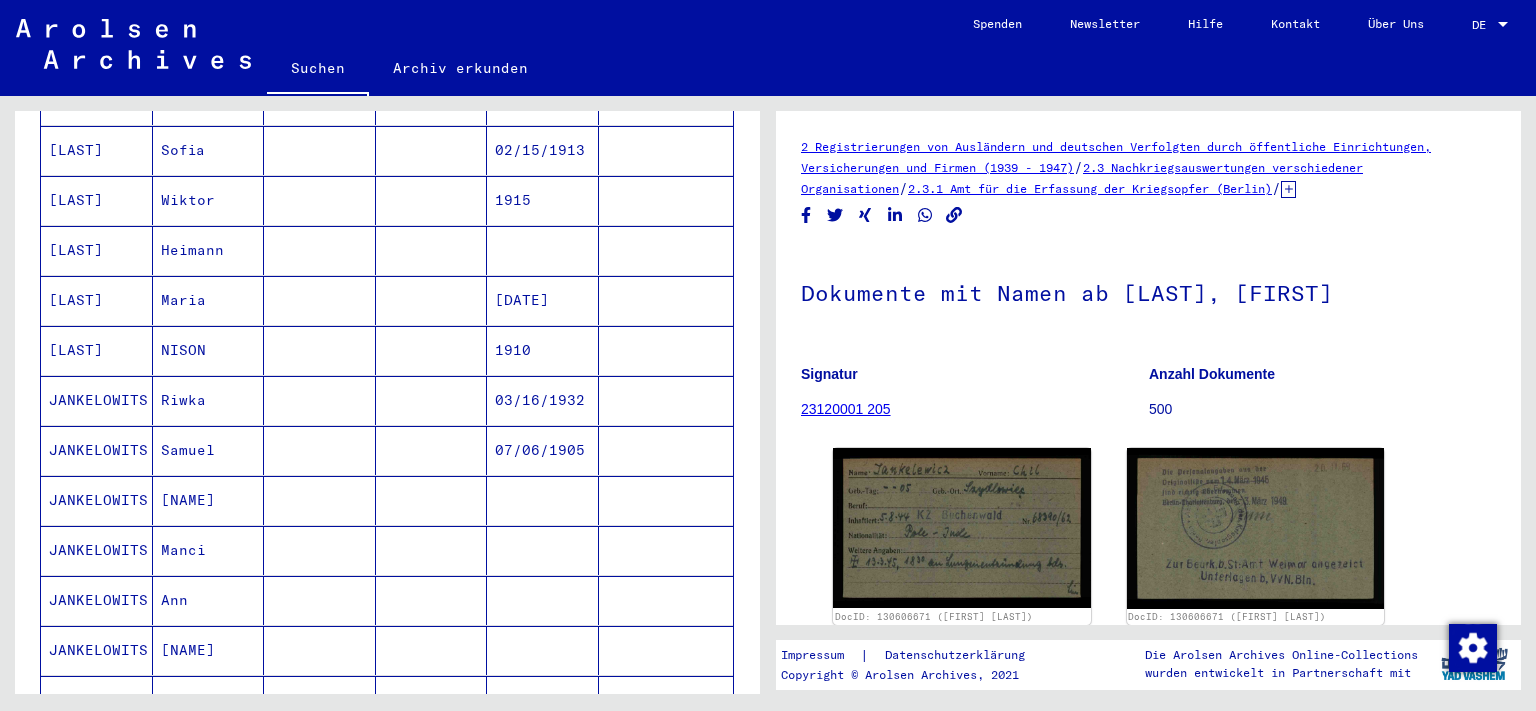 click on "JANKELOWITS" at bounding box center [97, 550] 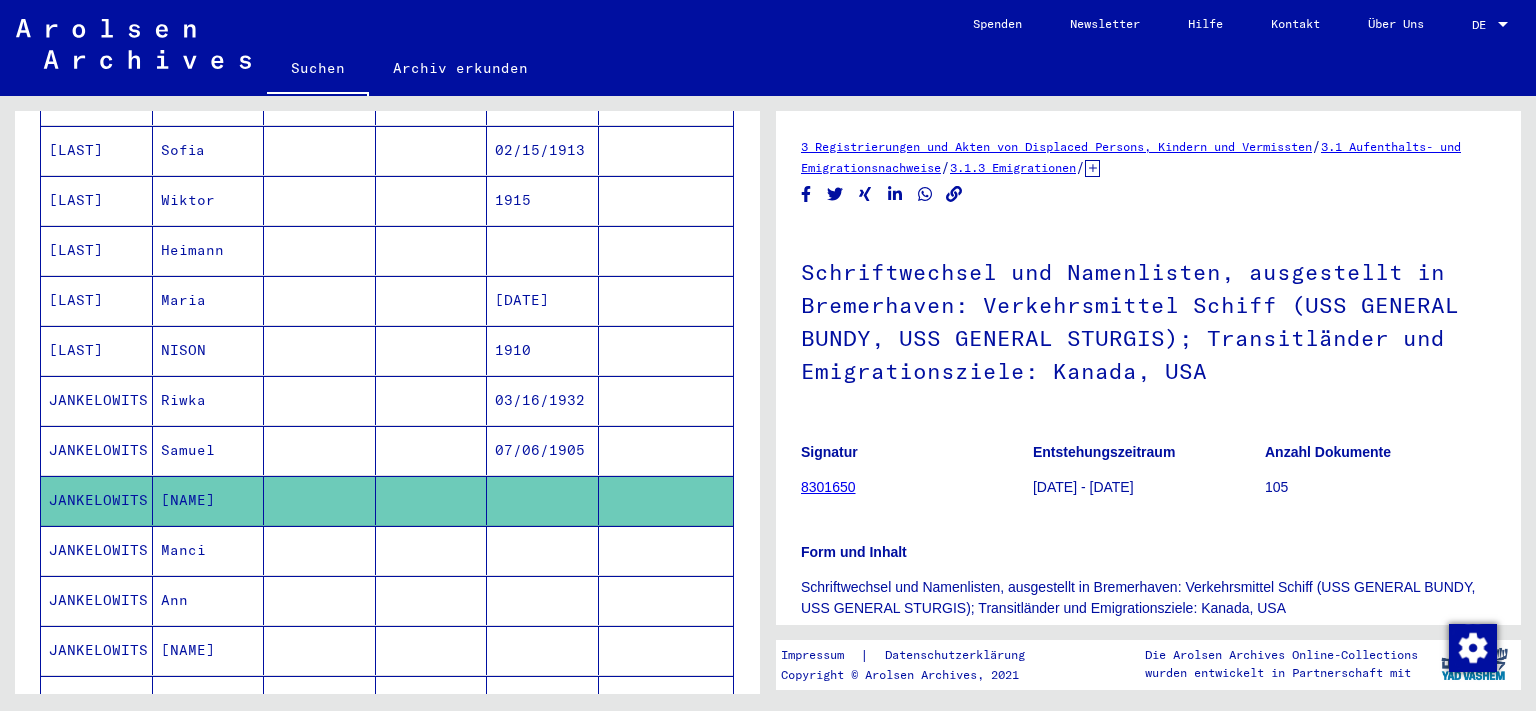 scroll, scrollTop: 0, scrollLeft: 0, axis: both 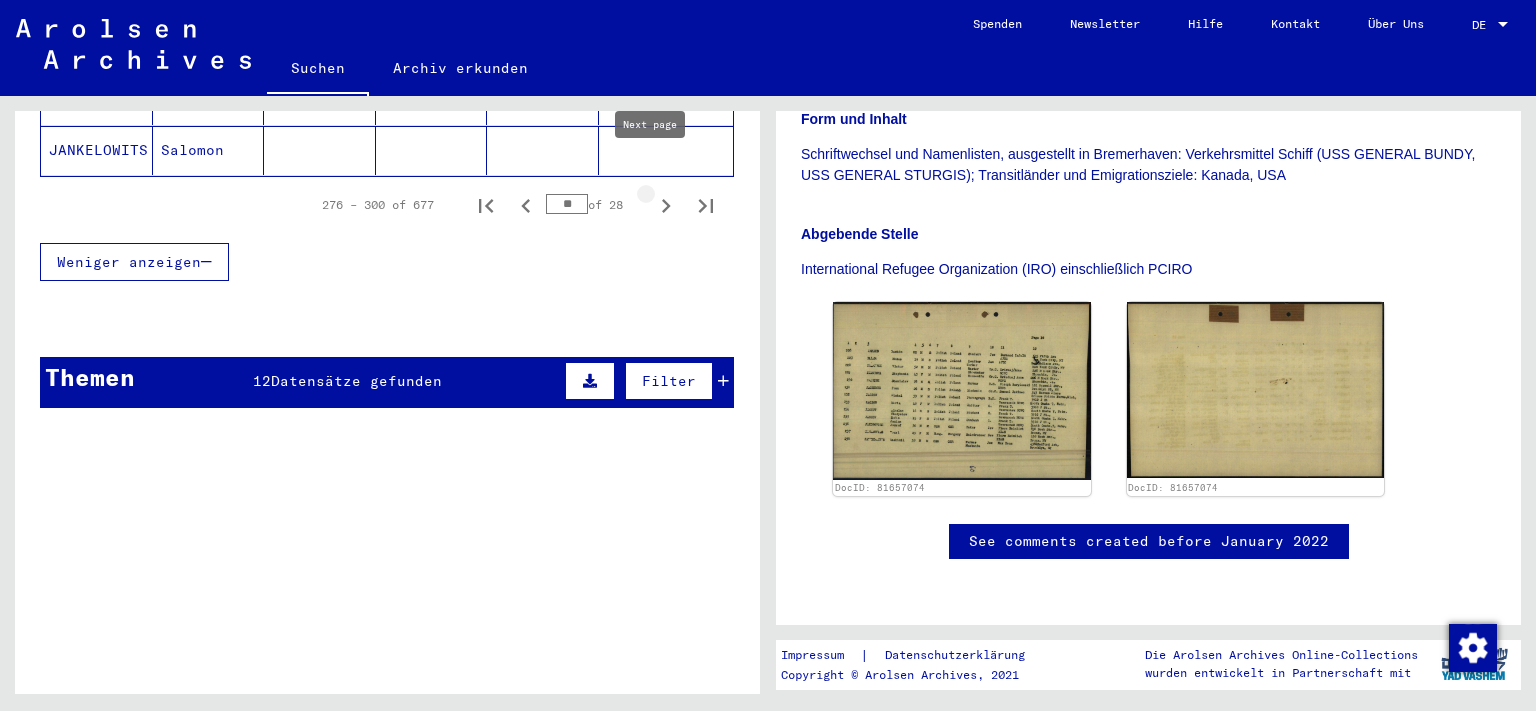 click 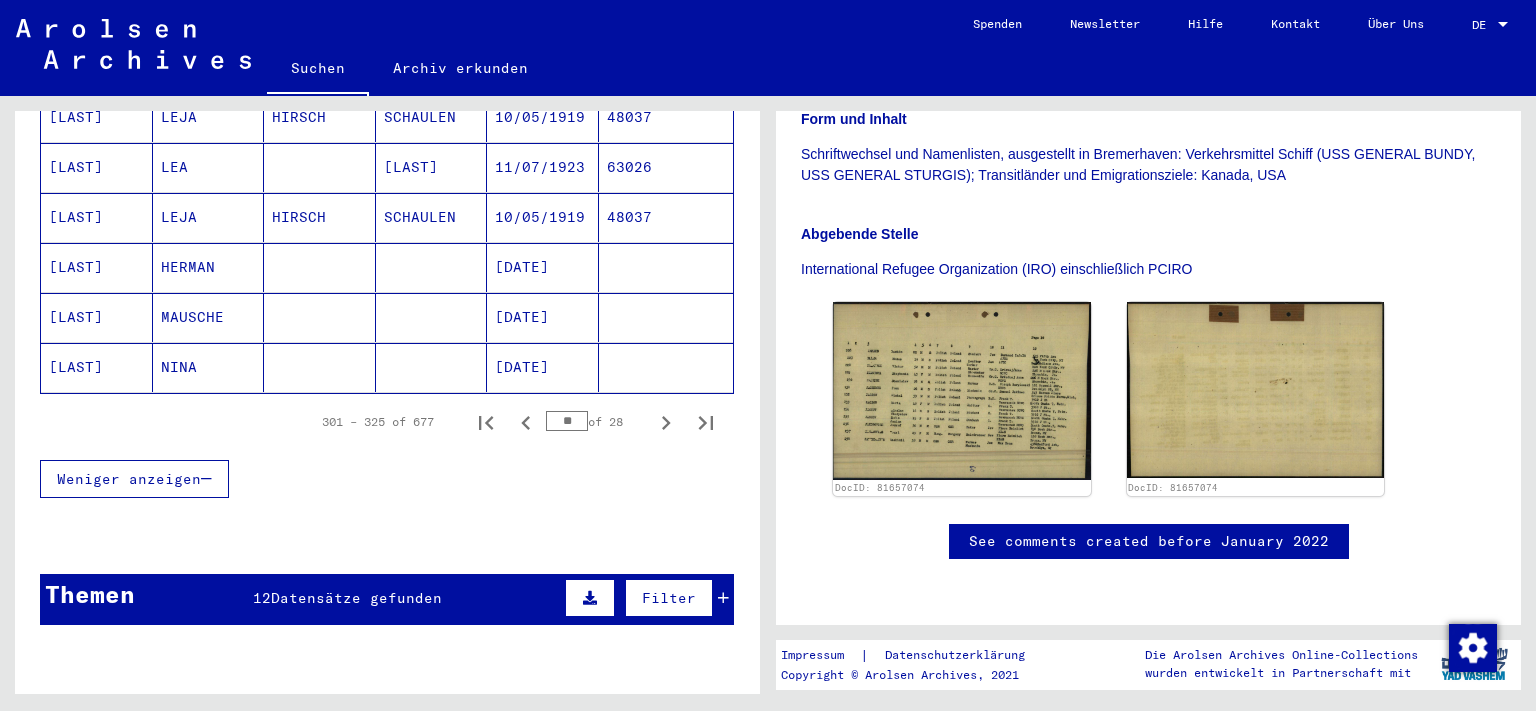 scroll, scrollTop: 1400, scrollLeft: 0, axis: vertical 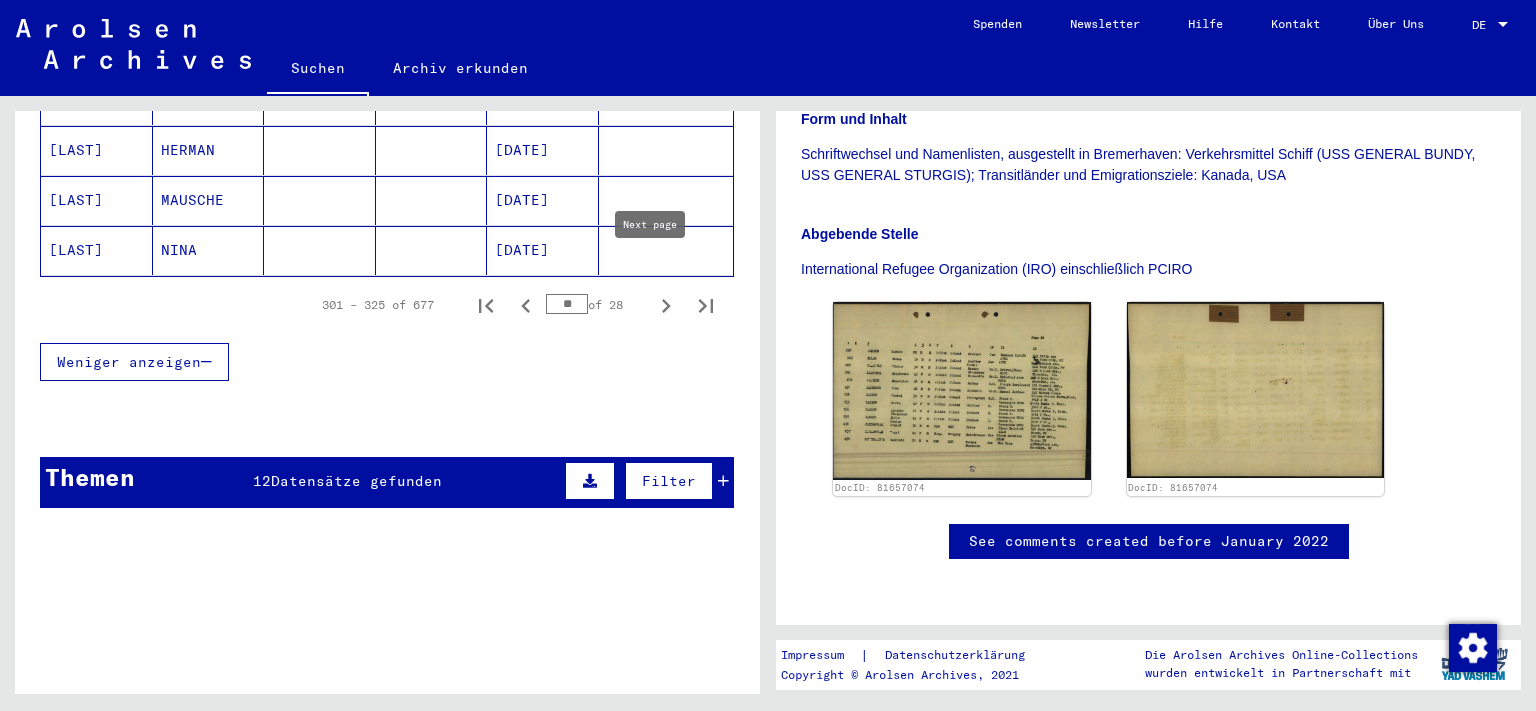 click 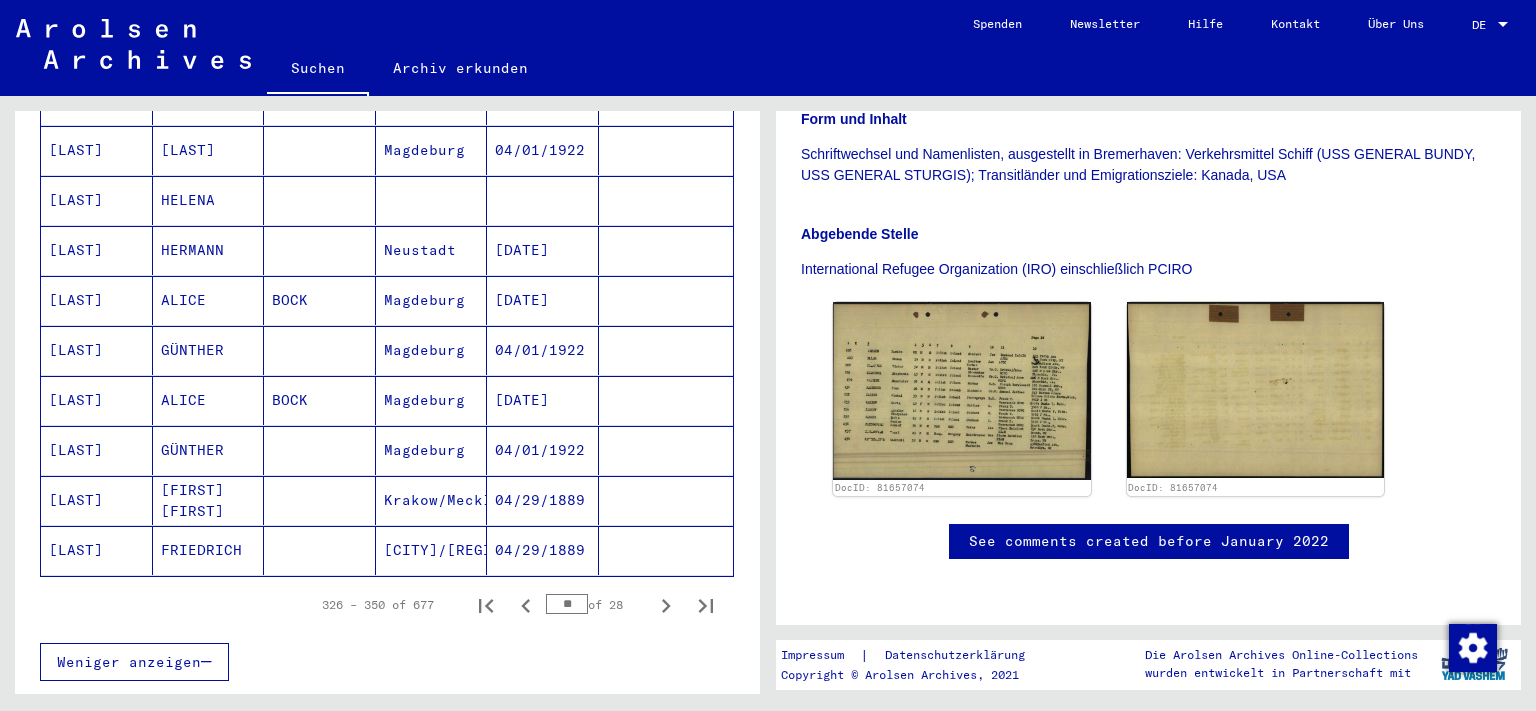 scroll, scrollTop: 1200, scrollLeft: 0, axis: vertical 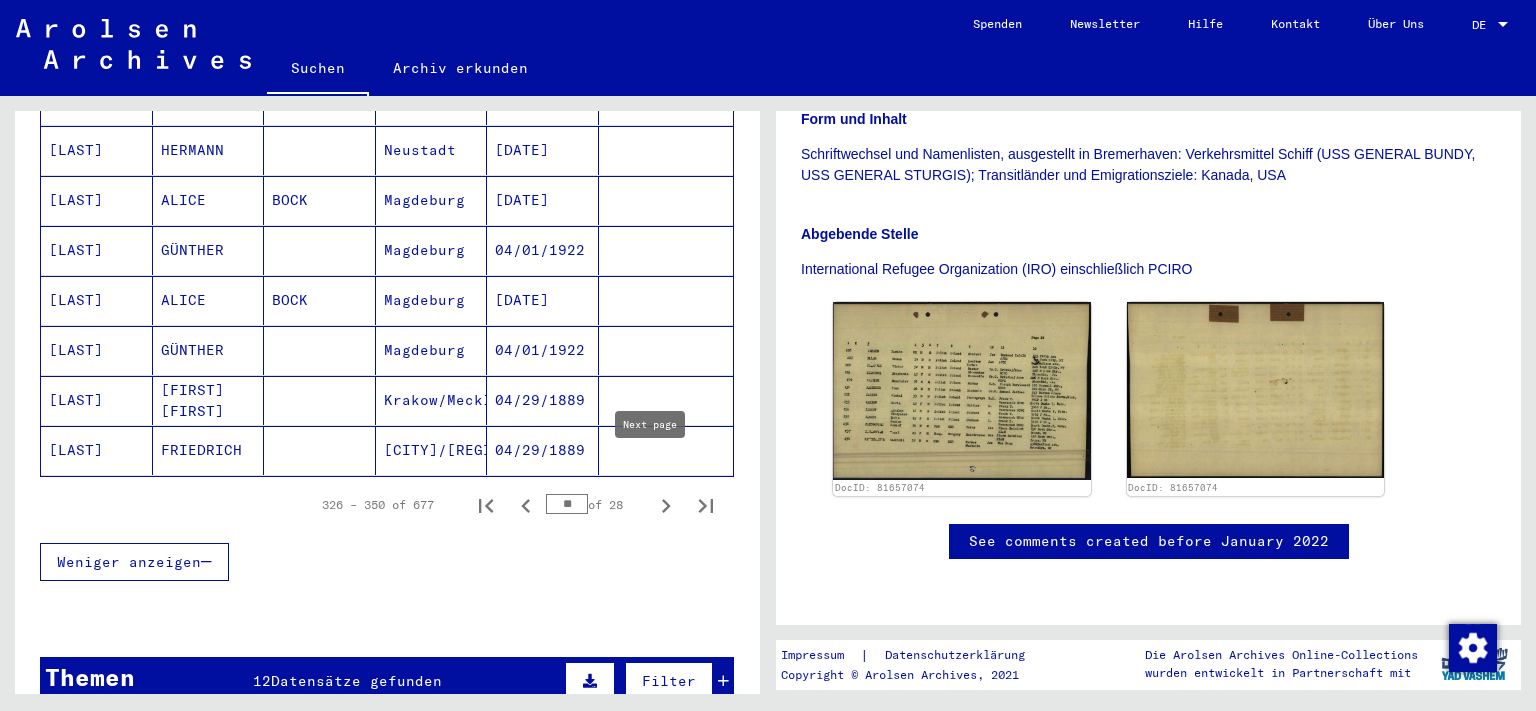 click 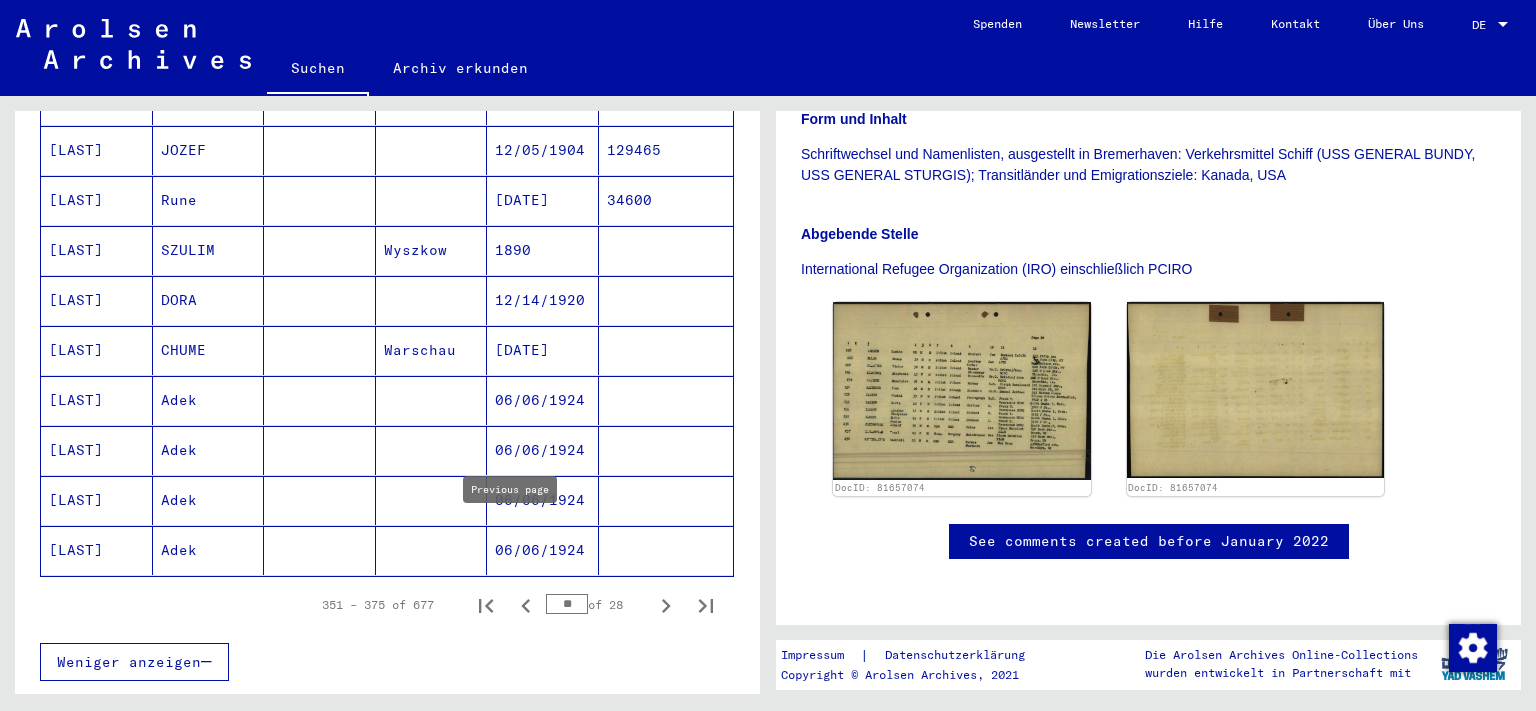 scroll, scrollTop: 1400, scrollLeft: 0, axis: vertical 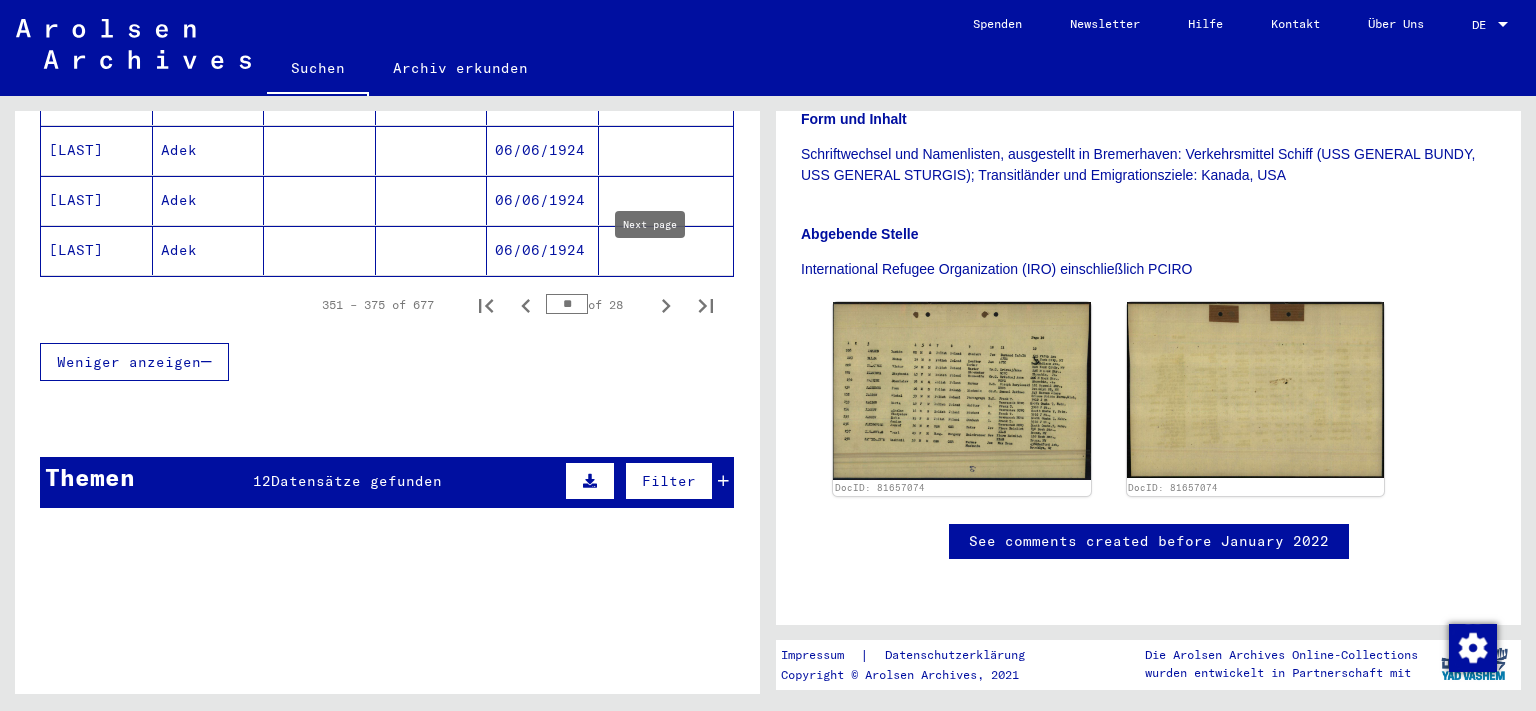 click 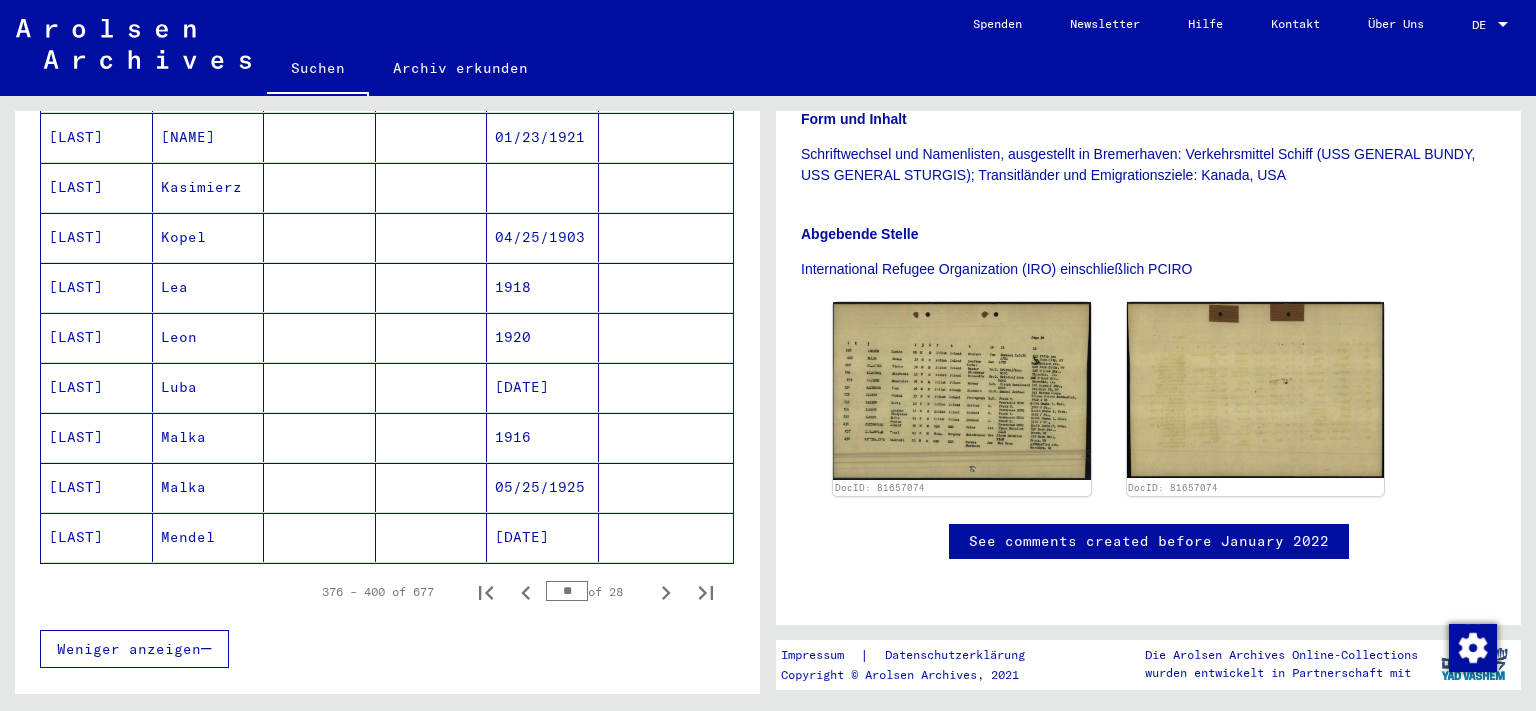 scroll, scrollTop: 1200, scrollLeft: 0, axis: vertical 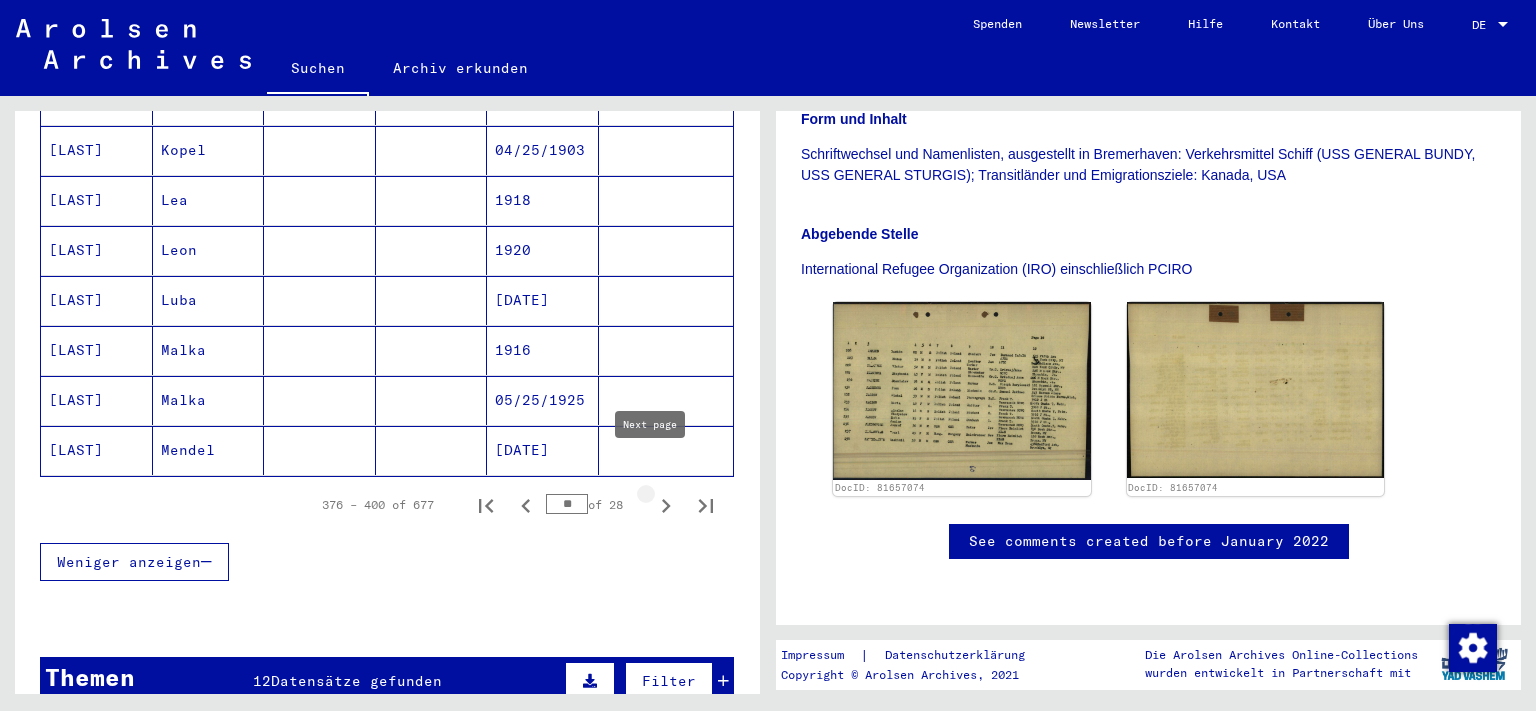 click 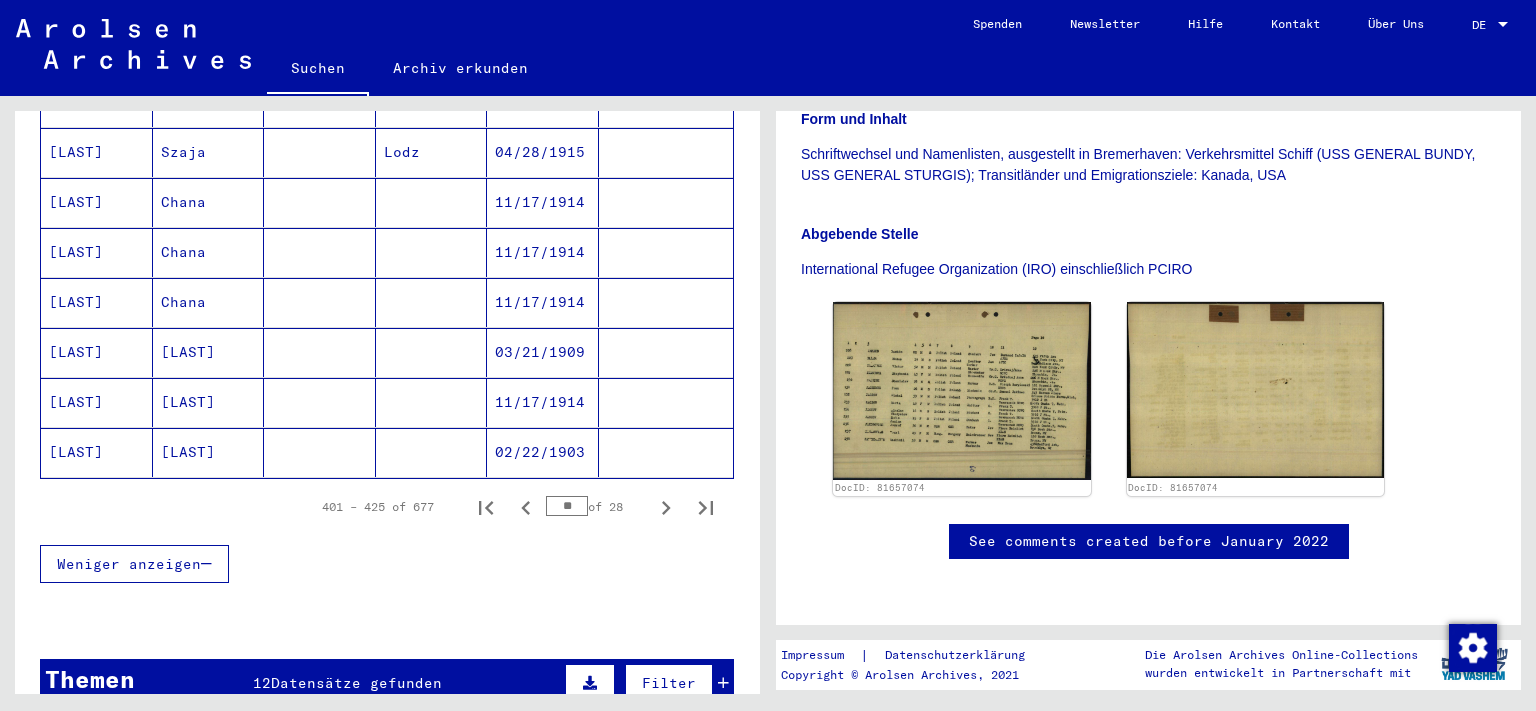 scroll, scrollTop: 1200, scrollLeft: 0, axis: vertical 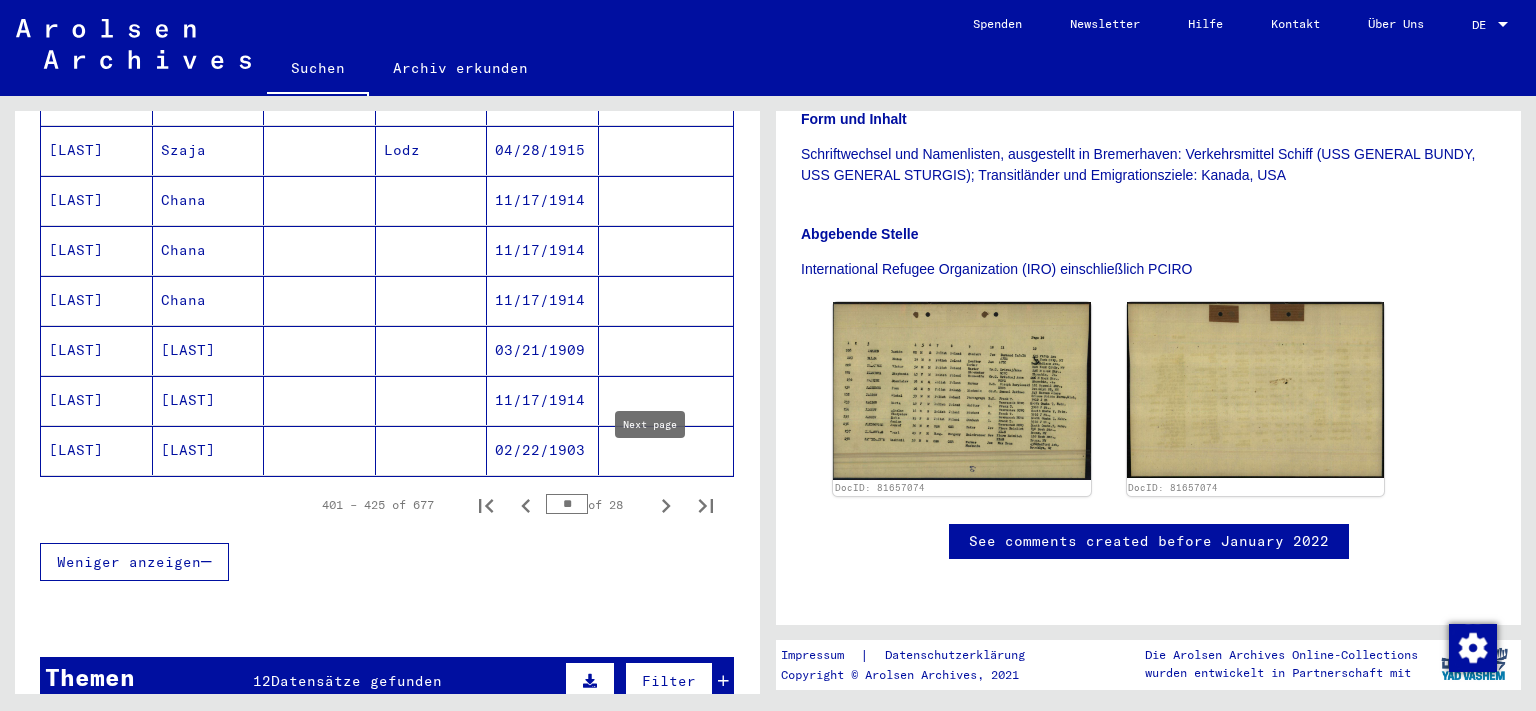 click 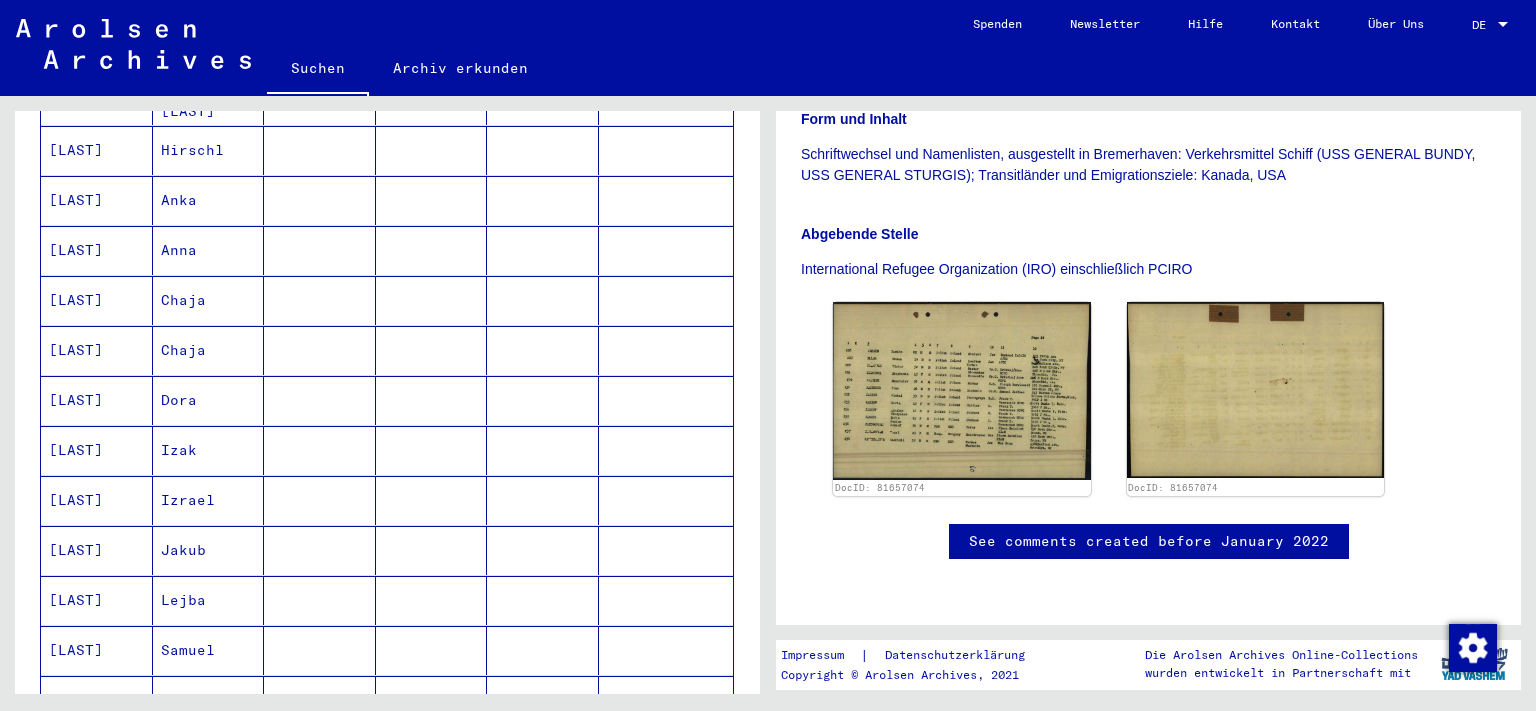 scroll, scrollTop: 1100, scrollLeft: 0, axis: vertical 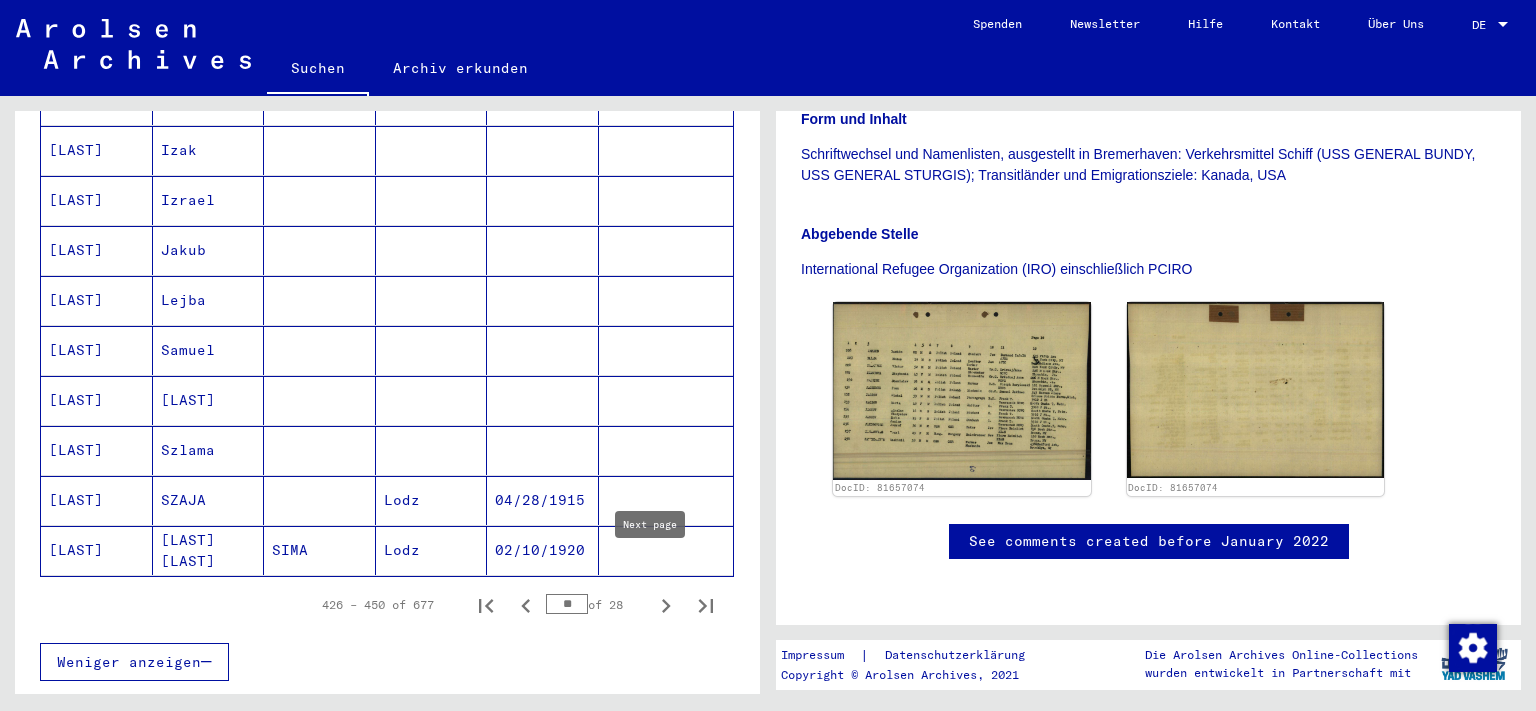 click 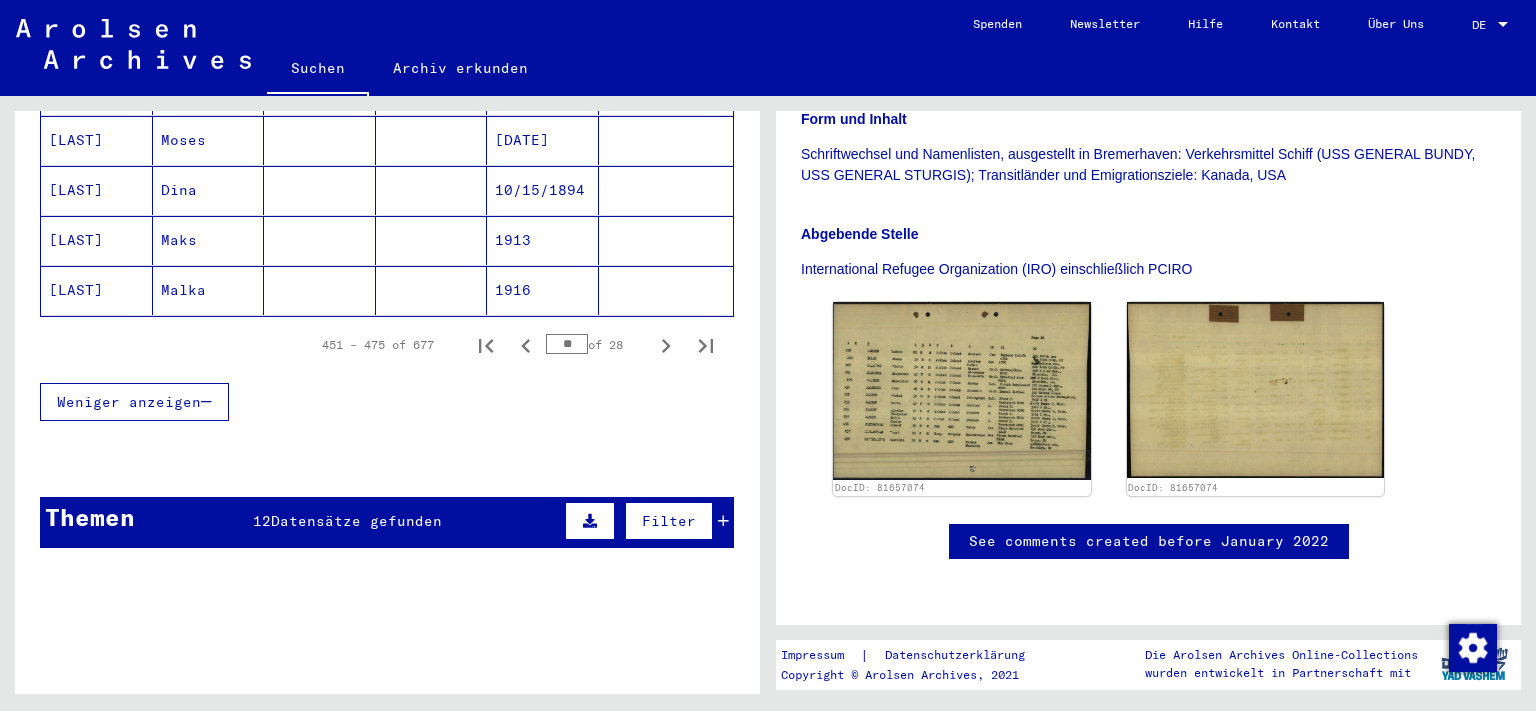 scroll, scrollTop: 1500, scrollLeft: 0, axis: vertical 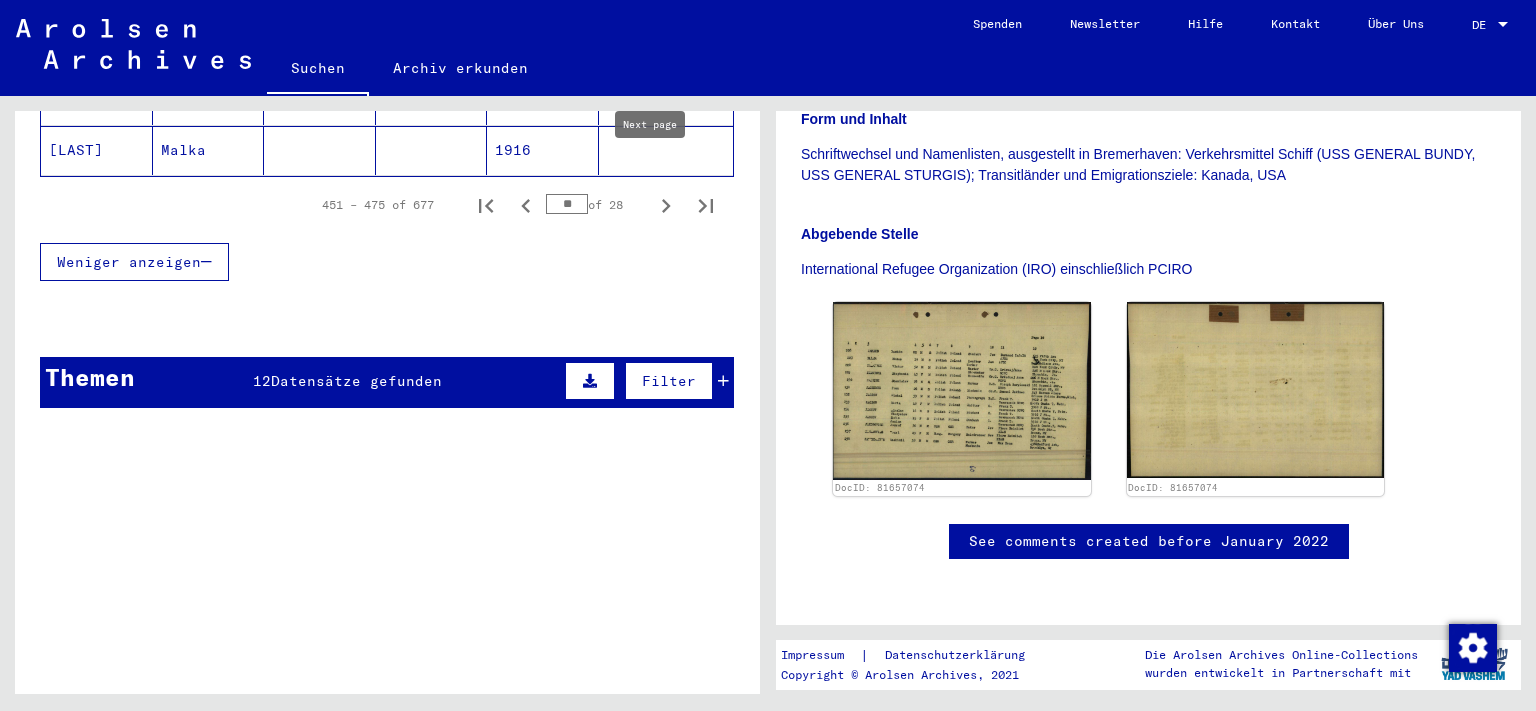 click 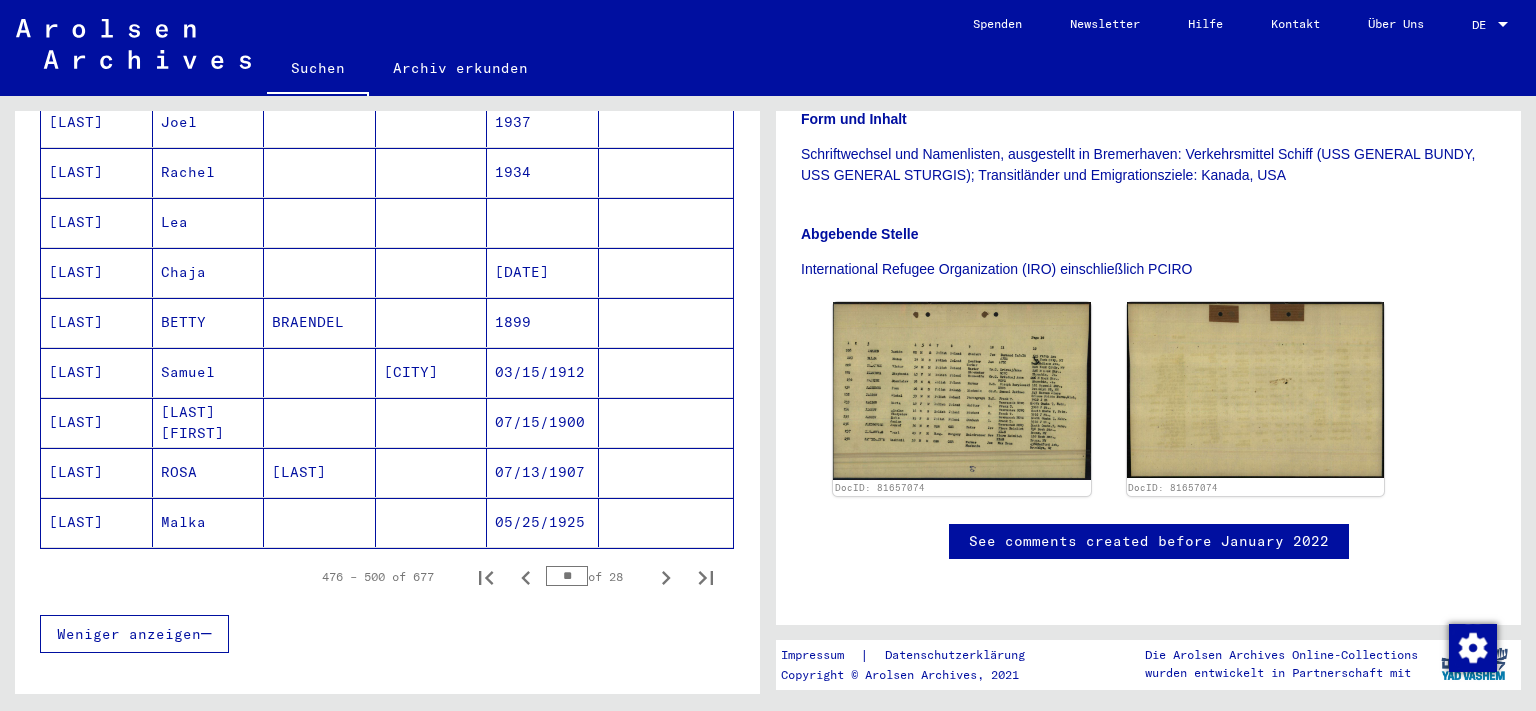 scroll, scrollTop: 1200, scrollLeft: 0, axis: vertical 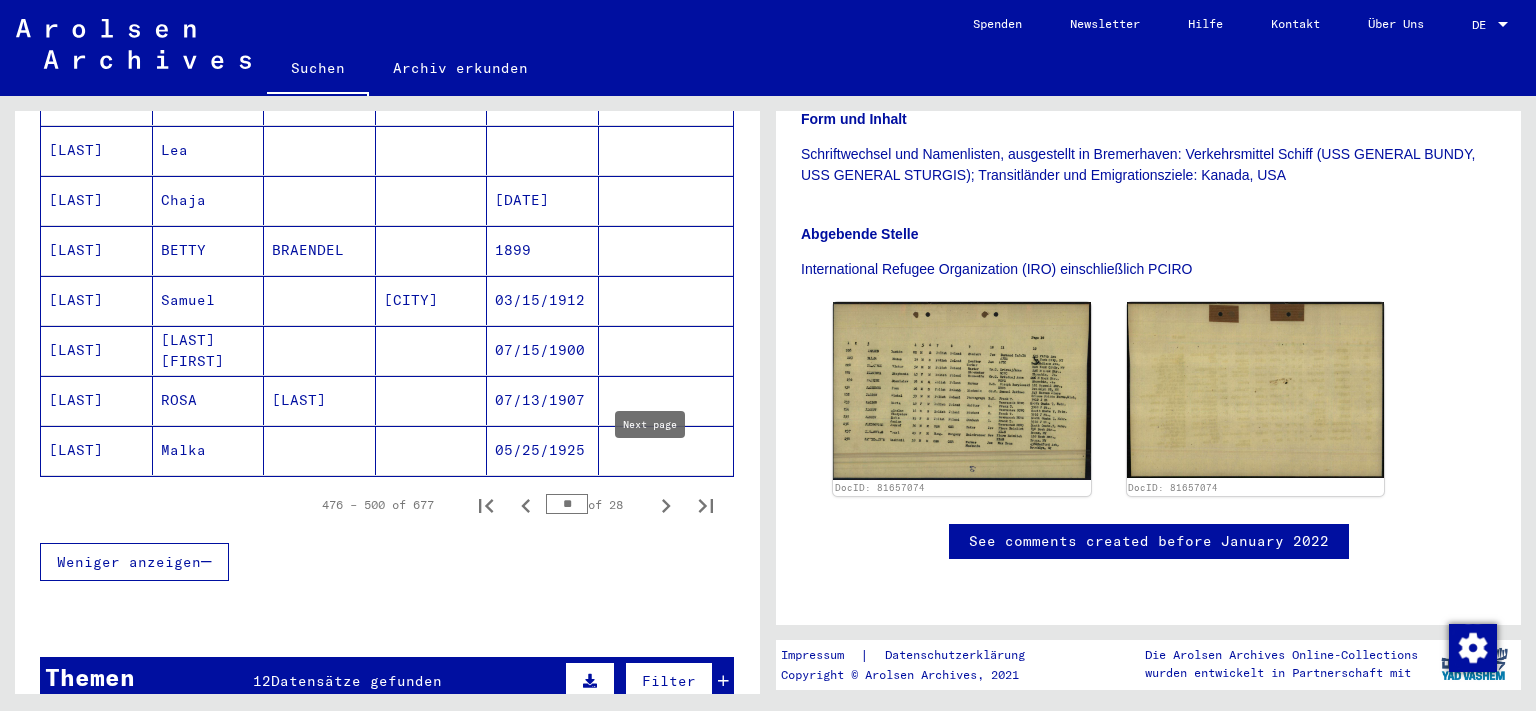 click 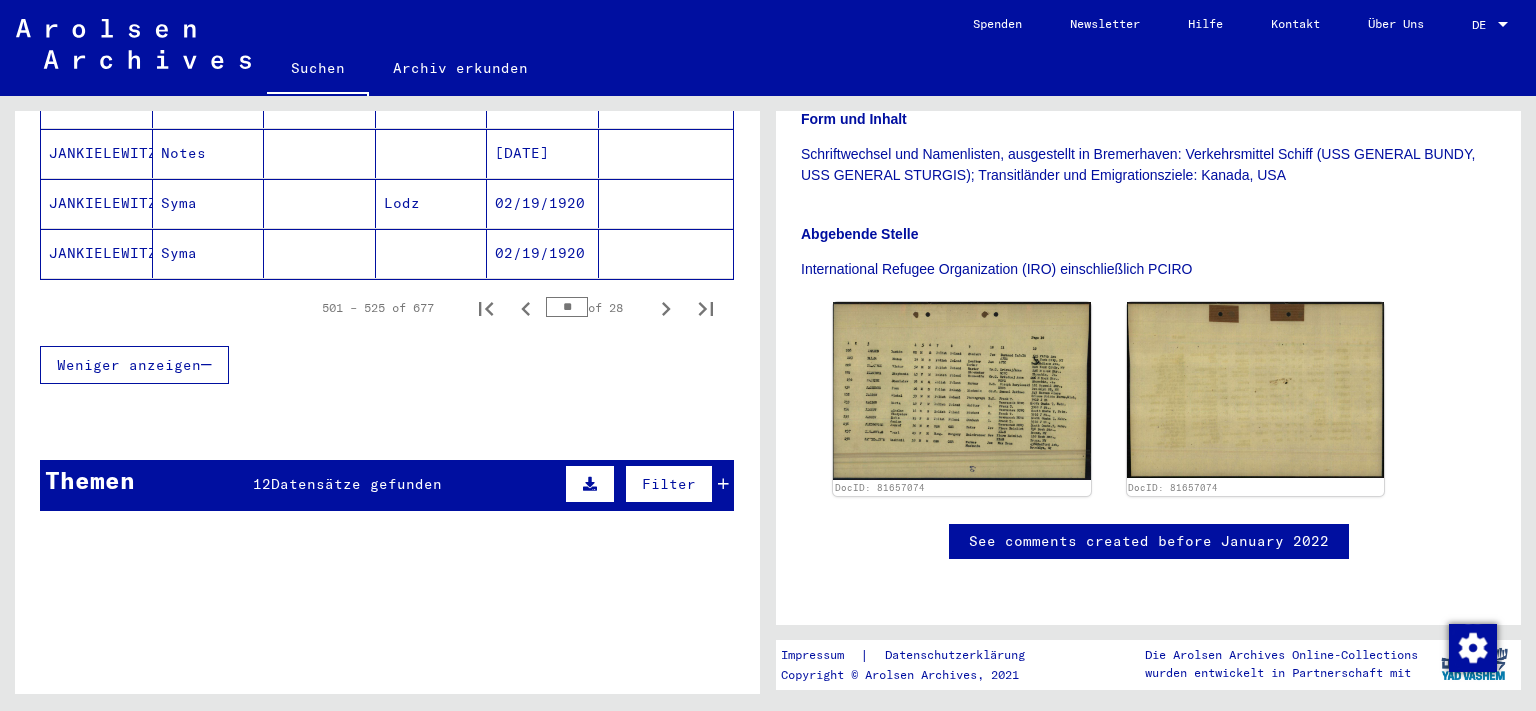 scroll, scrollTop: 1400, scrollLeft: 0, axis: vertical 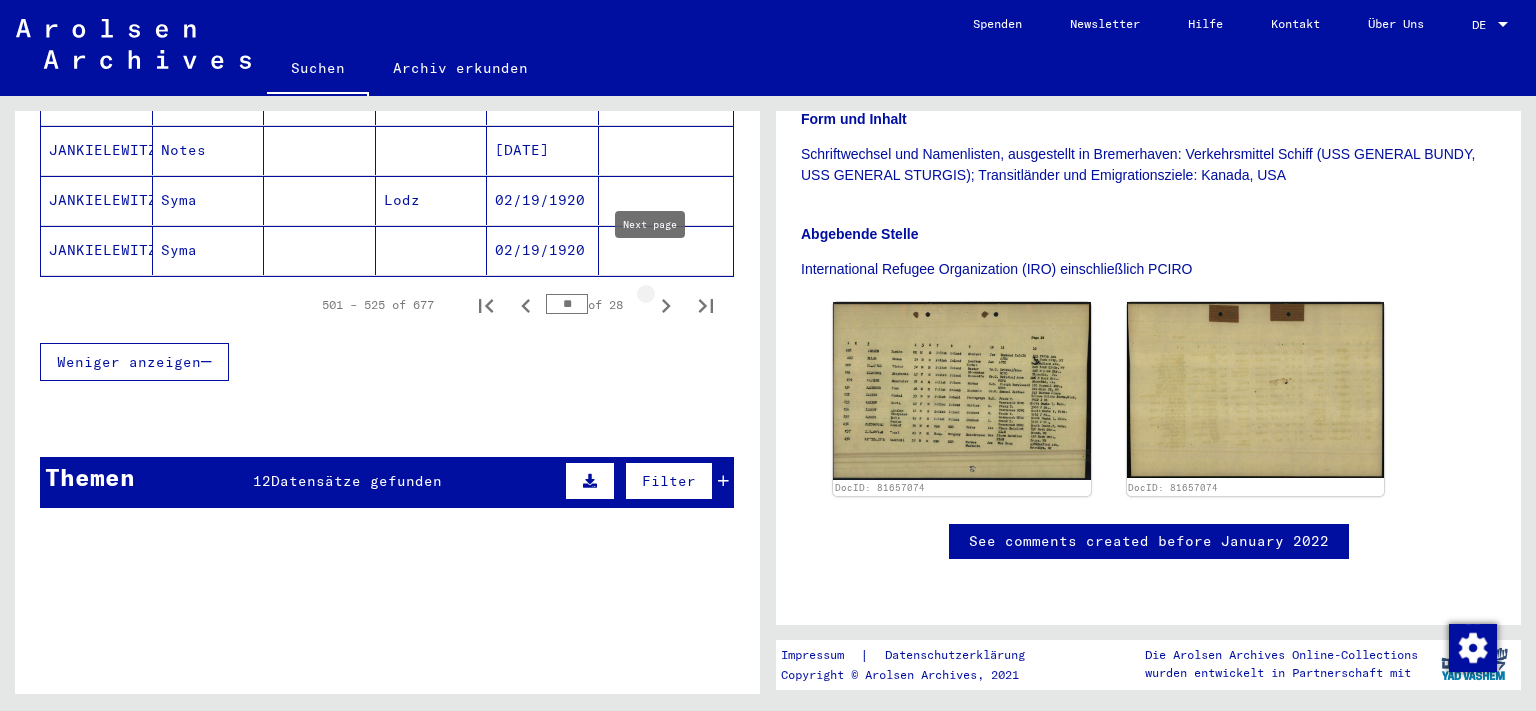 click 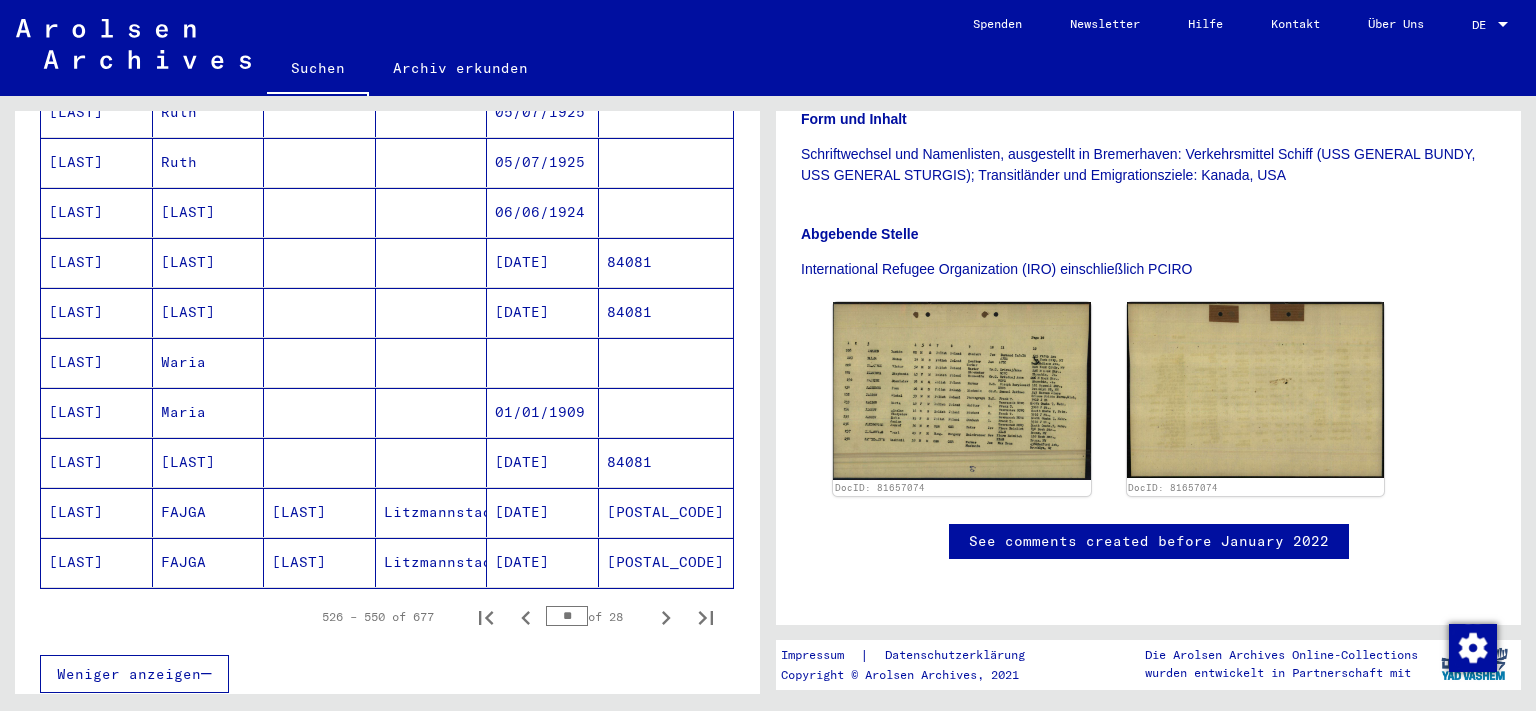 scroll, scrollTop: 1200, scrollLeft: 0, axis: vertical 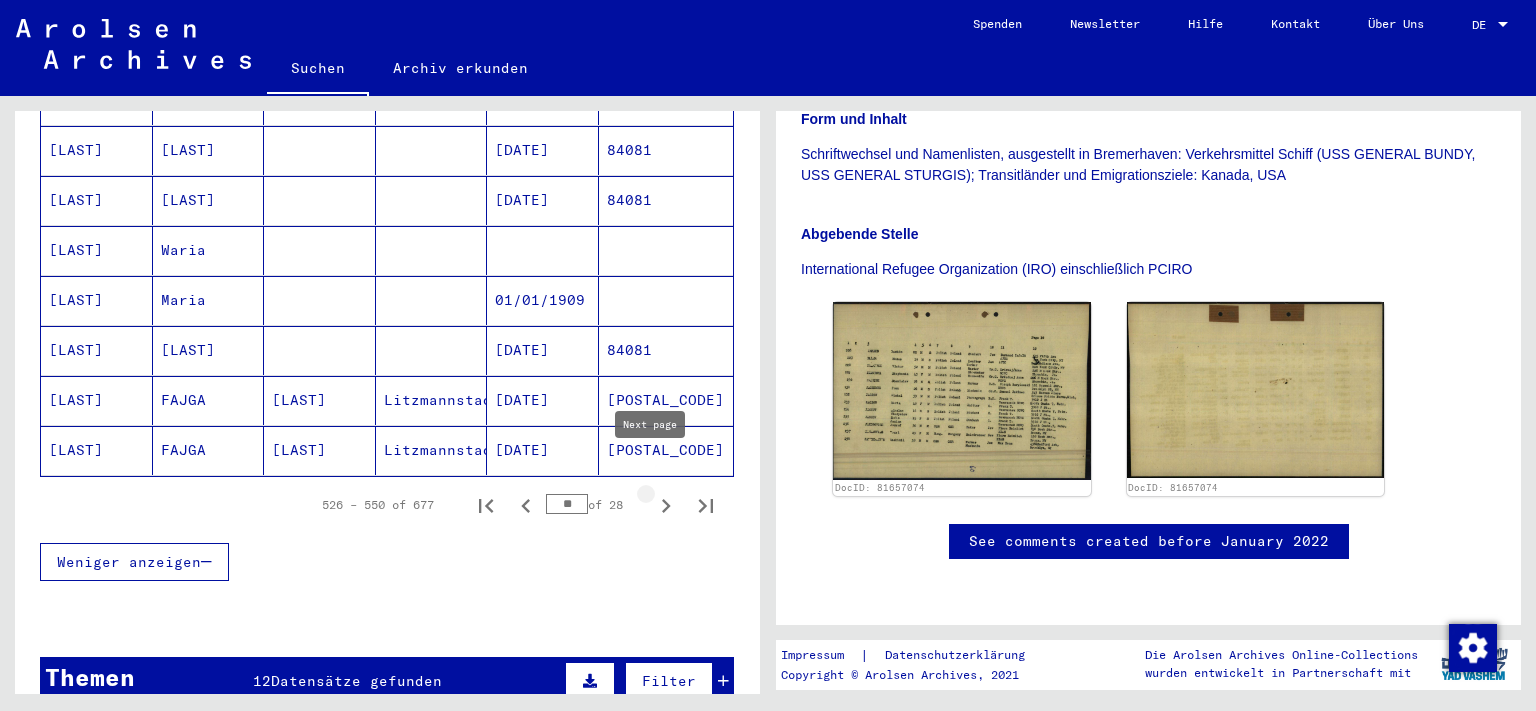click 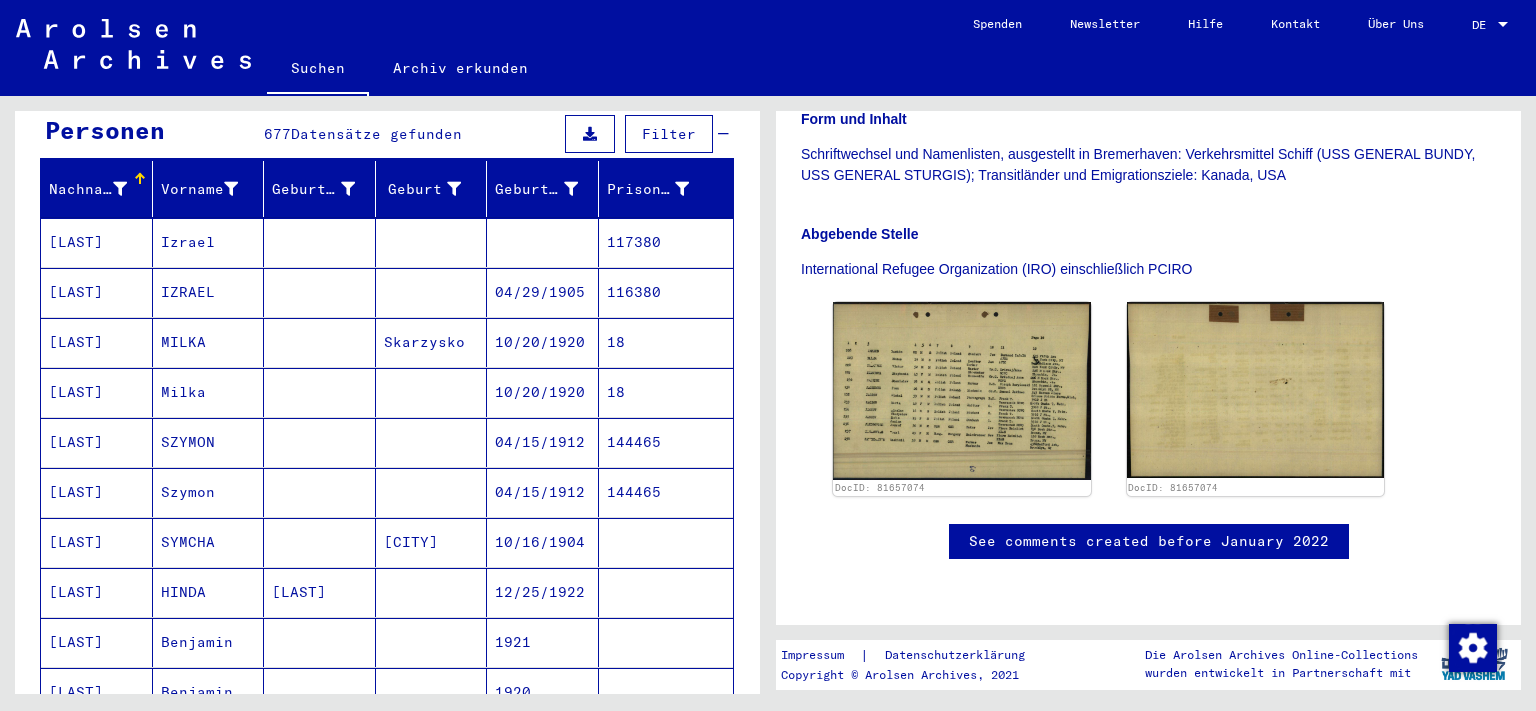 scroll, scrollTop: 200, scrollLeft: 0, axis: vertical 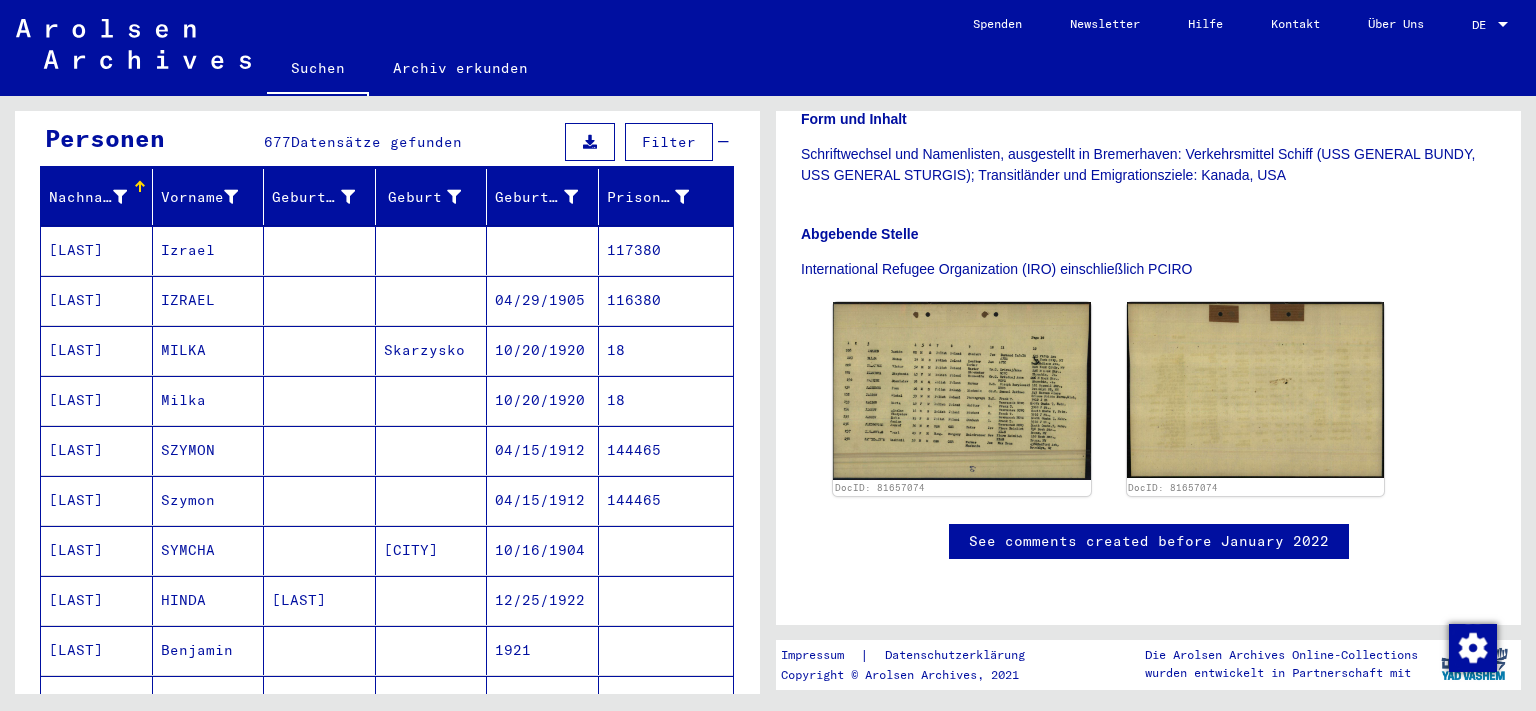 click on "MILKA" at bounding box center (209, 400) 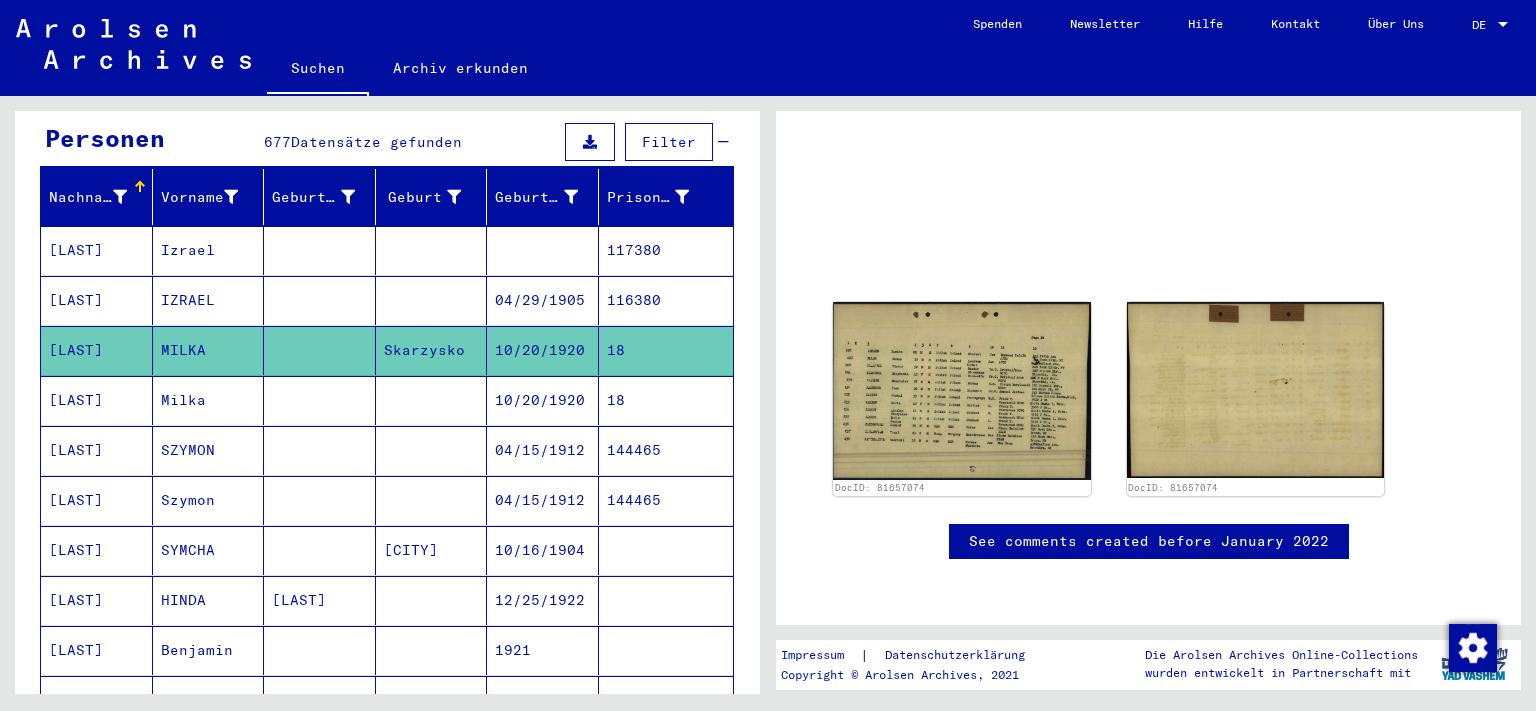 scroll, scrollTop: 325, scrollLeft: 0, axis: vertical 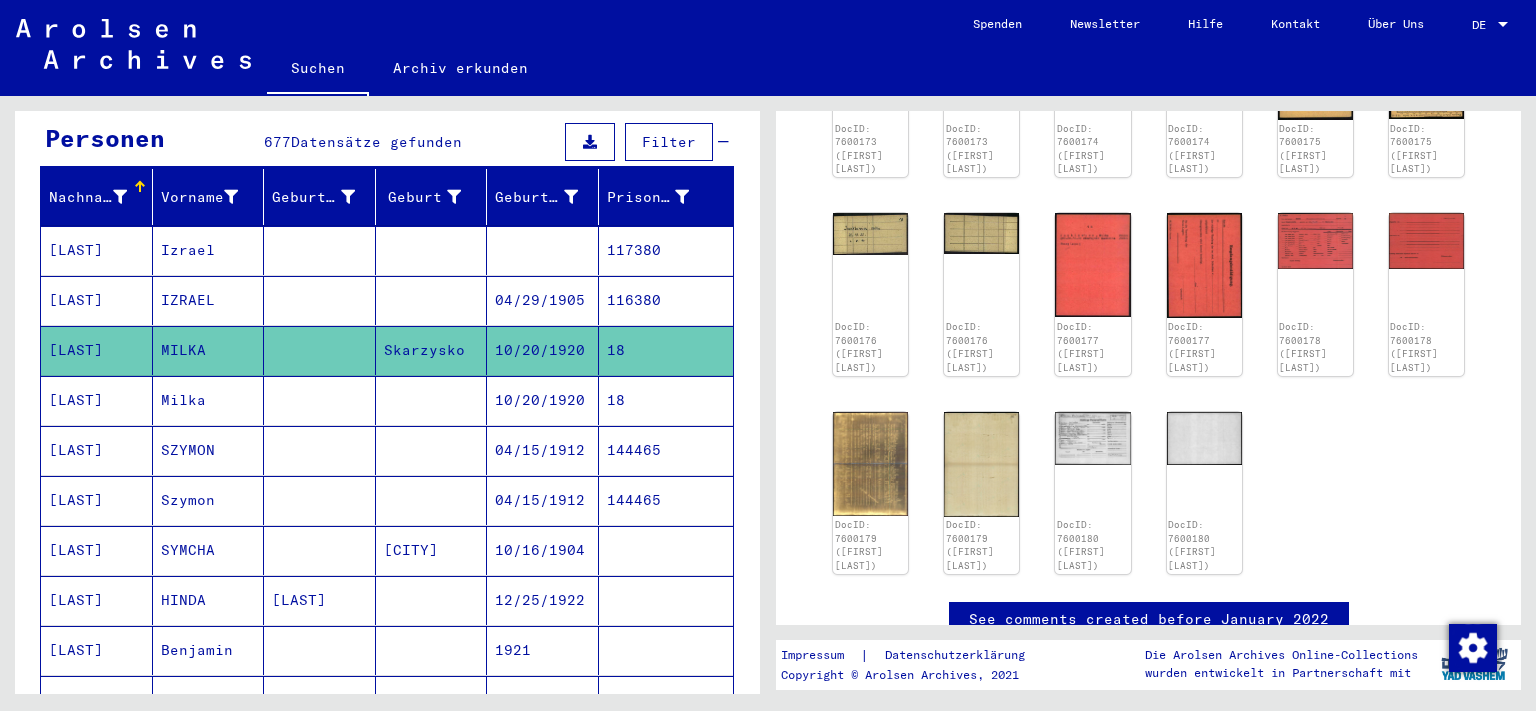 click on "[LAST]" at bounding box center (97, 350) 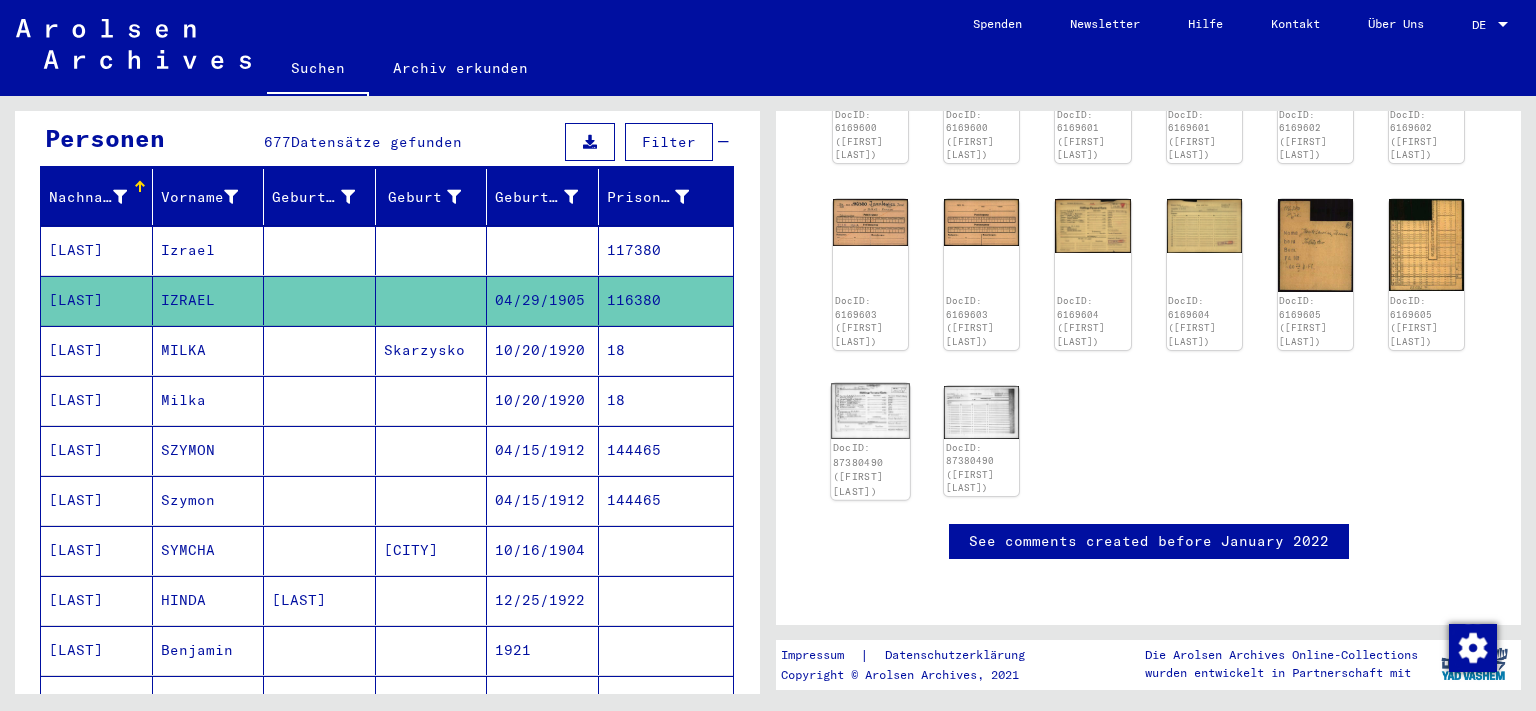 scroll, scrollTop: 125, scrollLeft: 0, axis: vertical 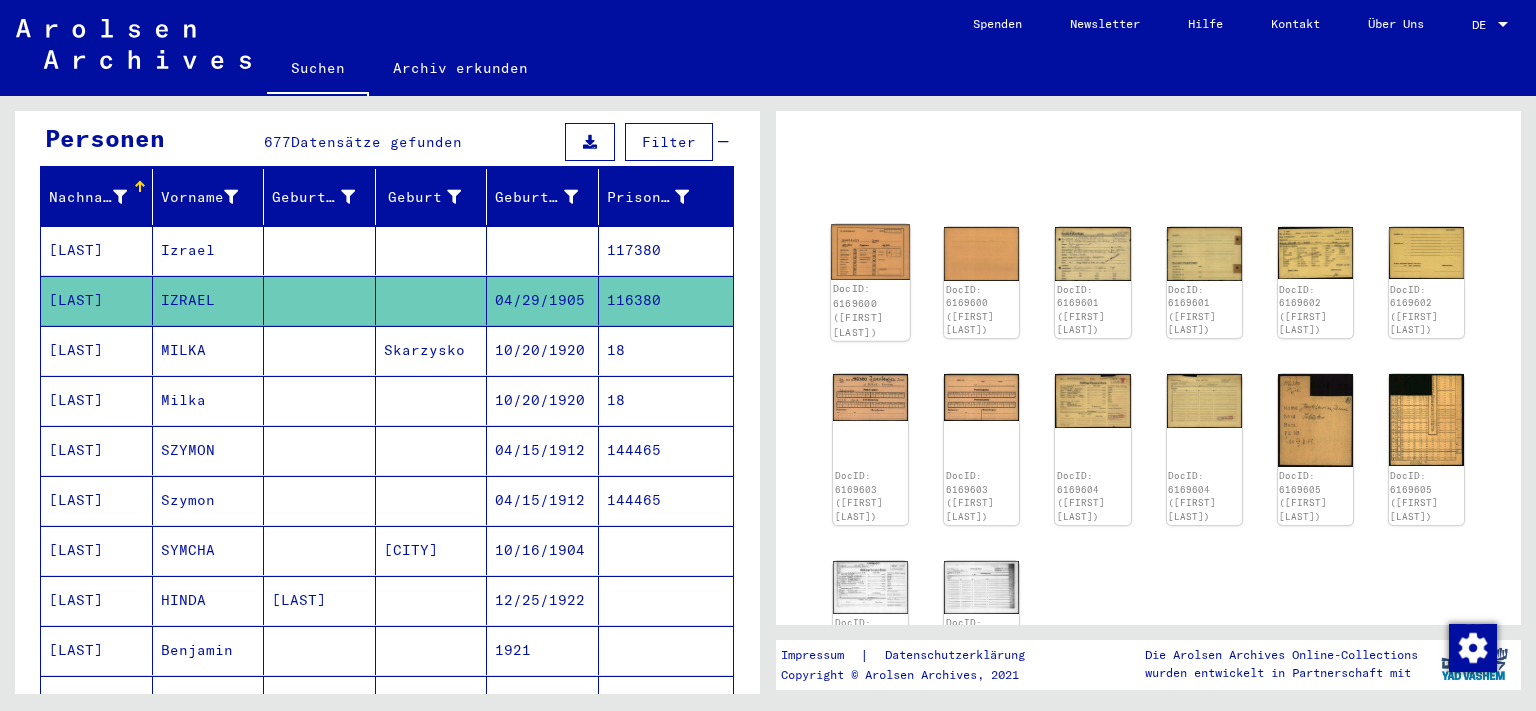 click 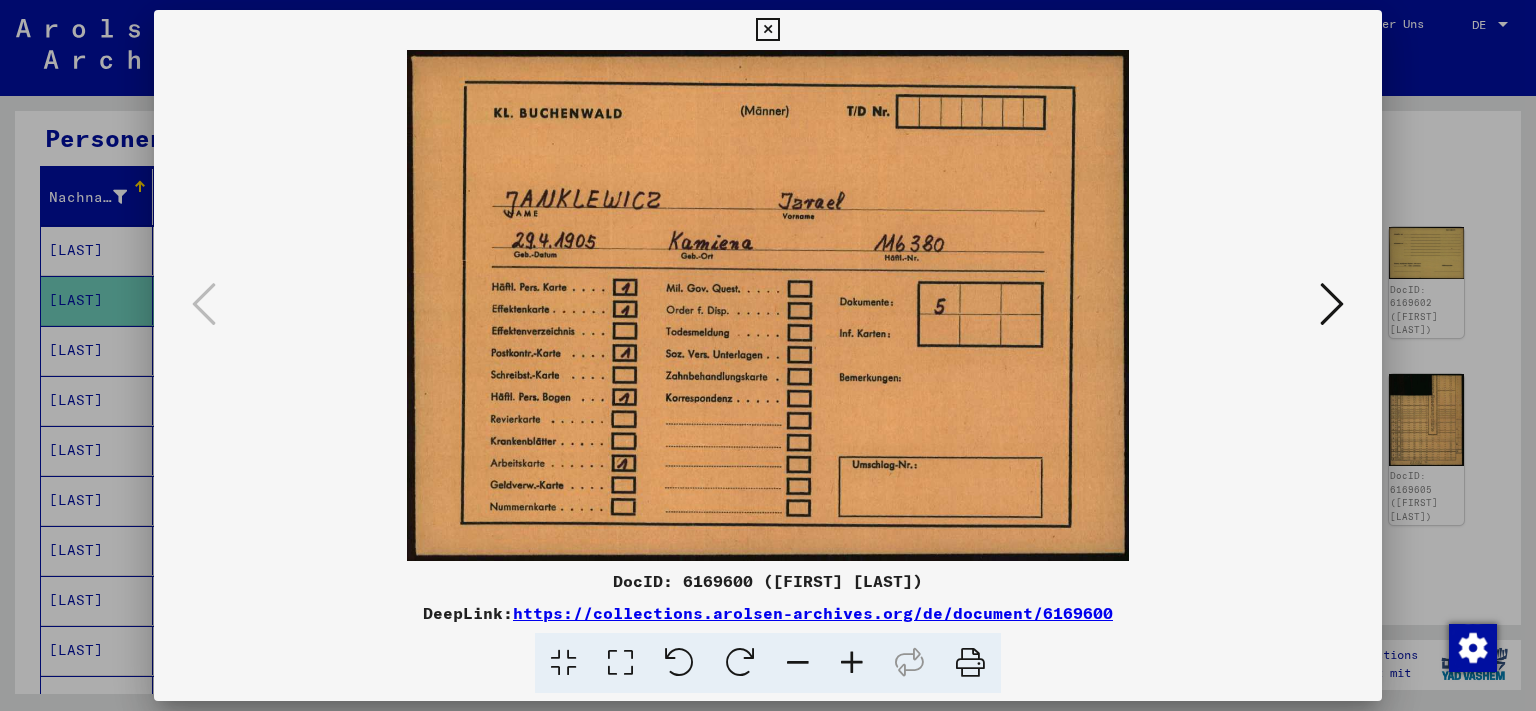 click at bounding box center (1332, 304) 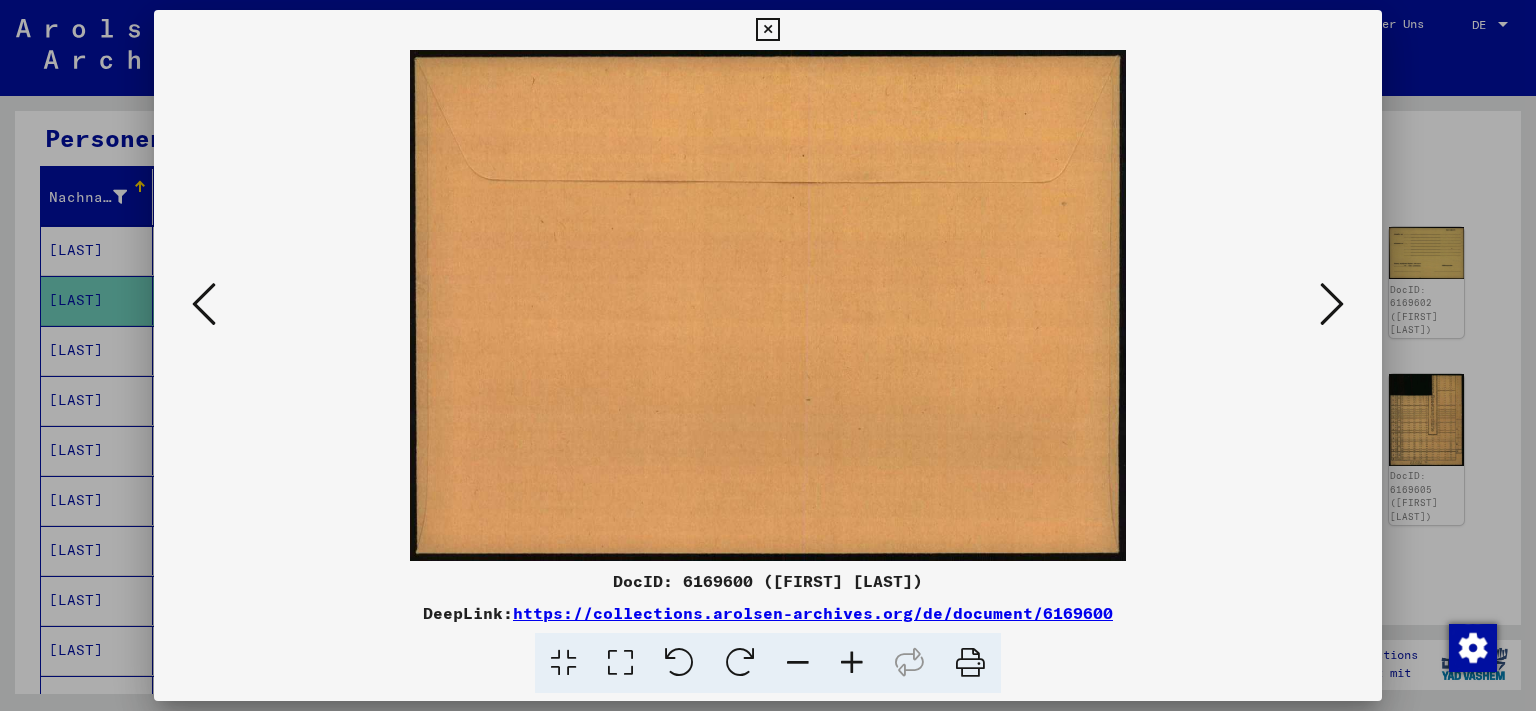 click at bounding box center [1332, 304] 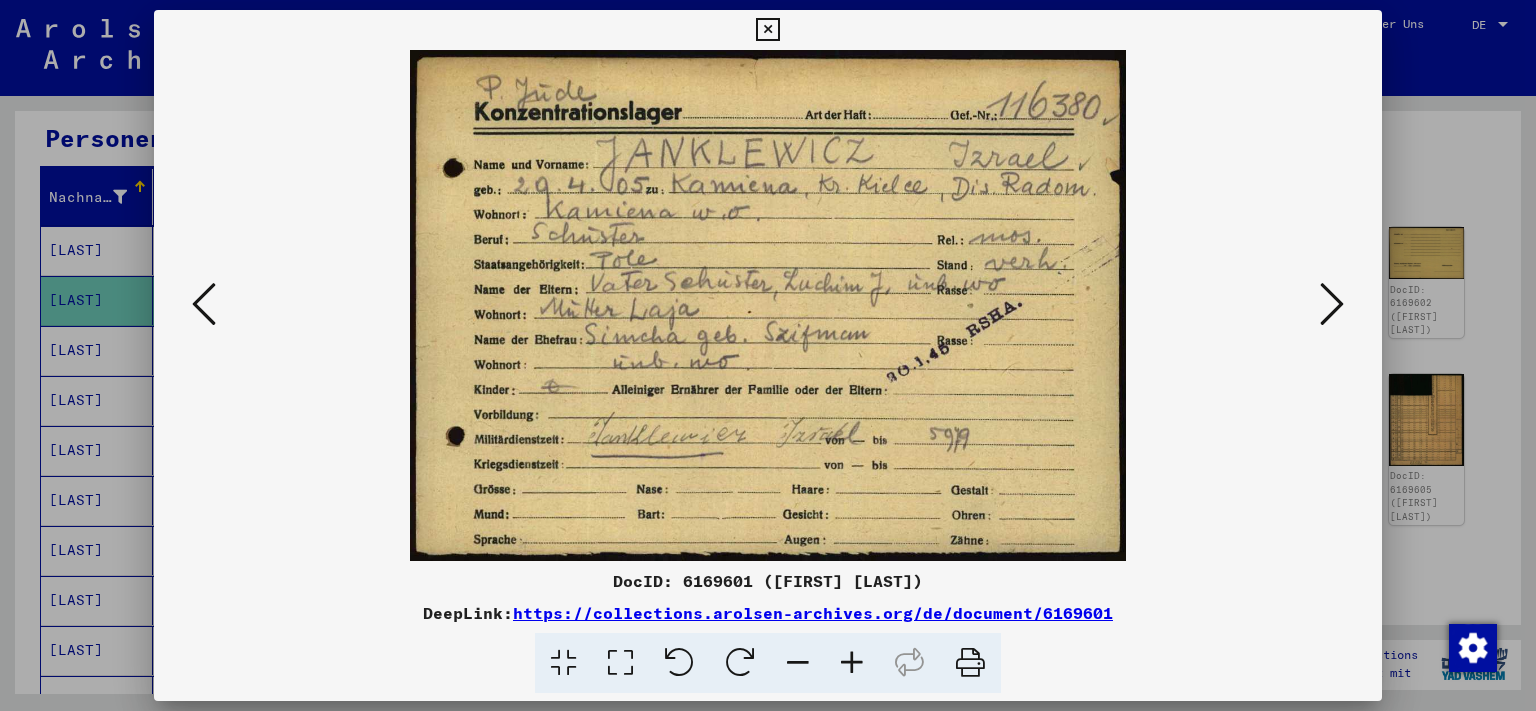 click at bounding box center (1332, 304) 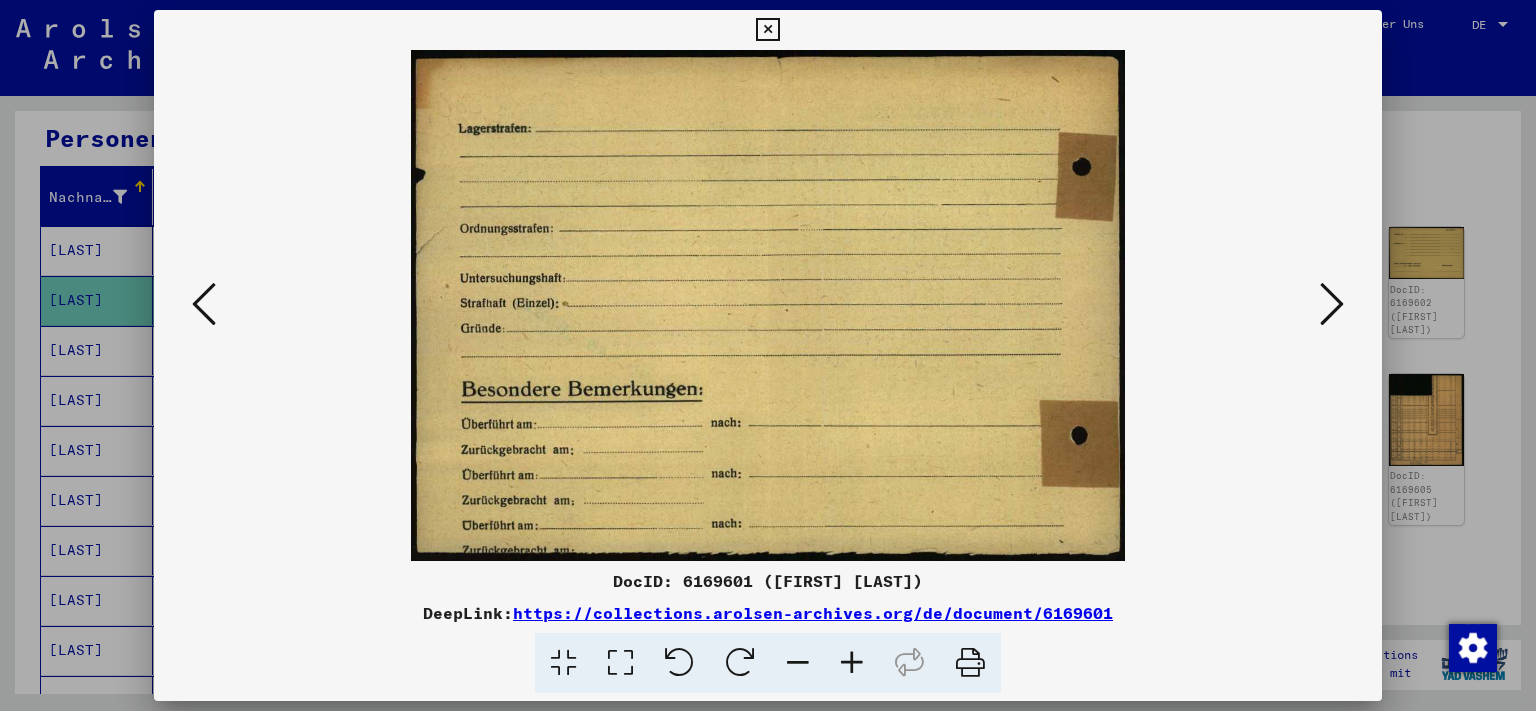 click at bounding box center [1332, 304] 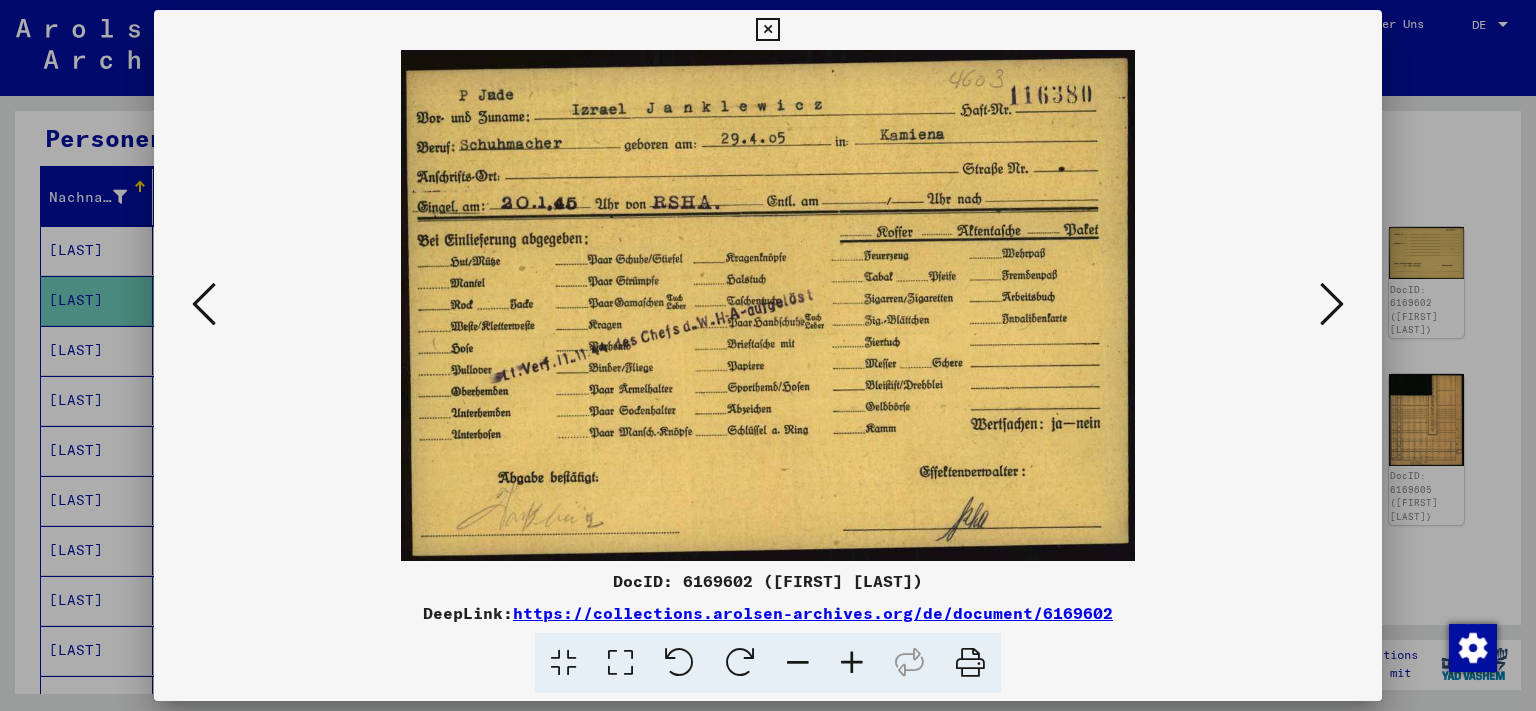 click at bounding box center (1332, 304) 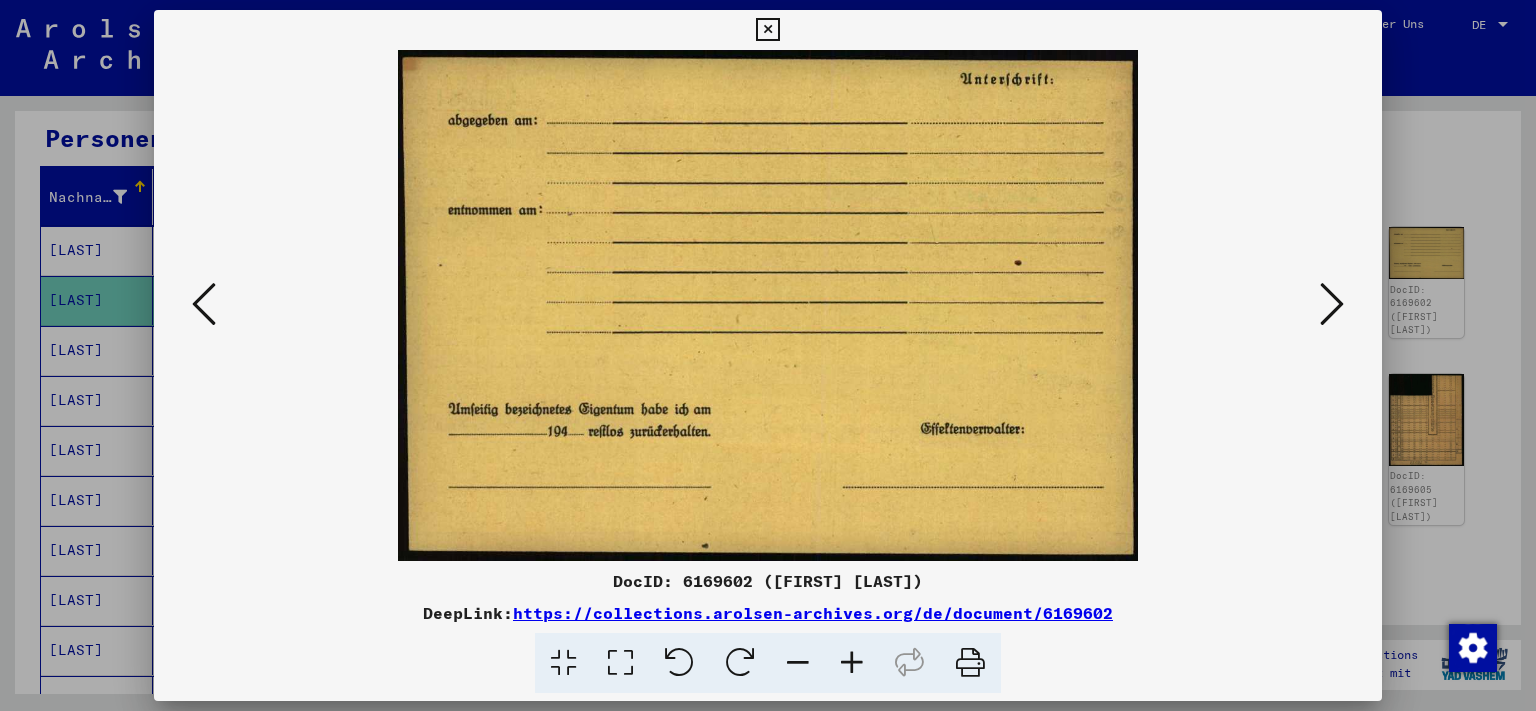click at bounding box center (1332, 304) 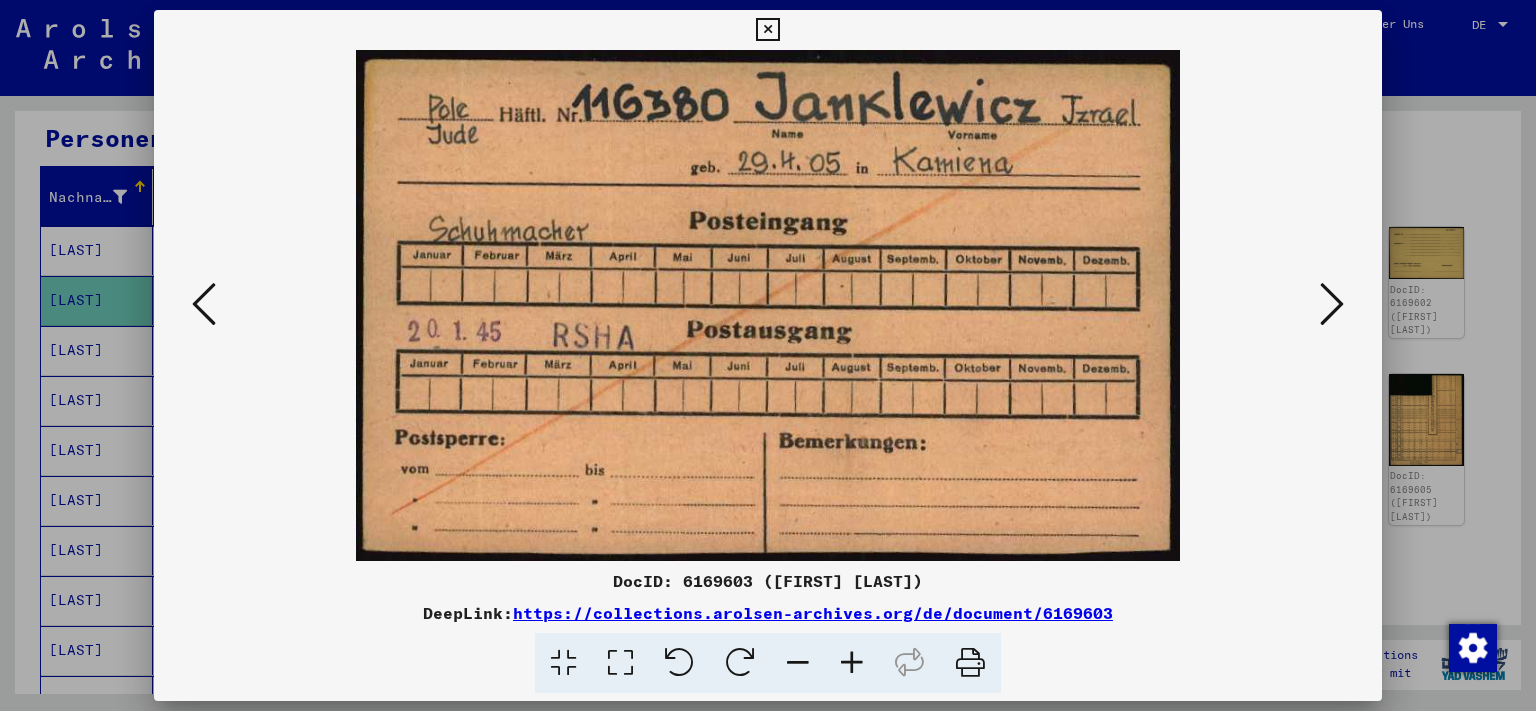 click at bounding box center (1332, 304) 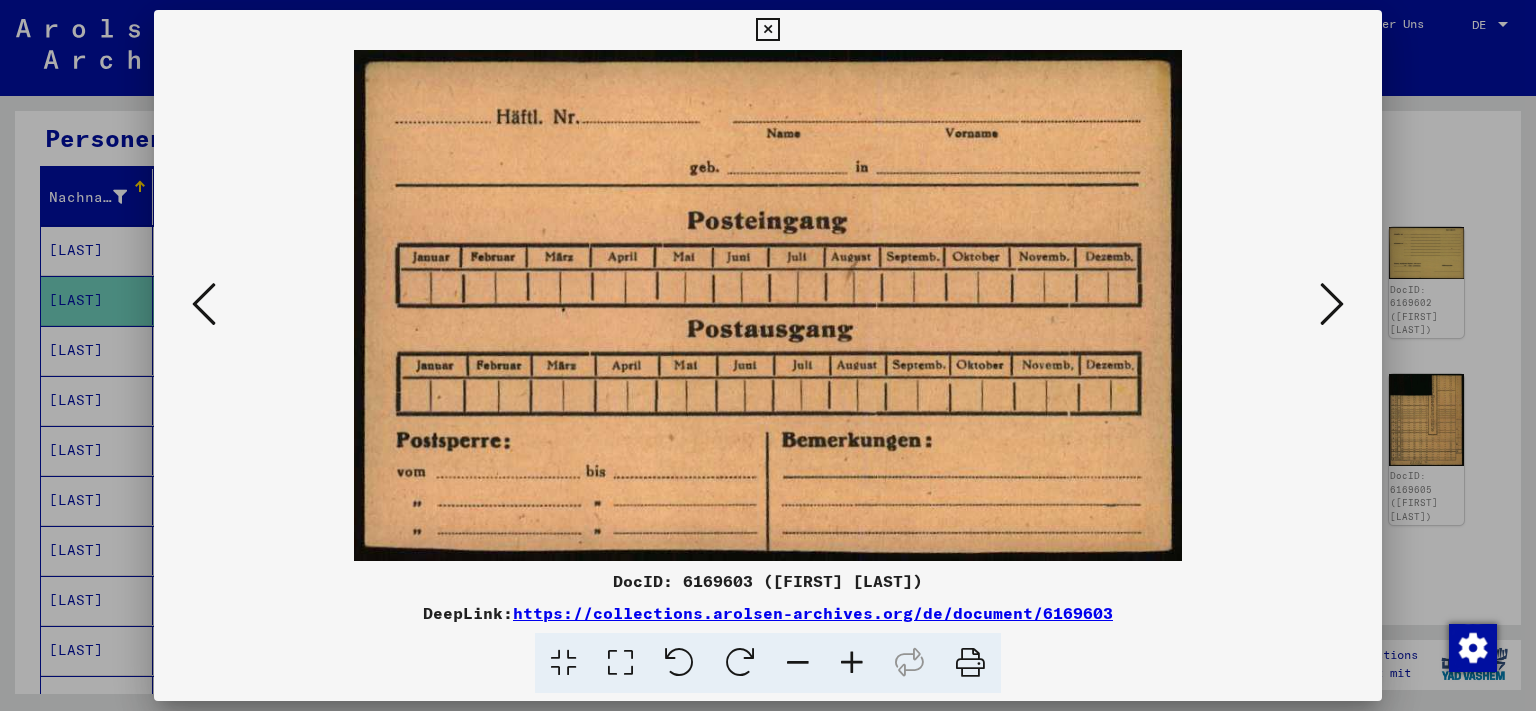 click at bounding box center [1332, 304] 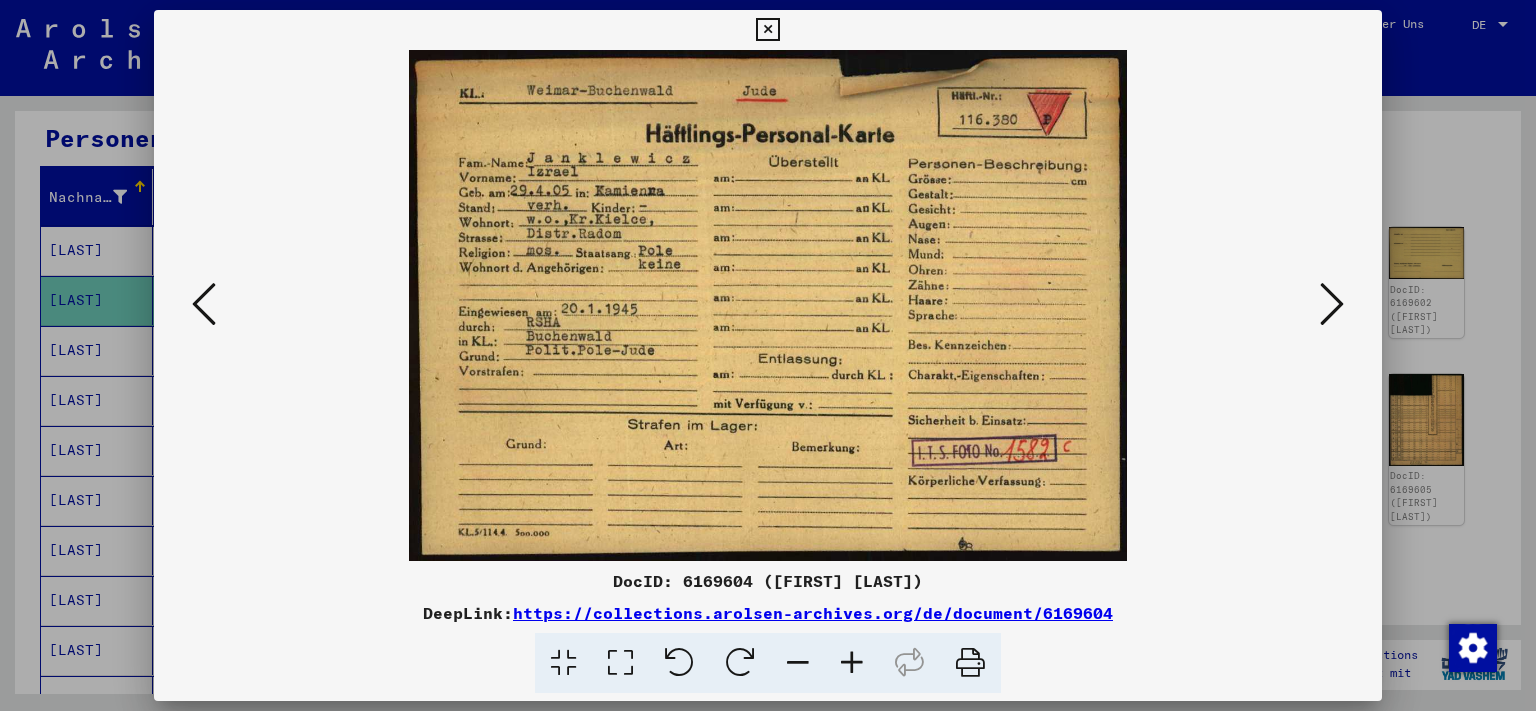 click at bounding box center [1332, 304] 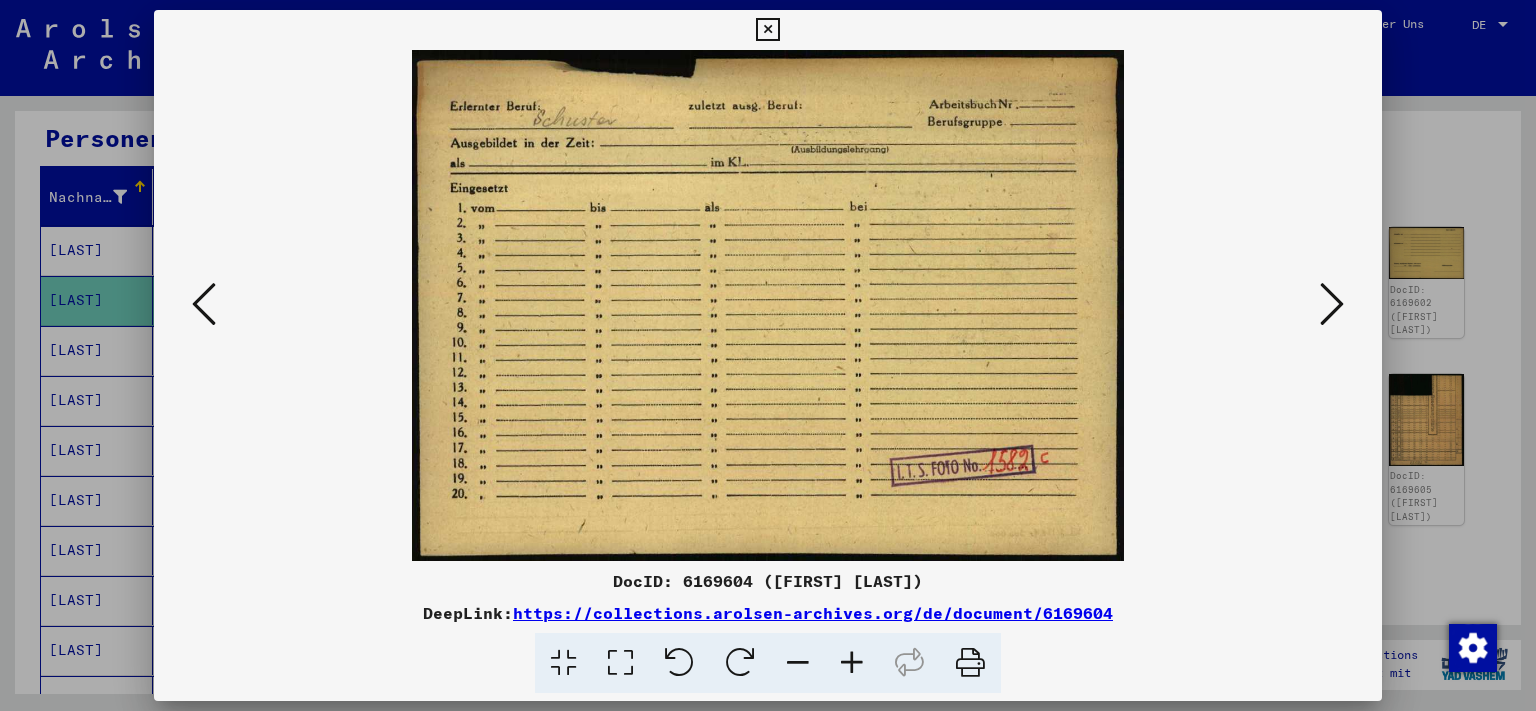 click at bounding box center (767, 30) 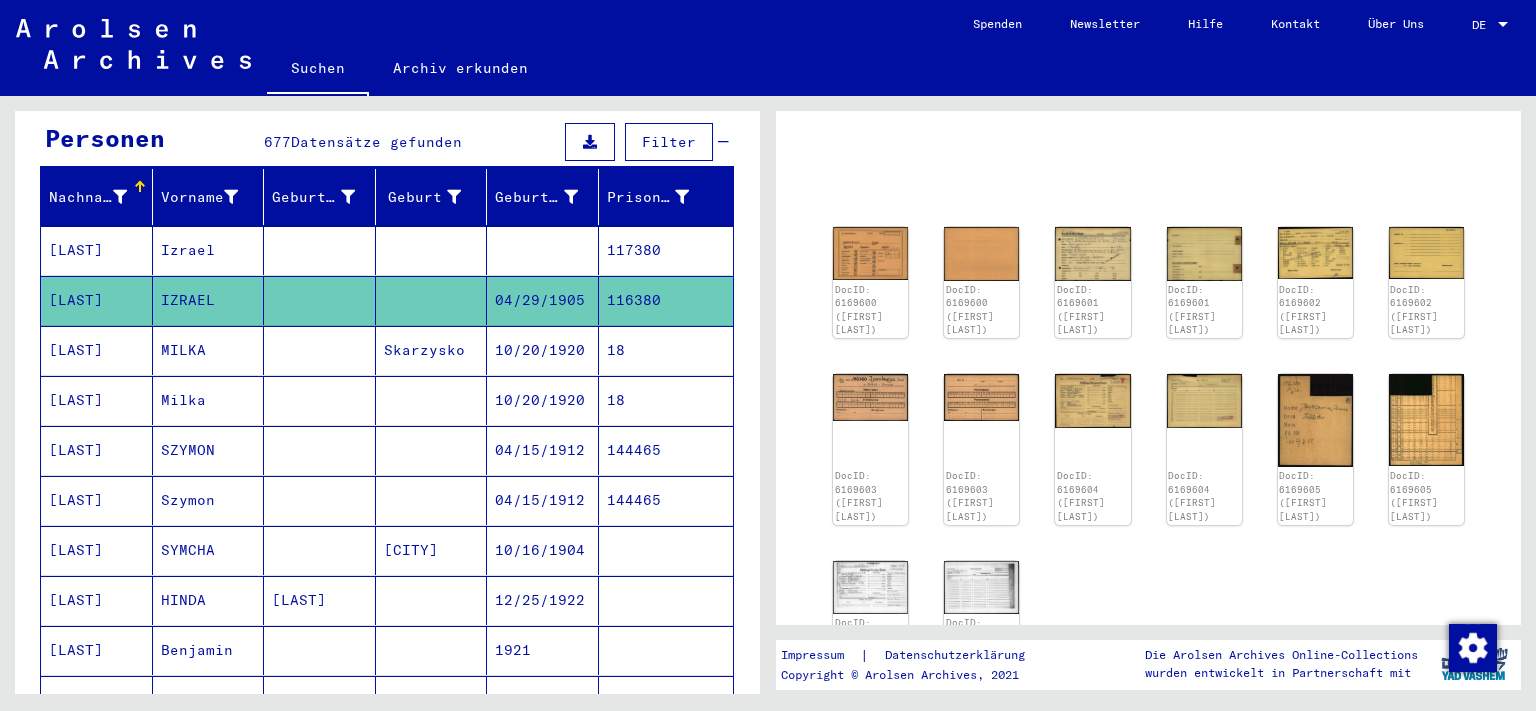 click on "Skarzysko" at bounding box center [432, 400] 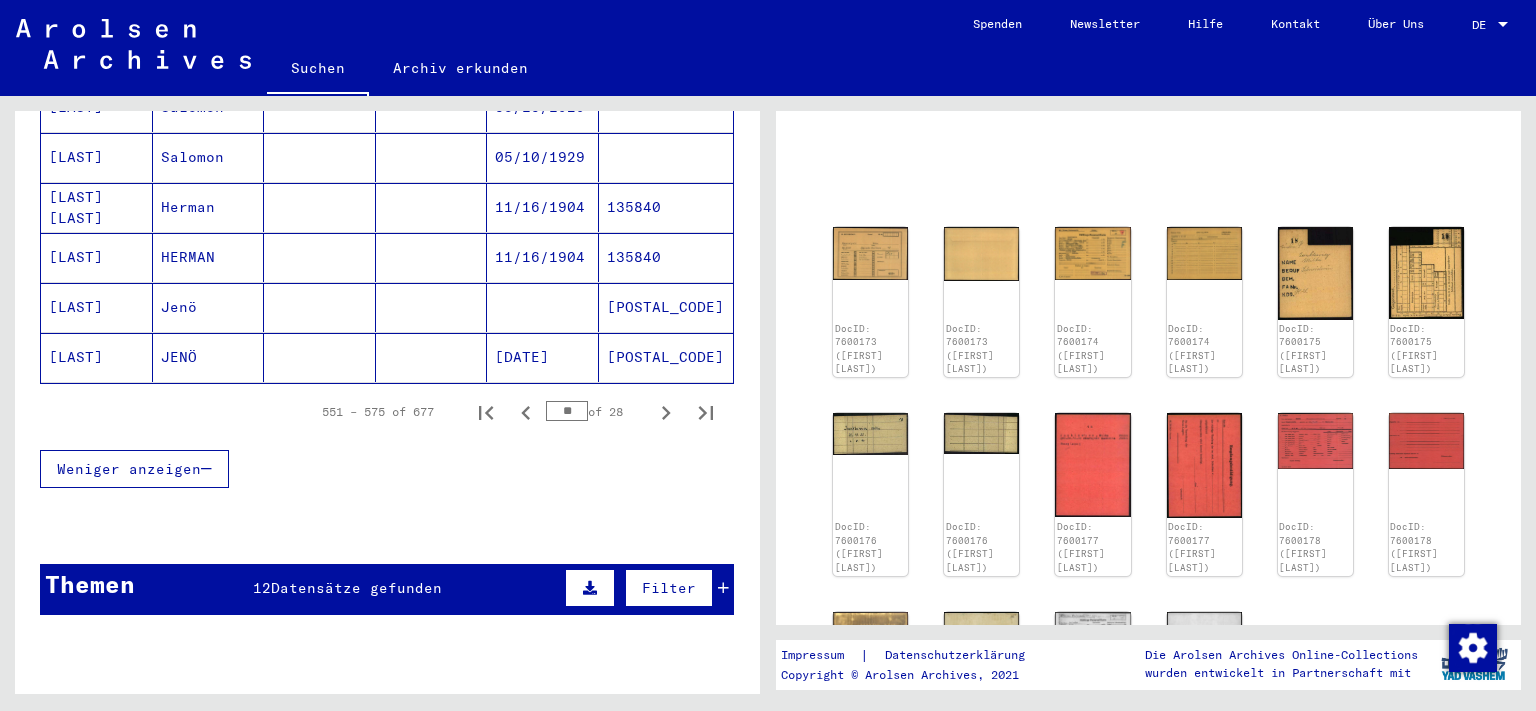 scroll, scrollTop: 1400, scrollLeft: 0, axis: vertical 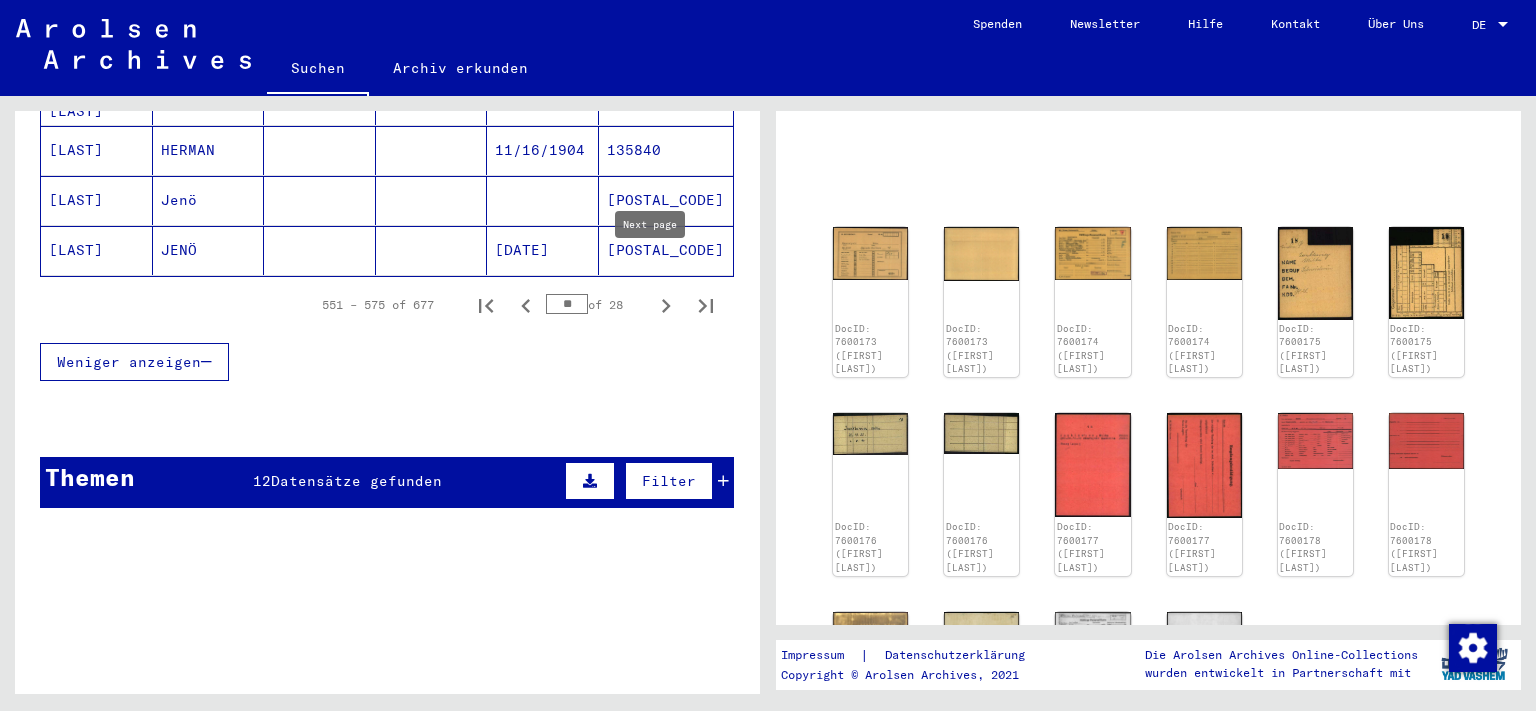 click 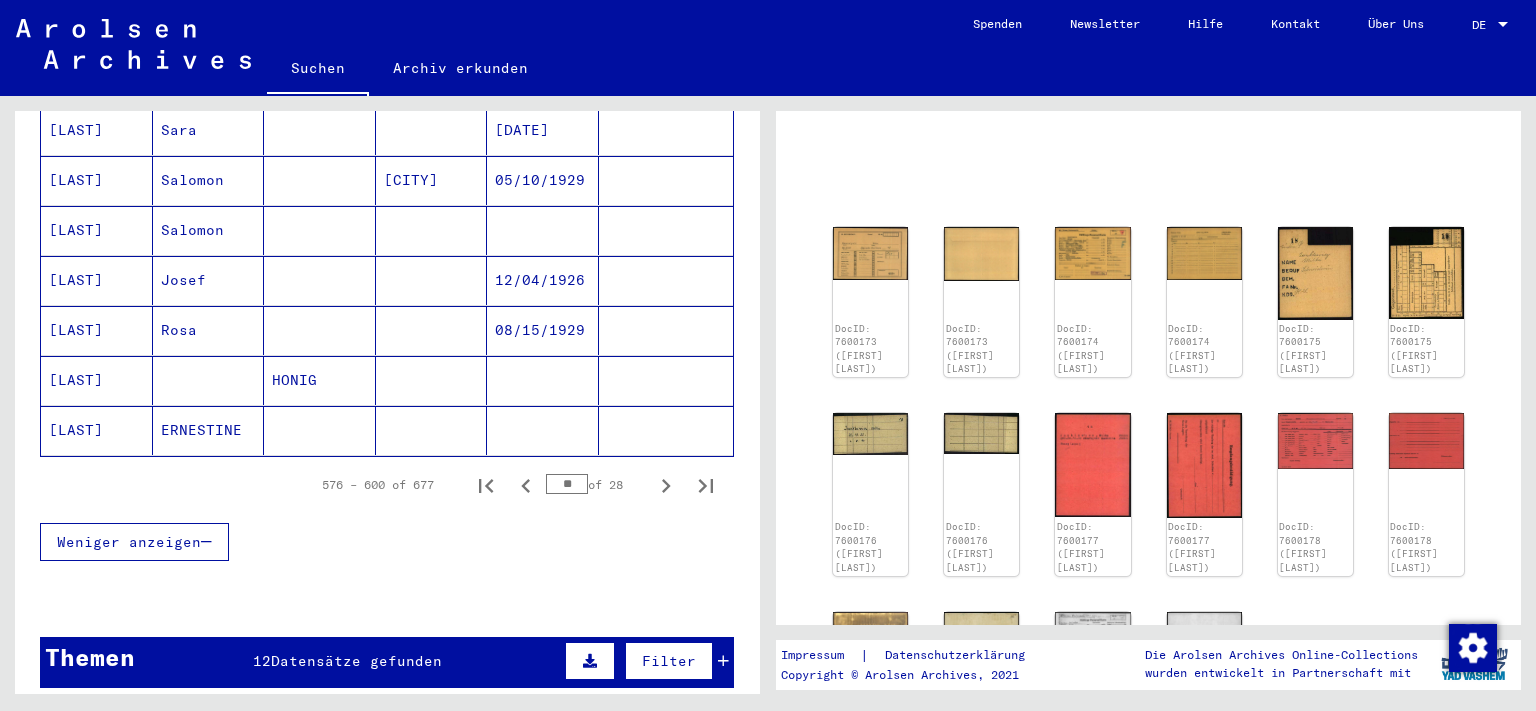 scroll, scrollTop: 1200, scrollLeft: 0, axis: vertical 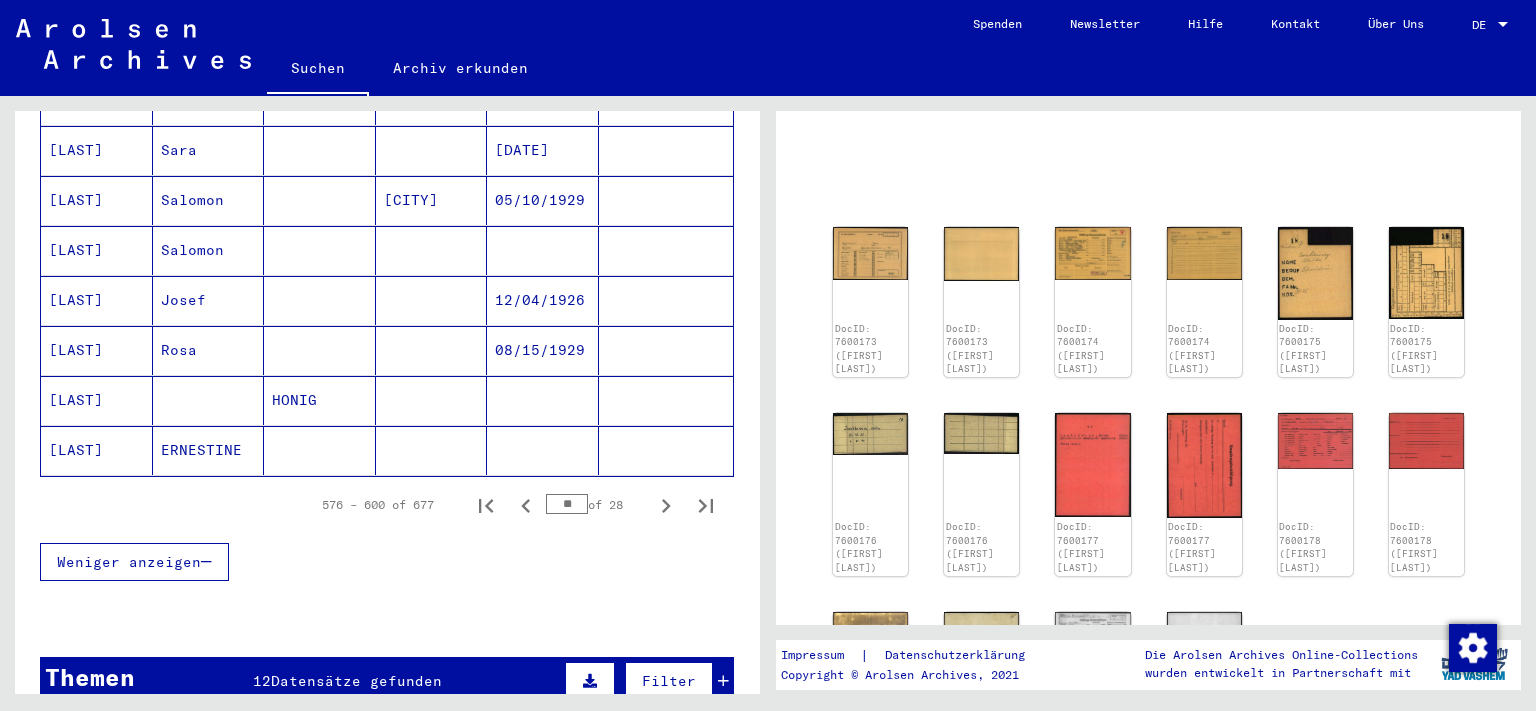 click on "[LAST]" at bounding box center [97, 450] 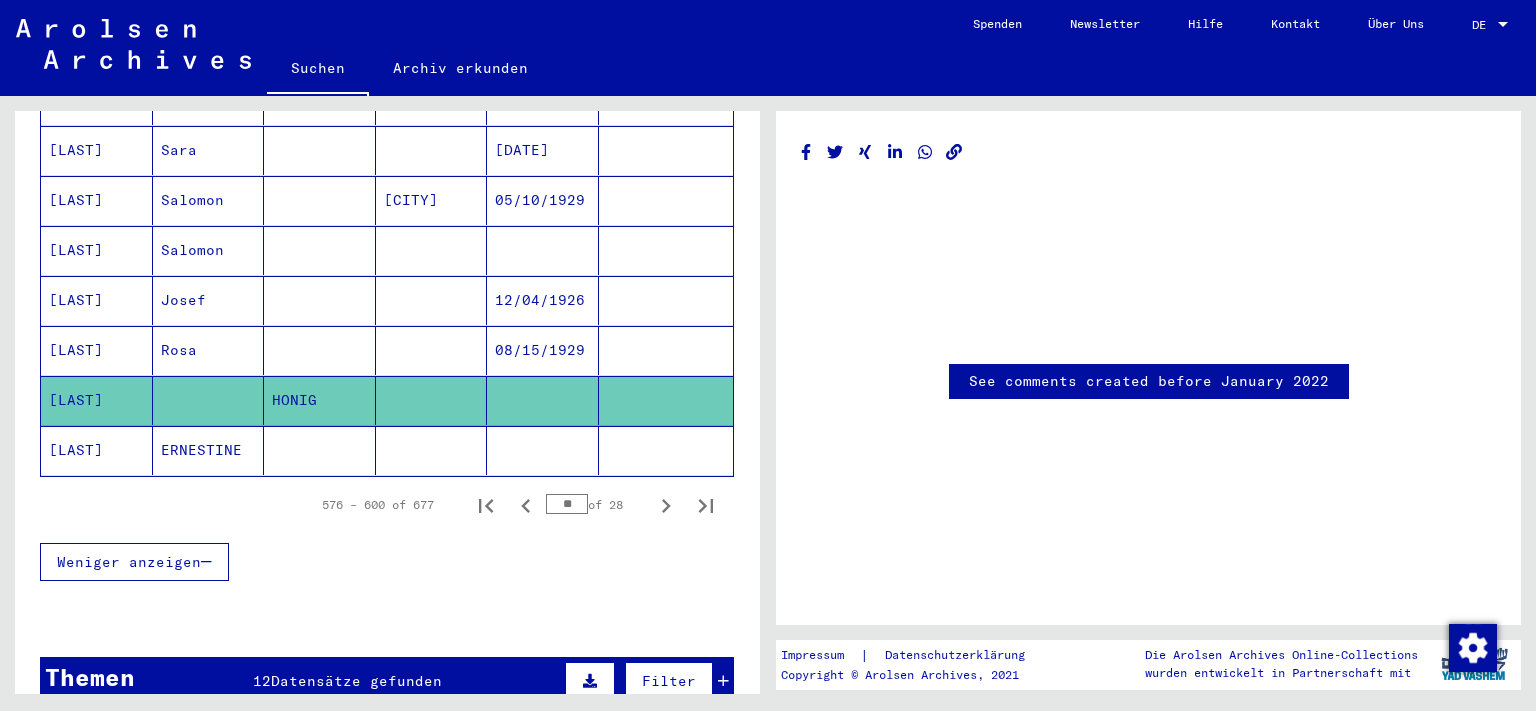 scroll, scrollTop: 0, scrollLeft: 0, axis: both 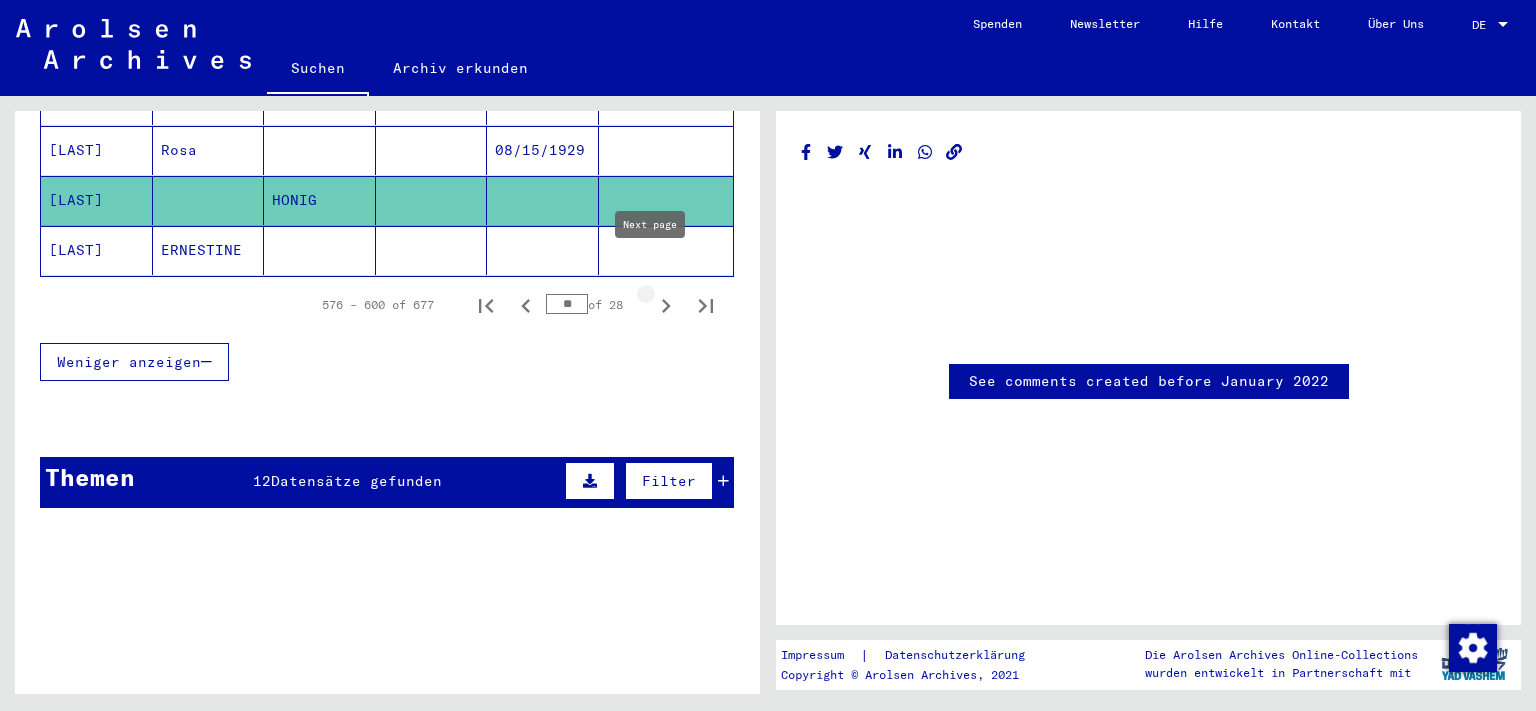 click 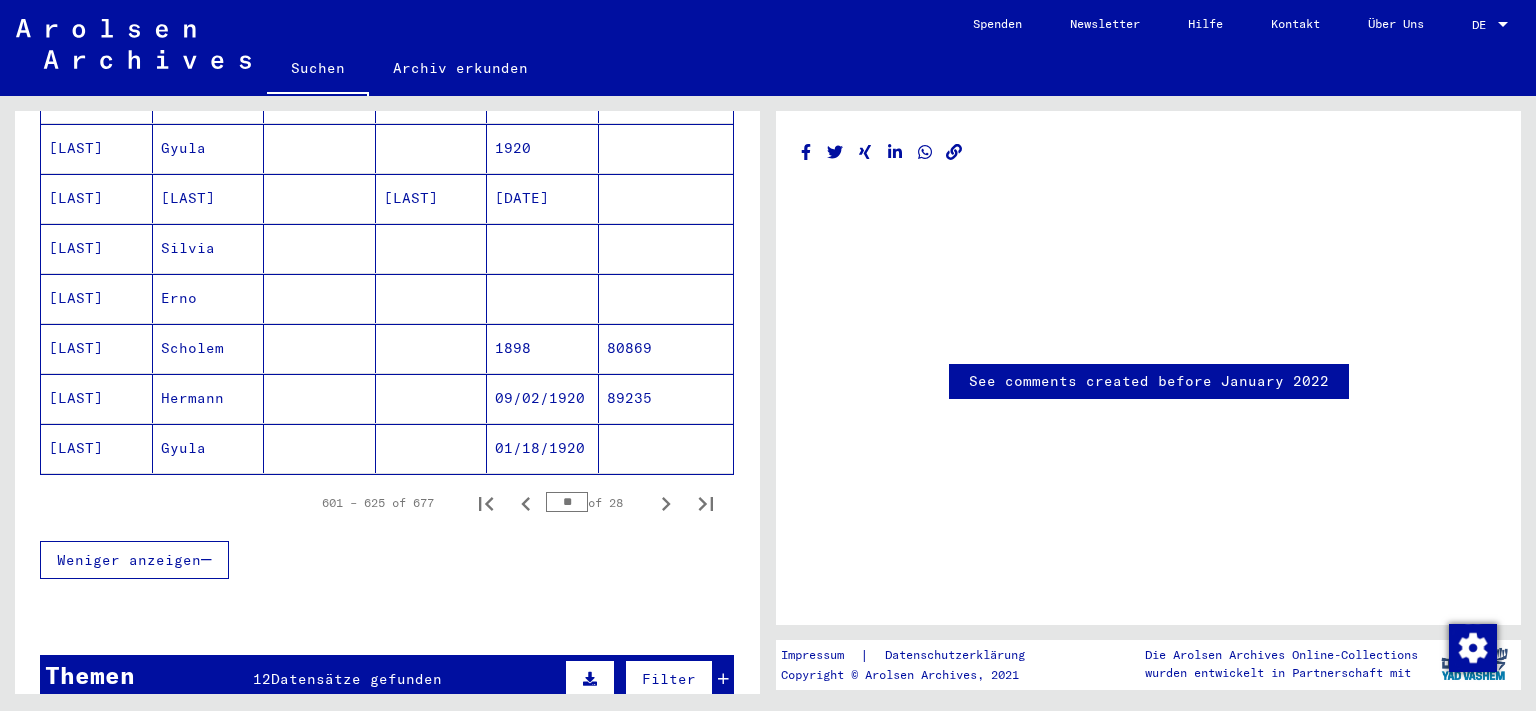 scroll, scrollTop: 1300, scrollLeft: 0, axis: vertical 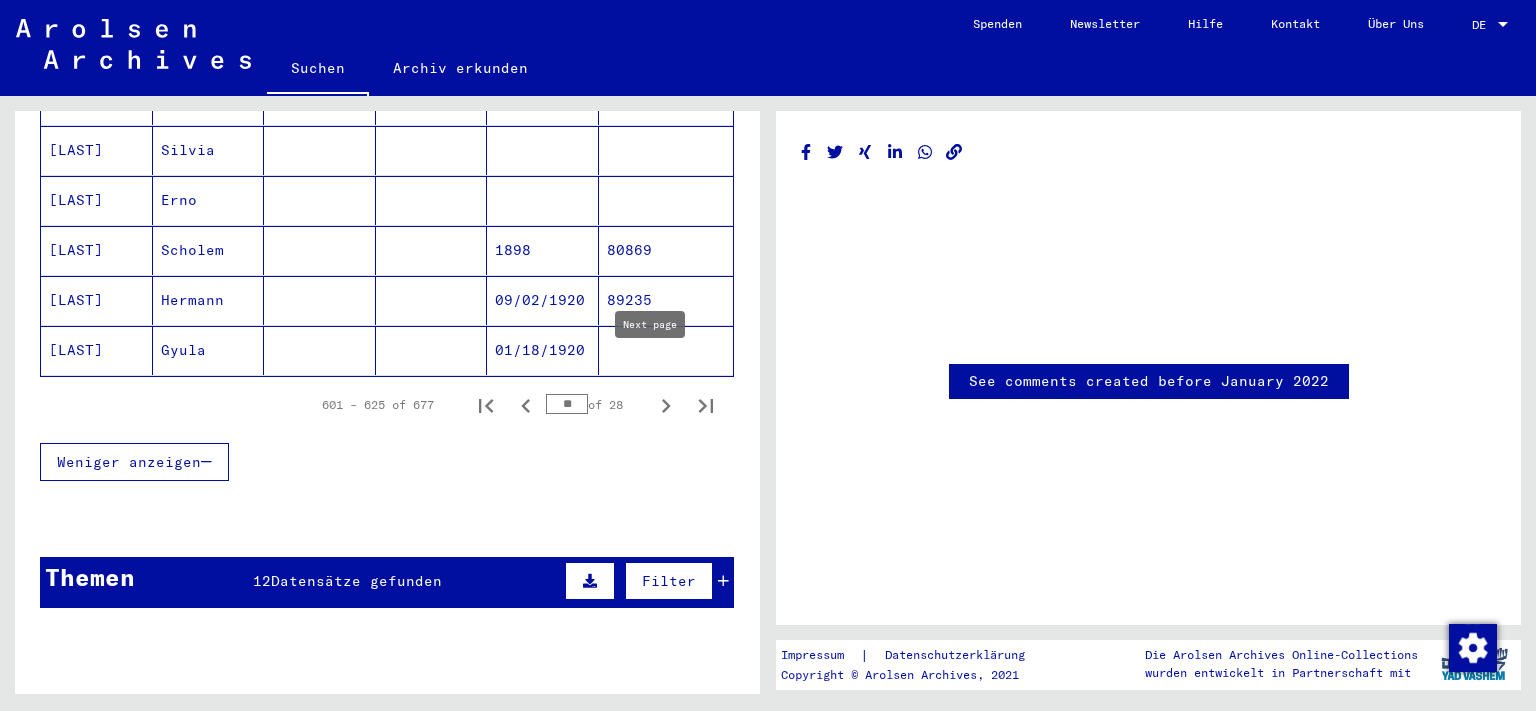 click 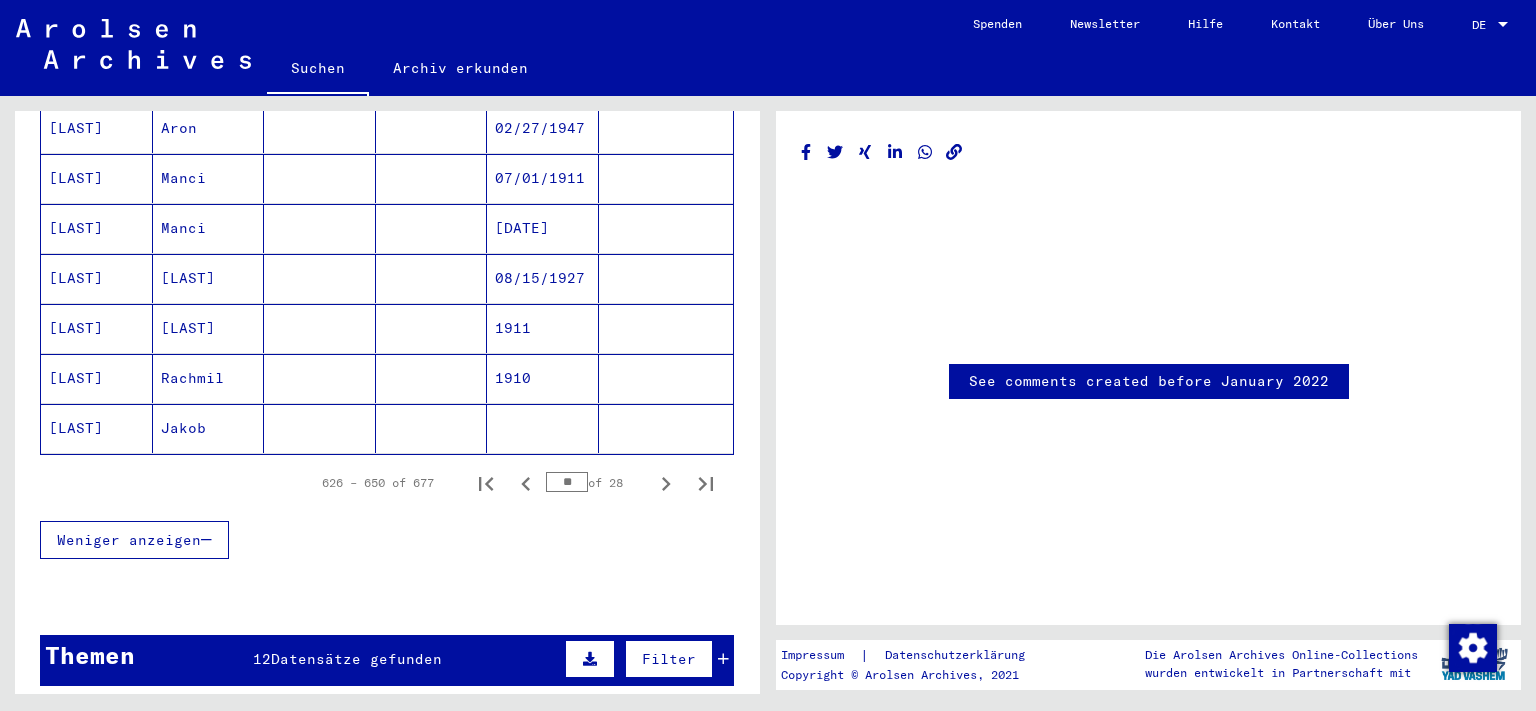 scroll, scrollTop: 1300, scrollLeft: 0, axis: vertical 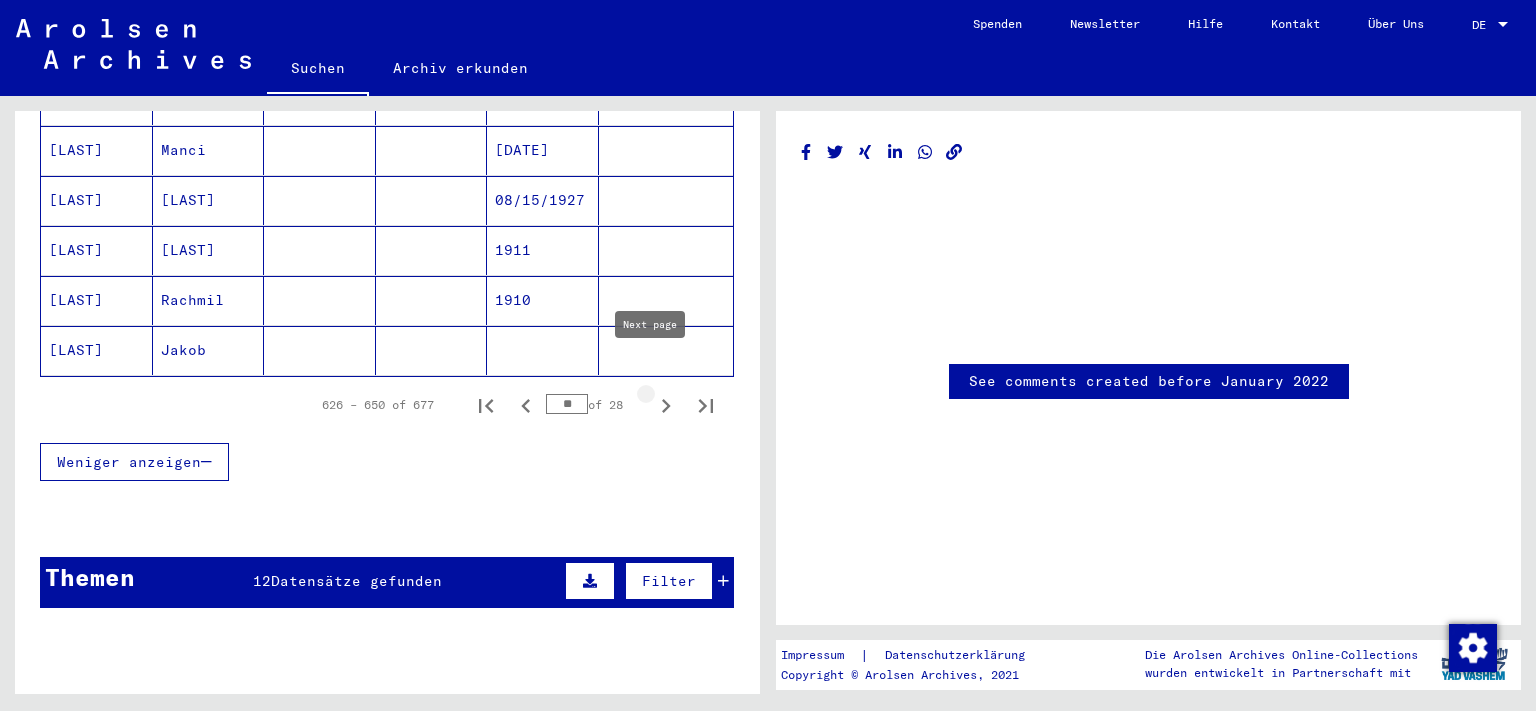 click 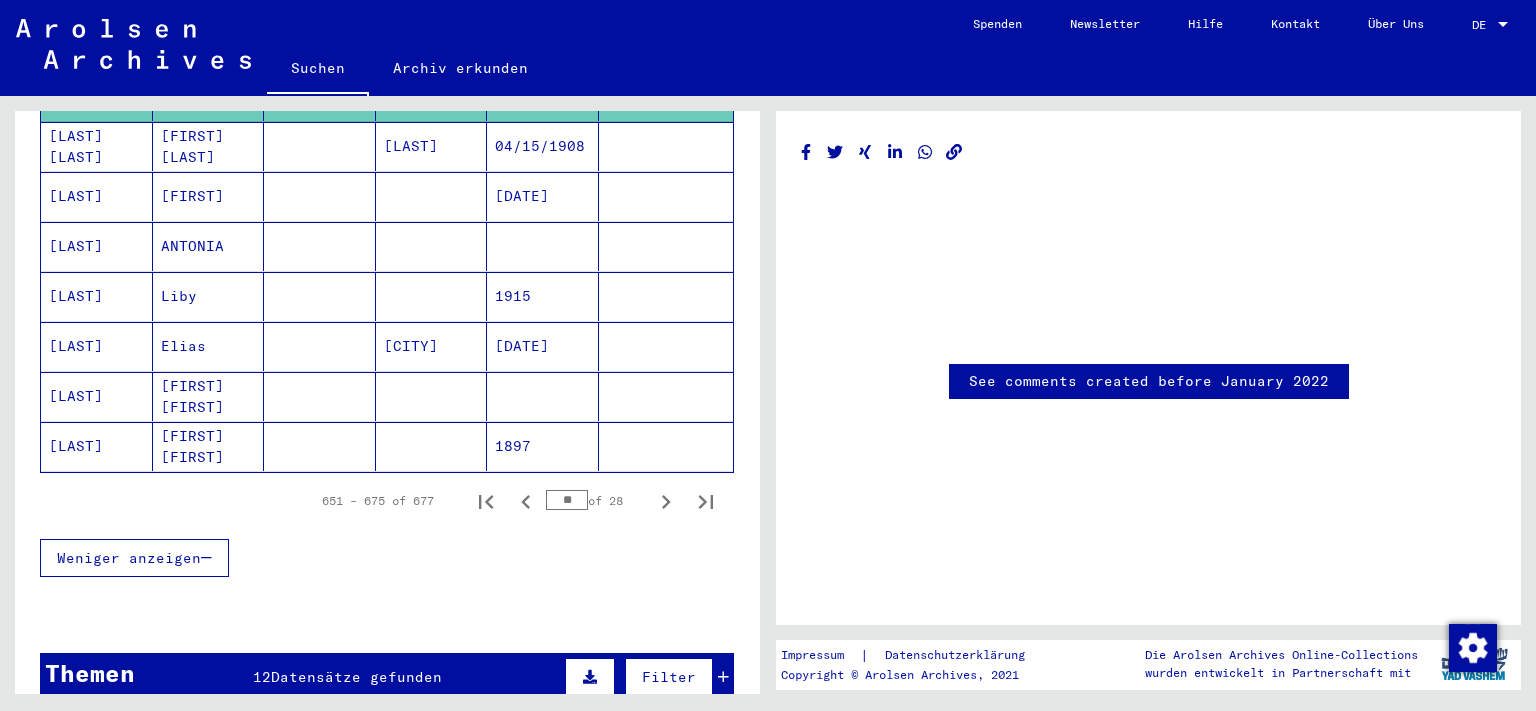 scroll, scrollTop: 1400, scrollLeft: 0, axis: vertical 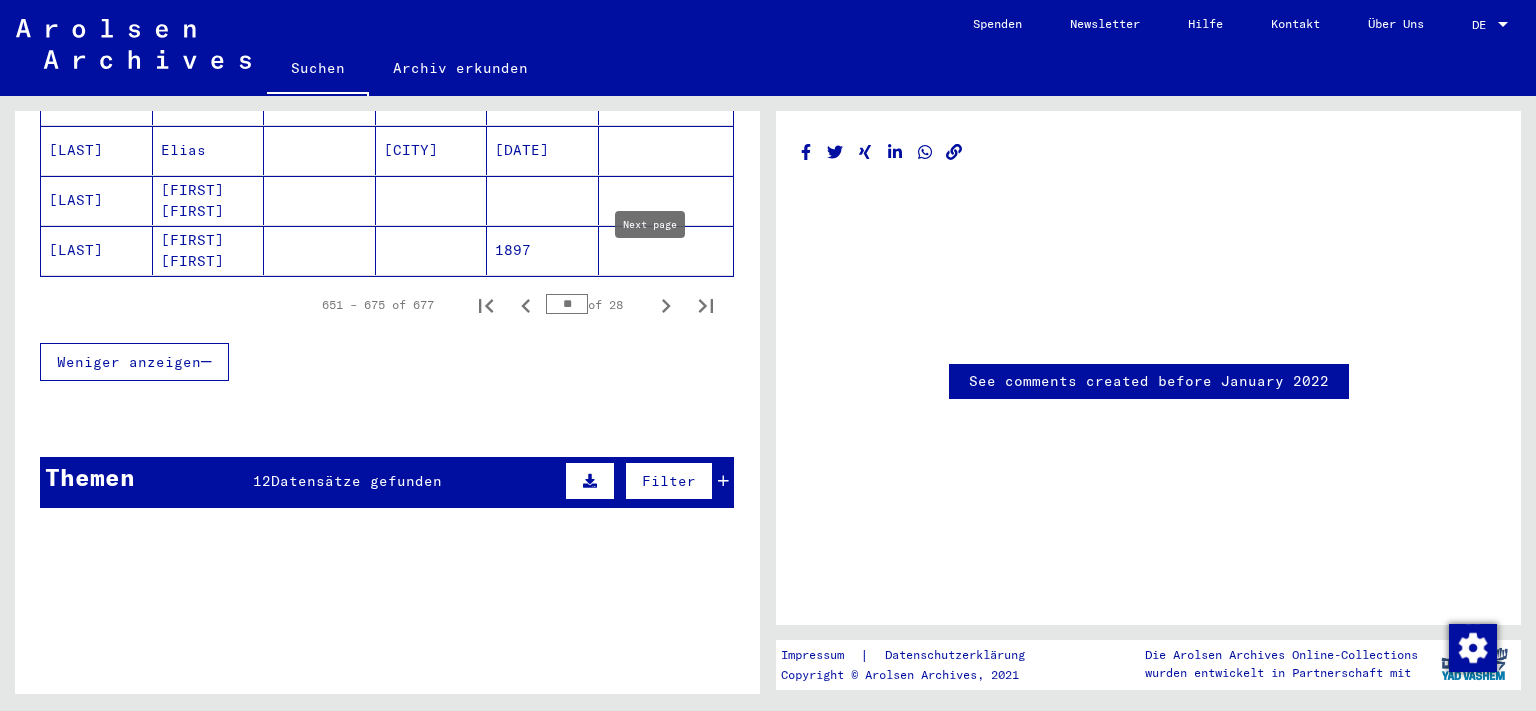 click 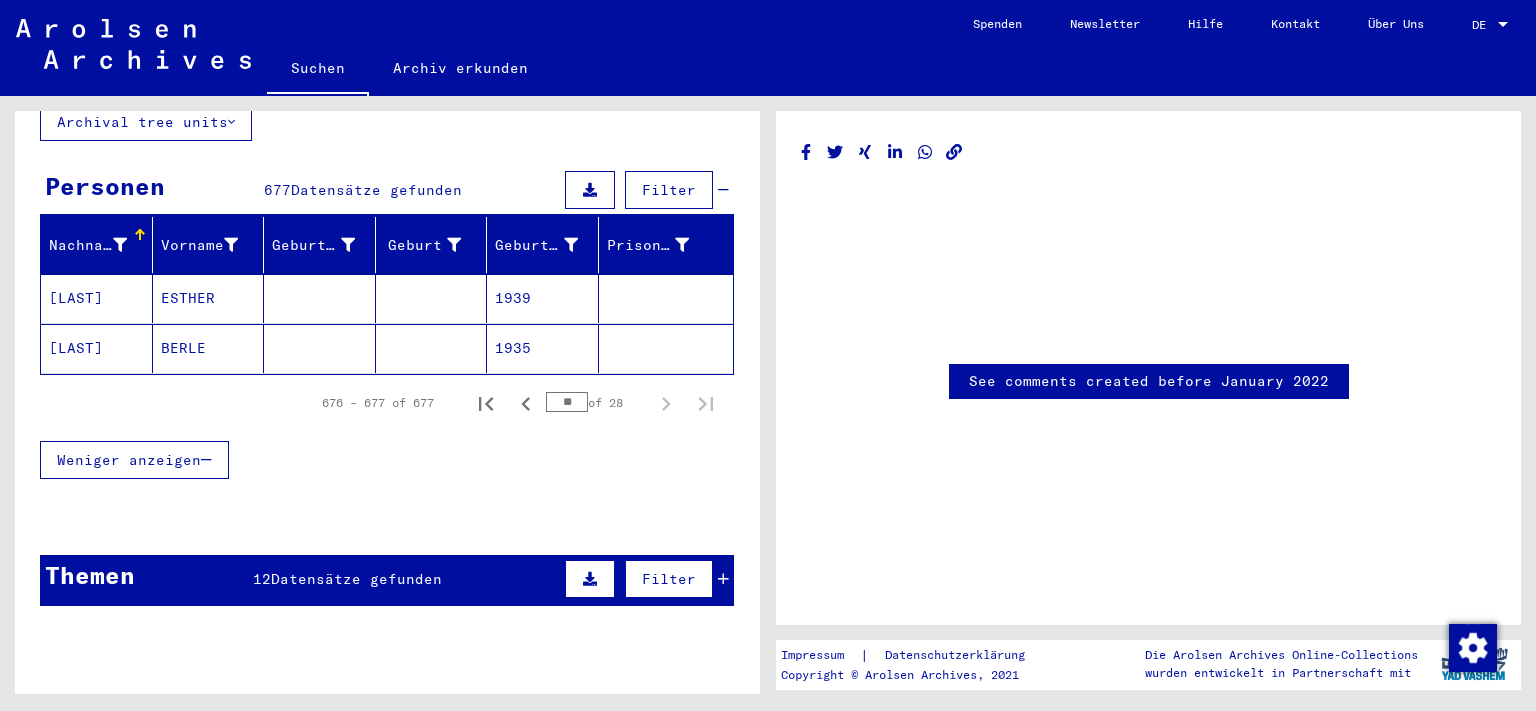 scroll, scrollTop: 0, scrollLeft: 0, axis: both 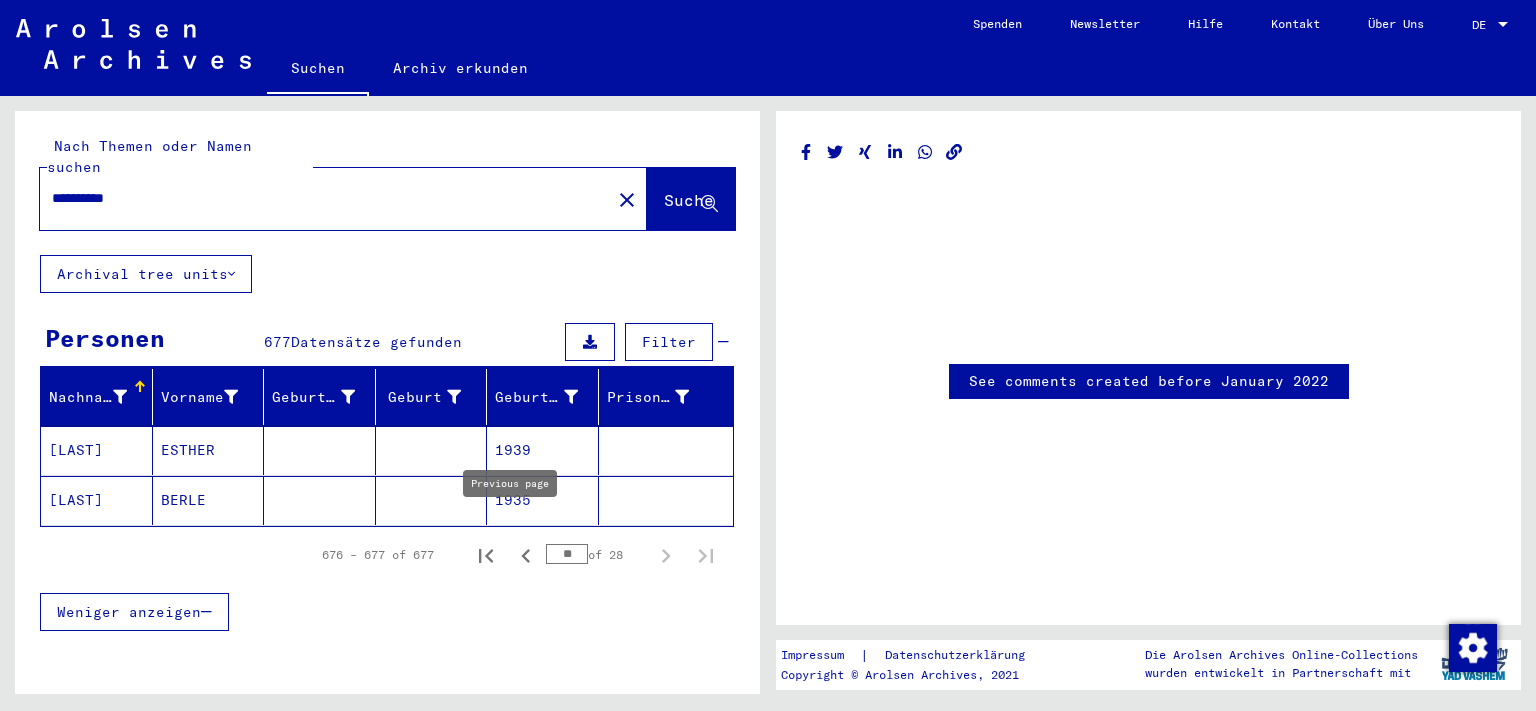 click 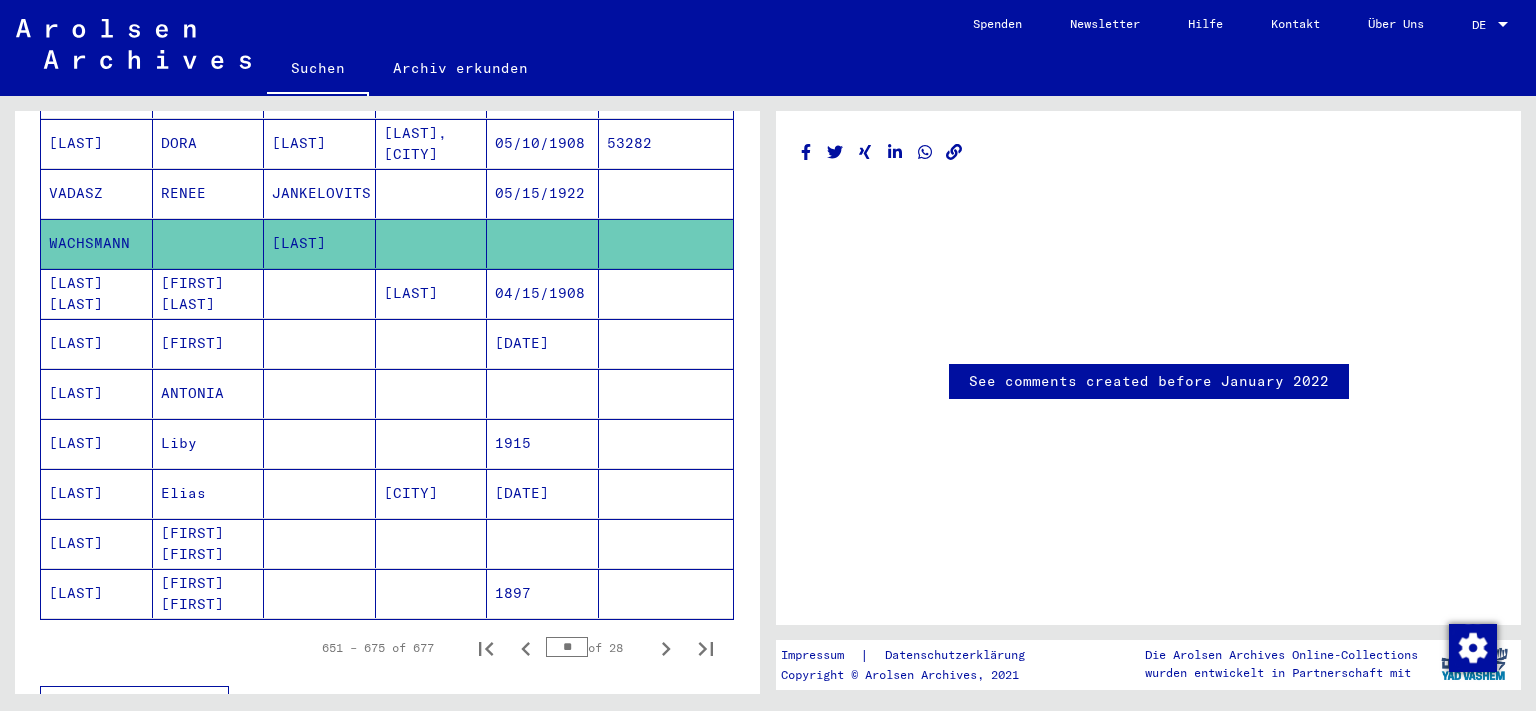 scroll, scrollTop: 1200, scrollLeft: 0, axis: vertical 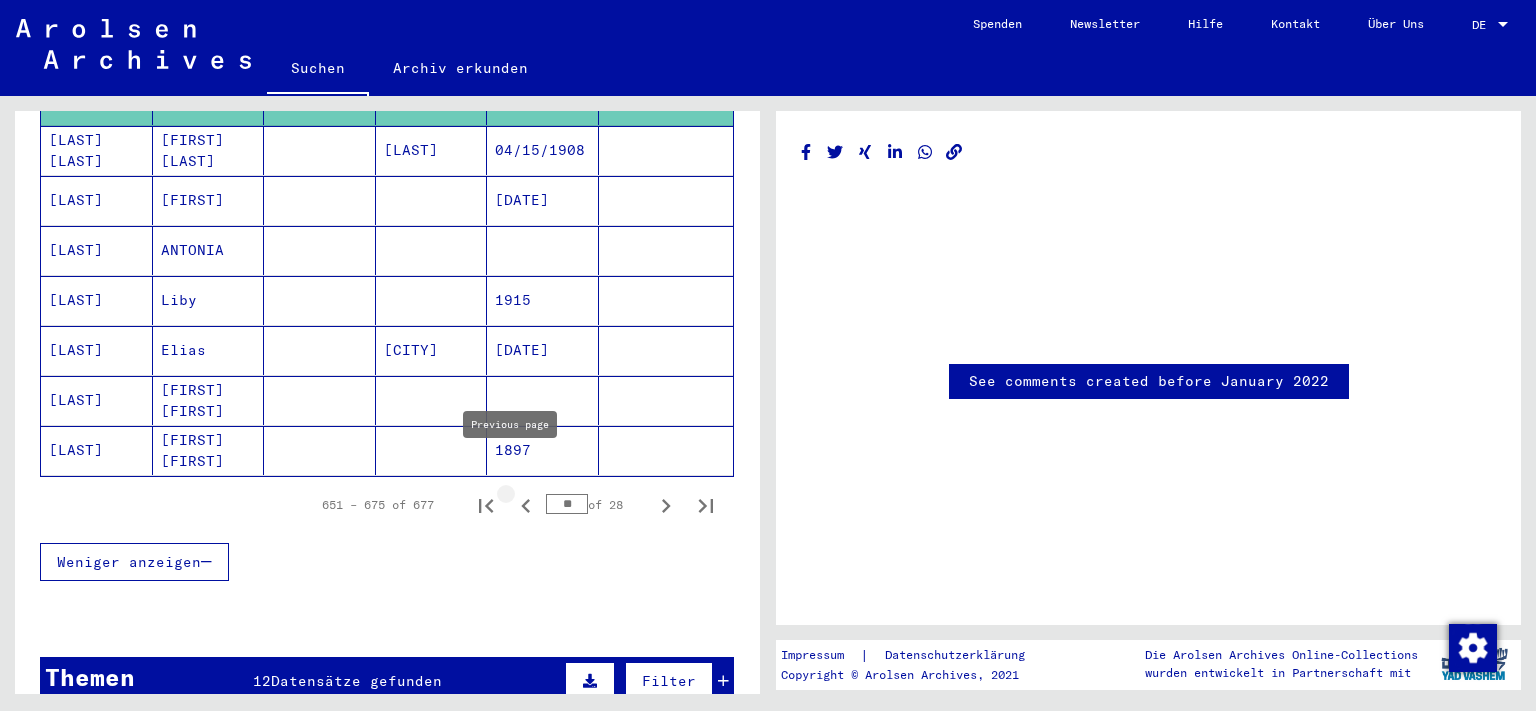 click 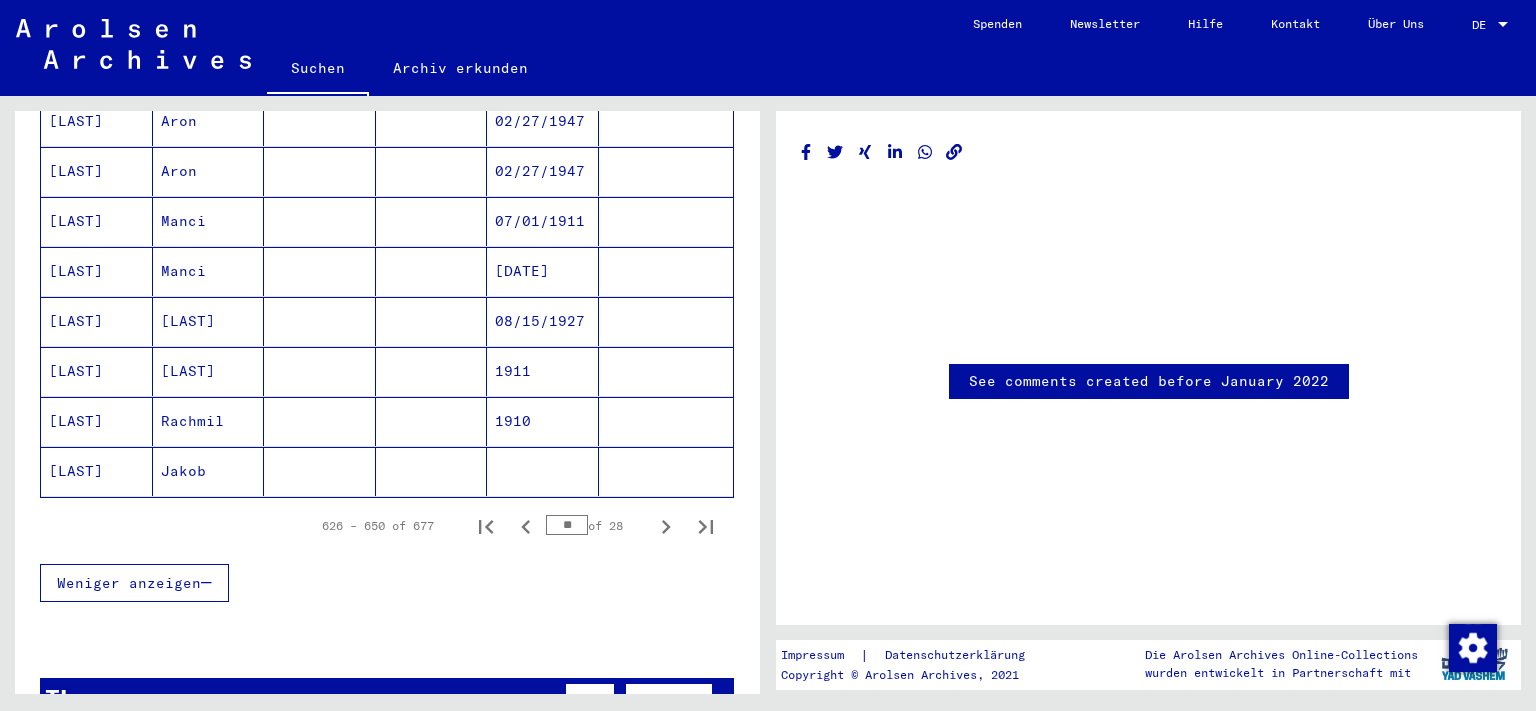 scroll, scrollTop: 1300, scrollLeft: 0, axis: vertical 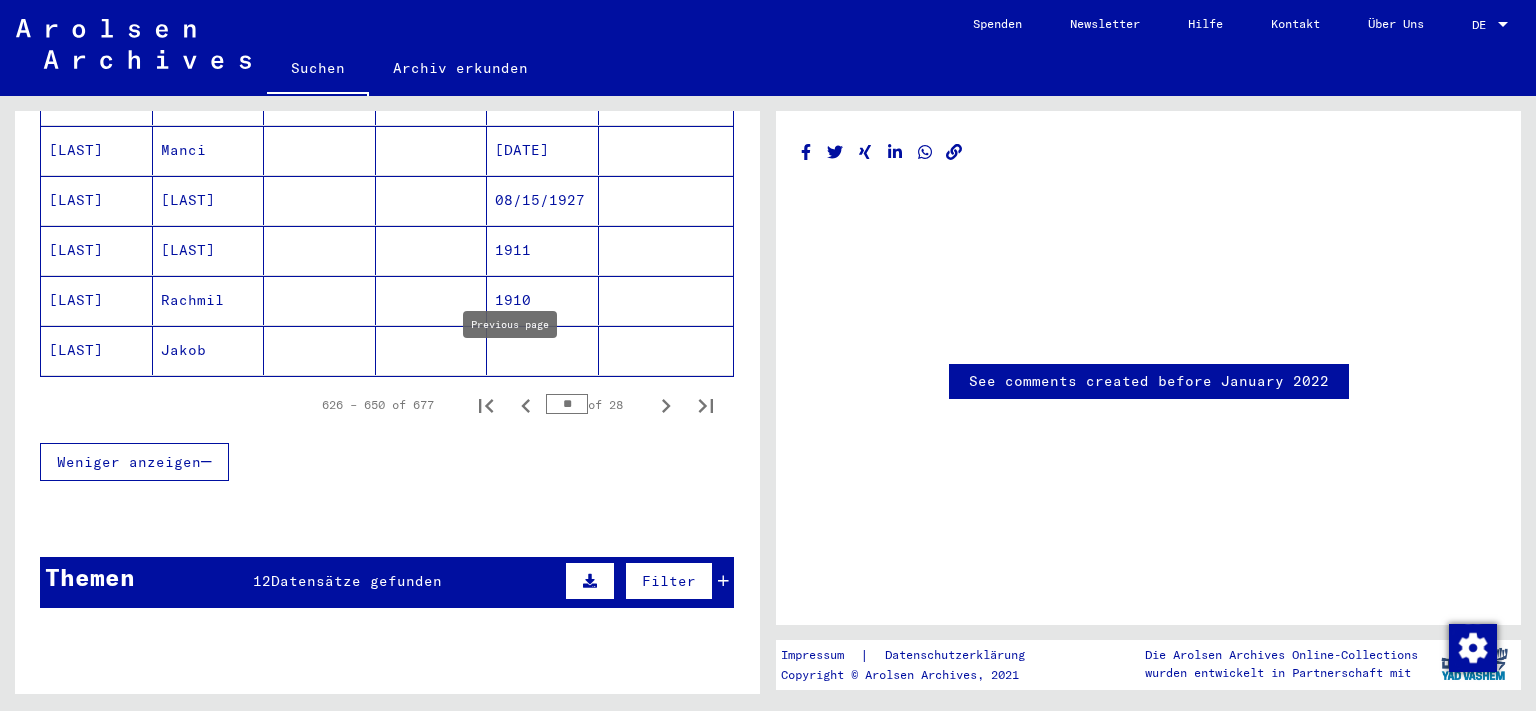 click 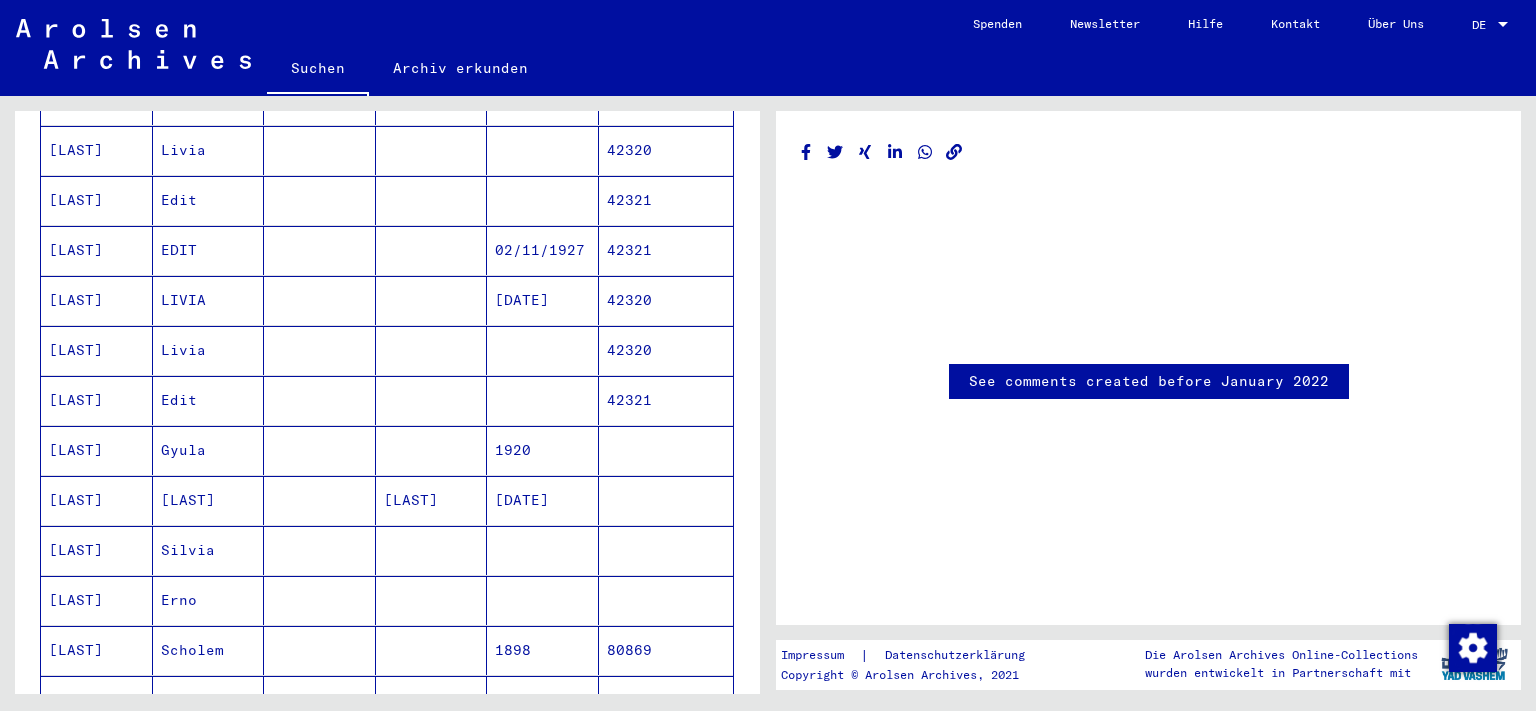 scroll, scrollTop: 1300, scrollLeft: 0, axis: vertical 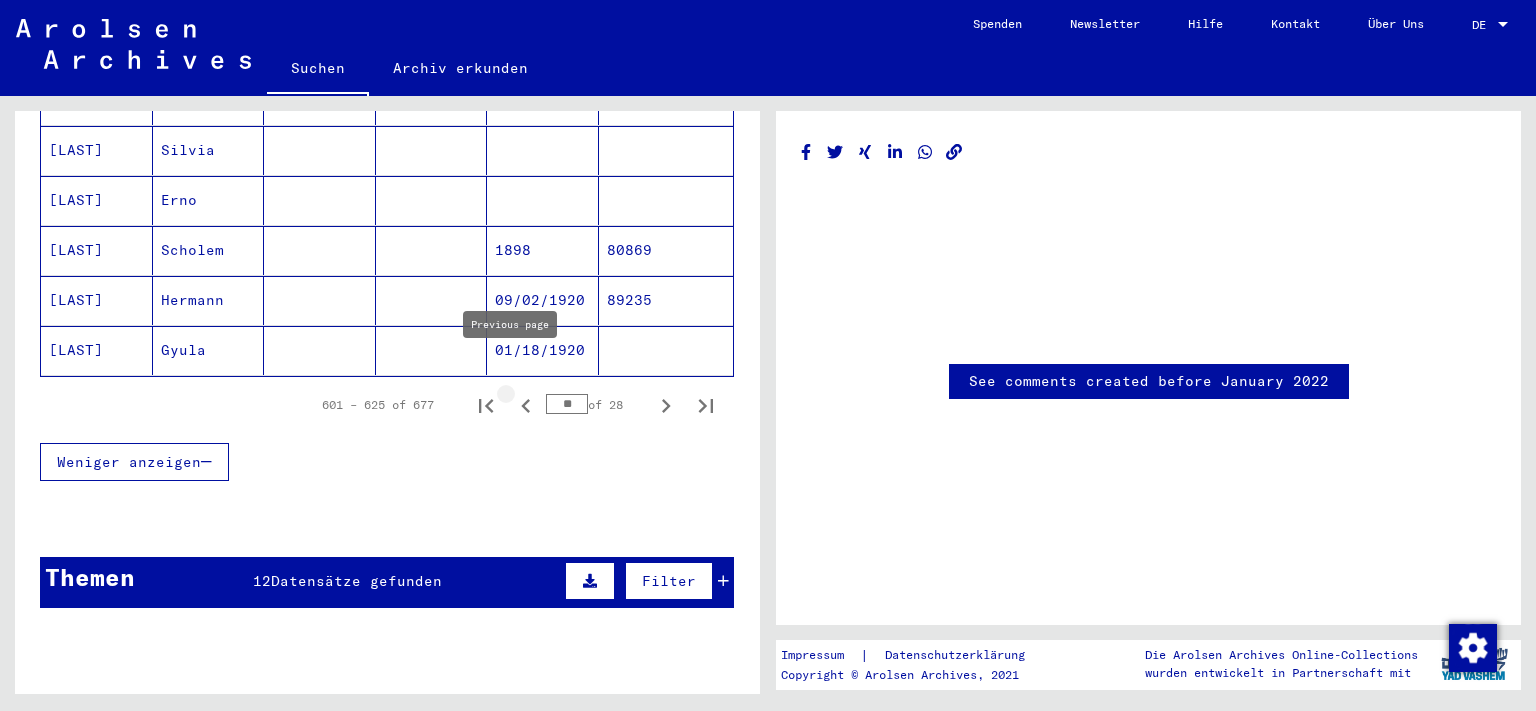 click 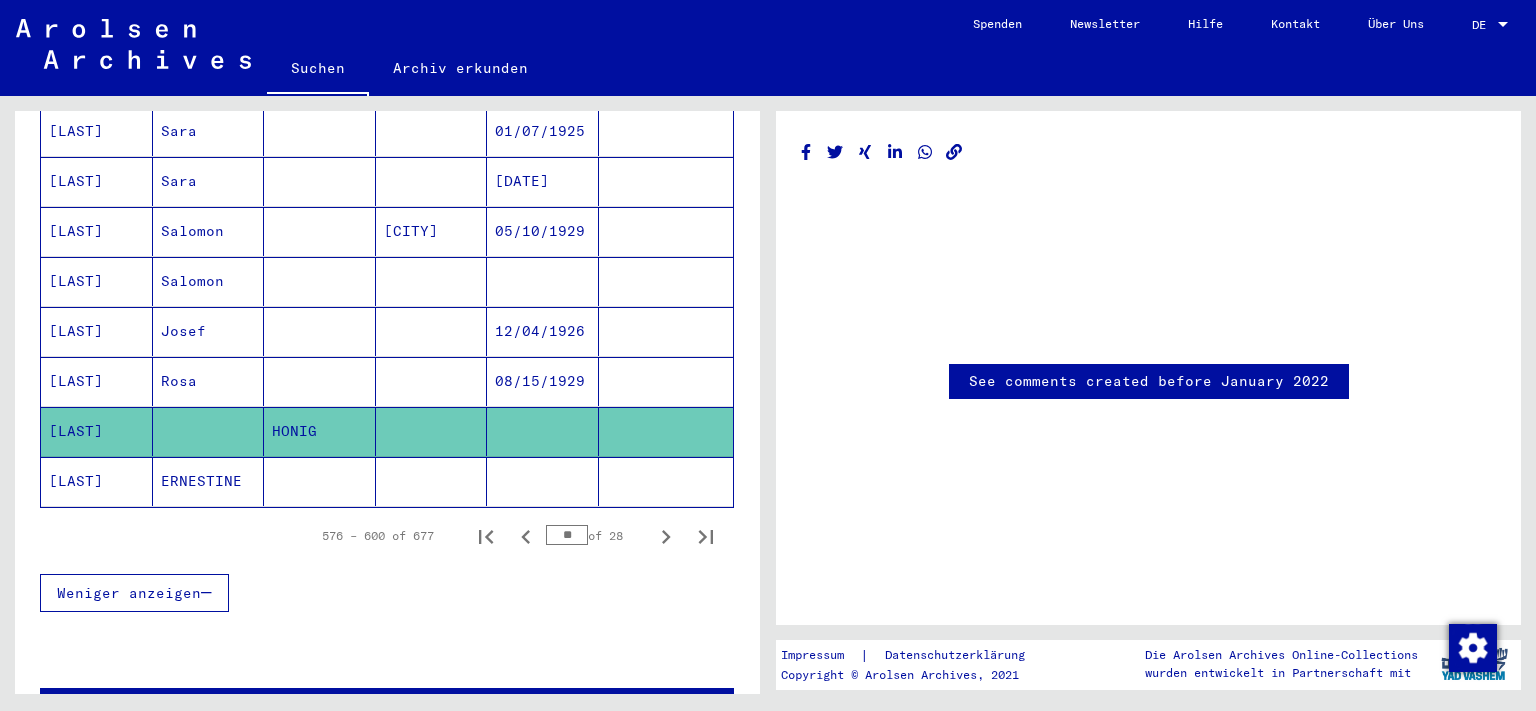 scroll, scrollTop: 1400, scrollLeft: 0, axis: vertical 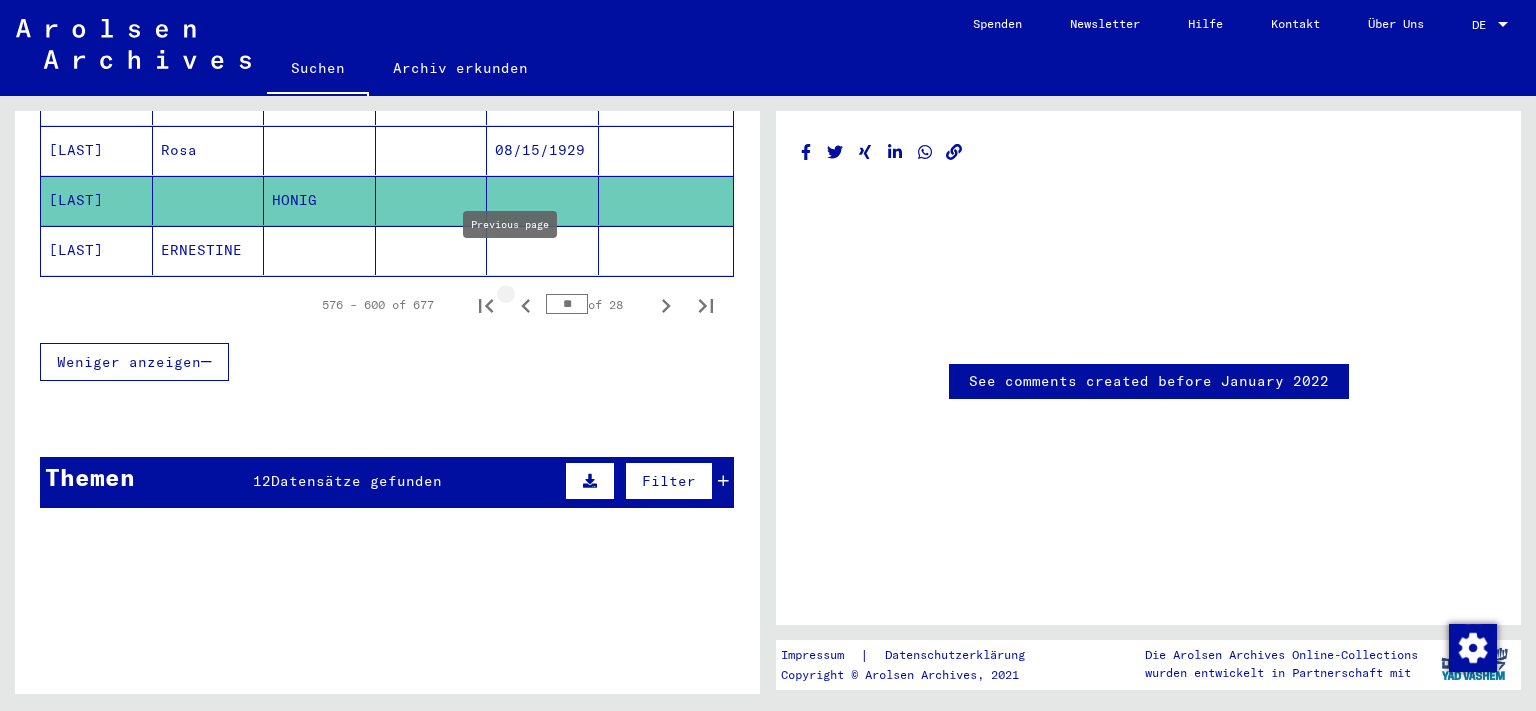 click 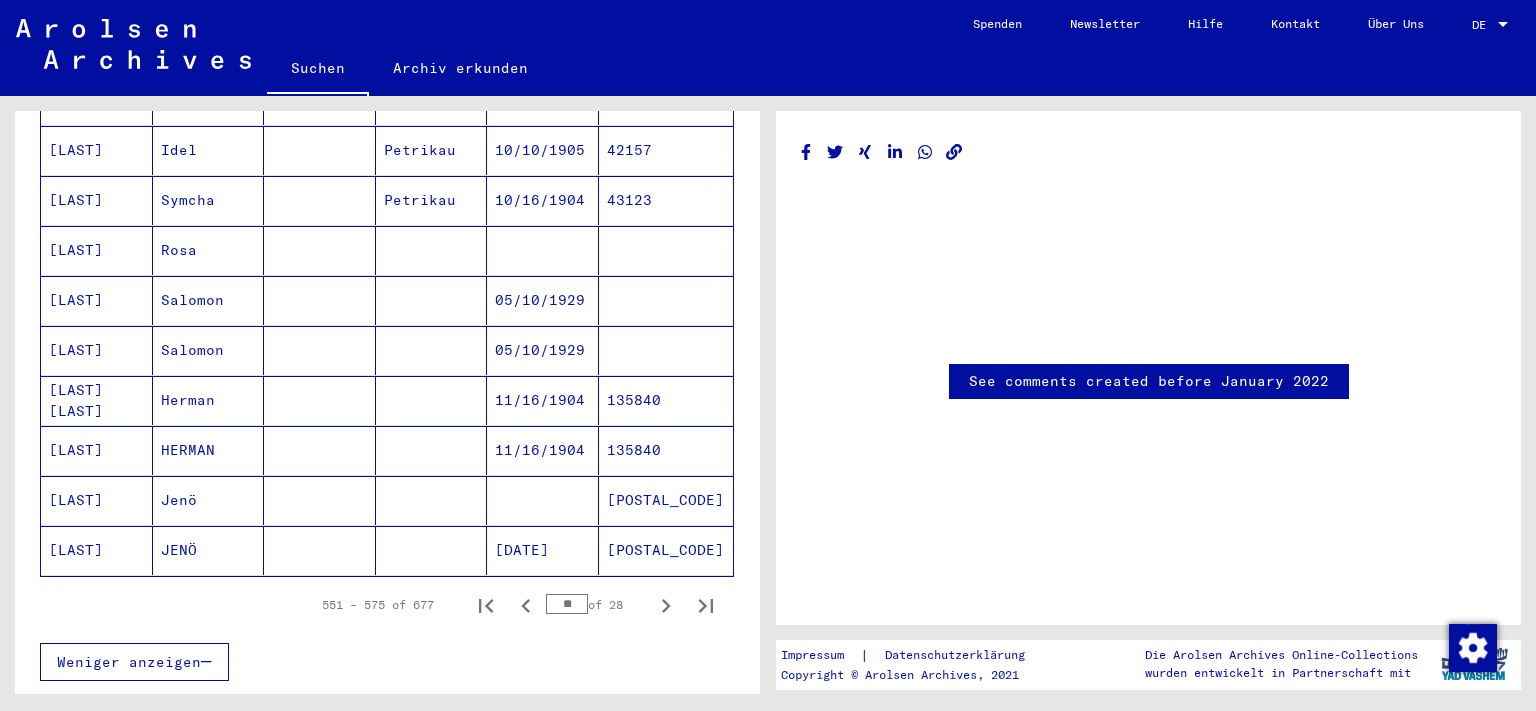 scroll, scrollTop: 900, scrollLeft: 0, axis: vertical 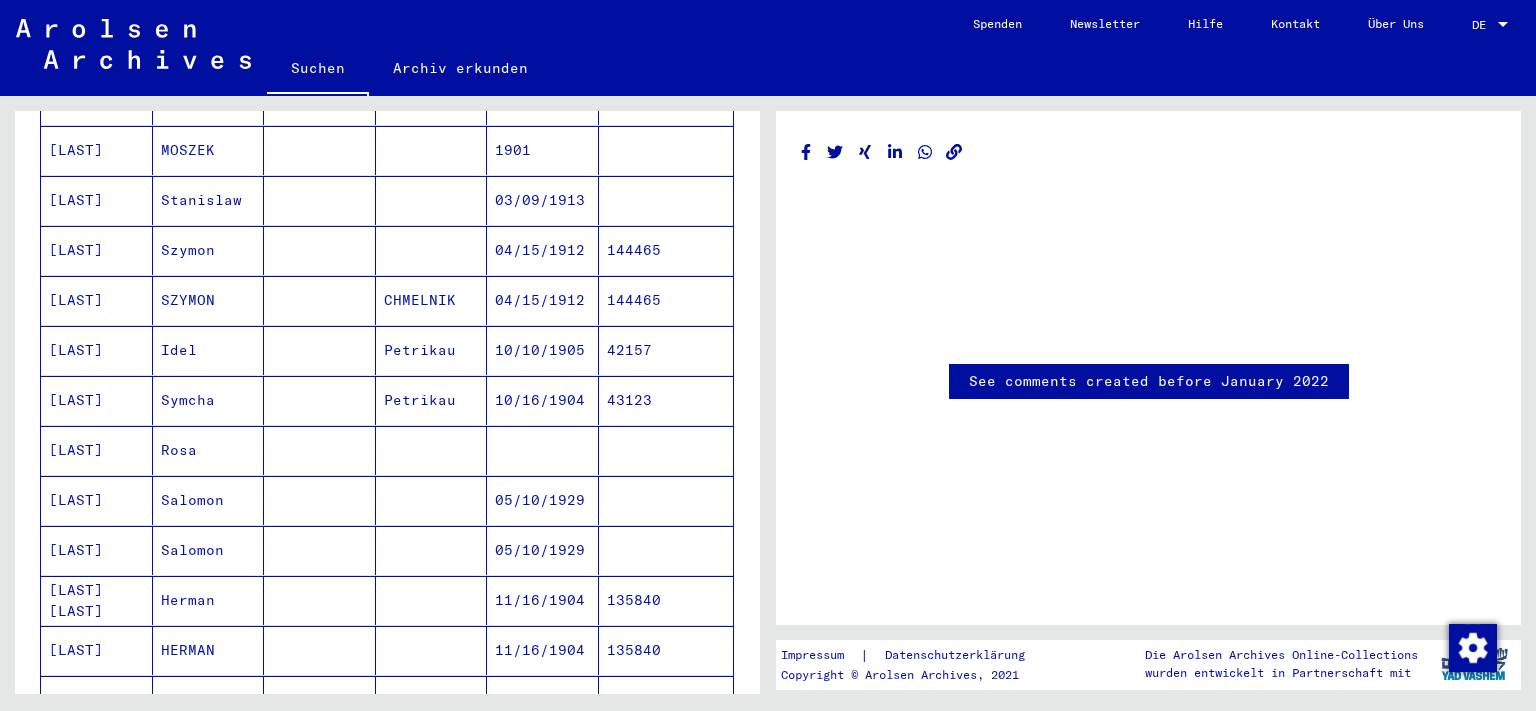 click on "[LAST]" at bounding box center [97, 450] 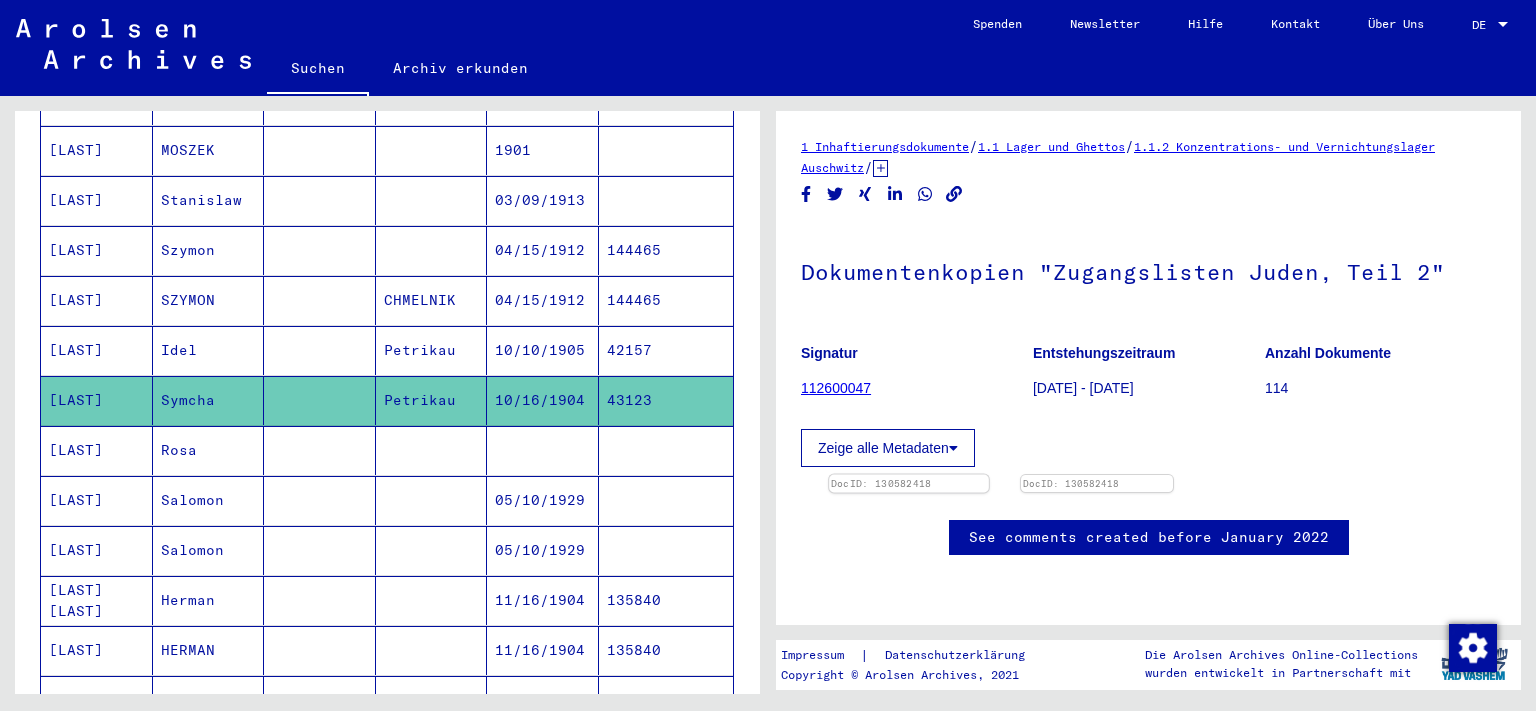 scroll, scrollTop: 300, scrollLeft: 0, axis: vertical 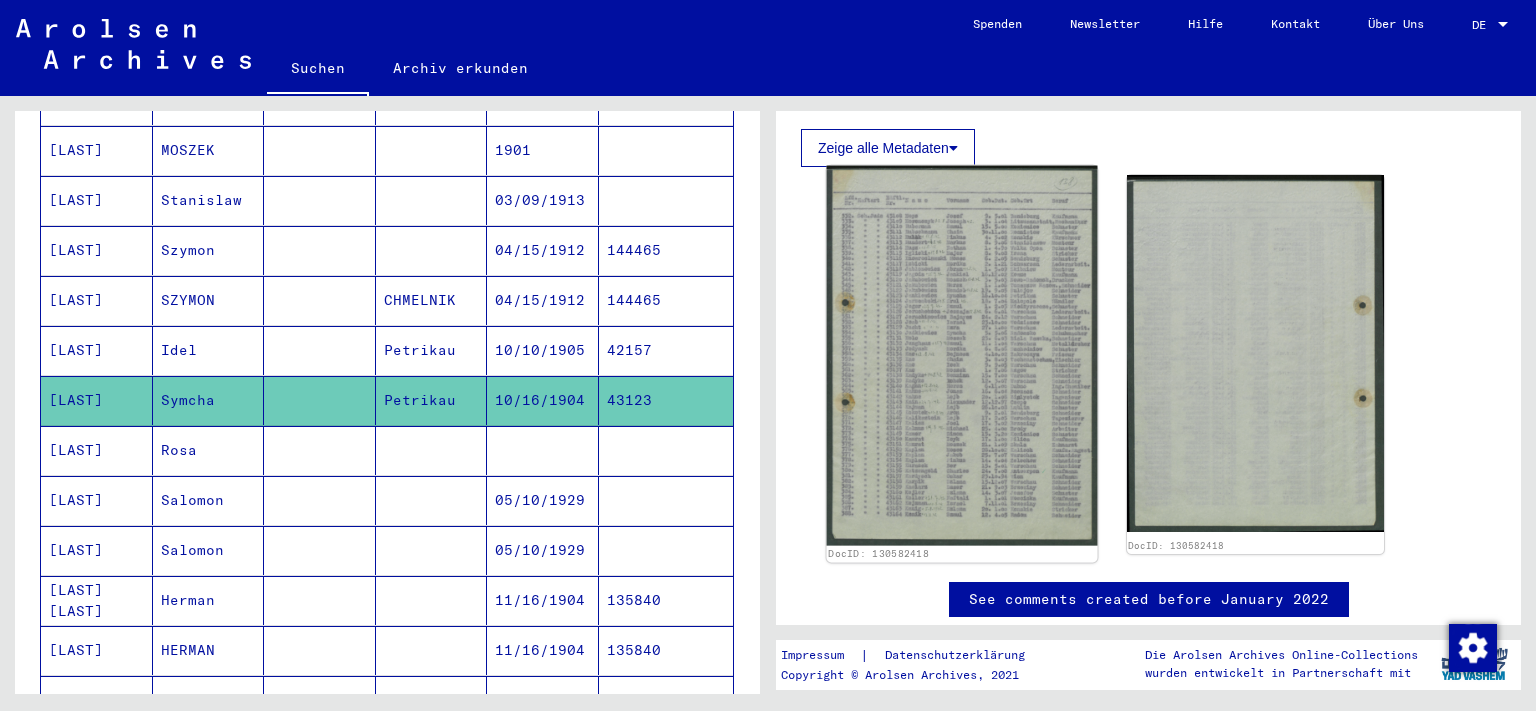 click 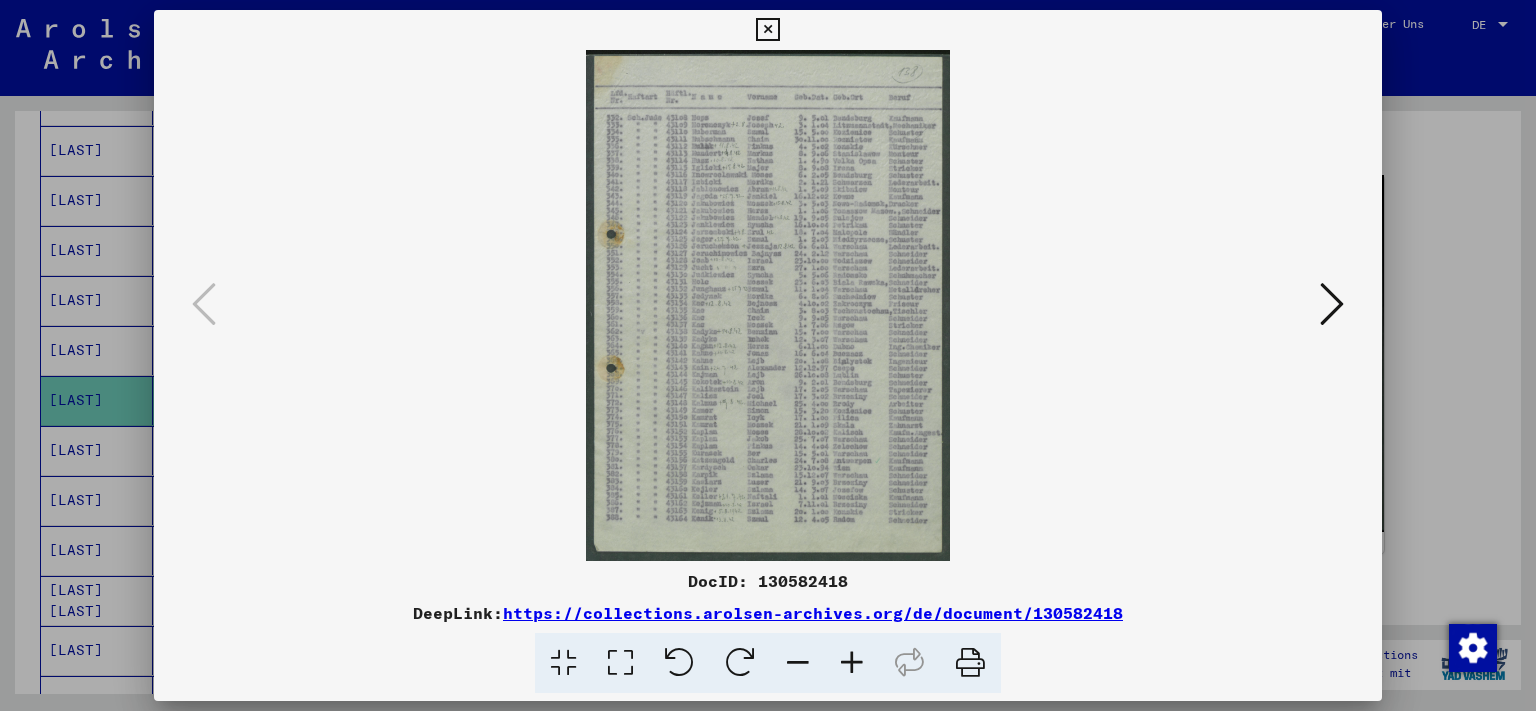 click at bounding box center (852, 663) 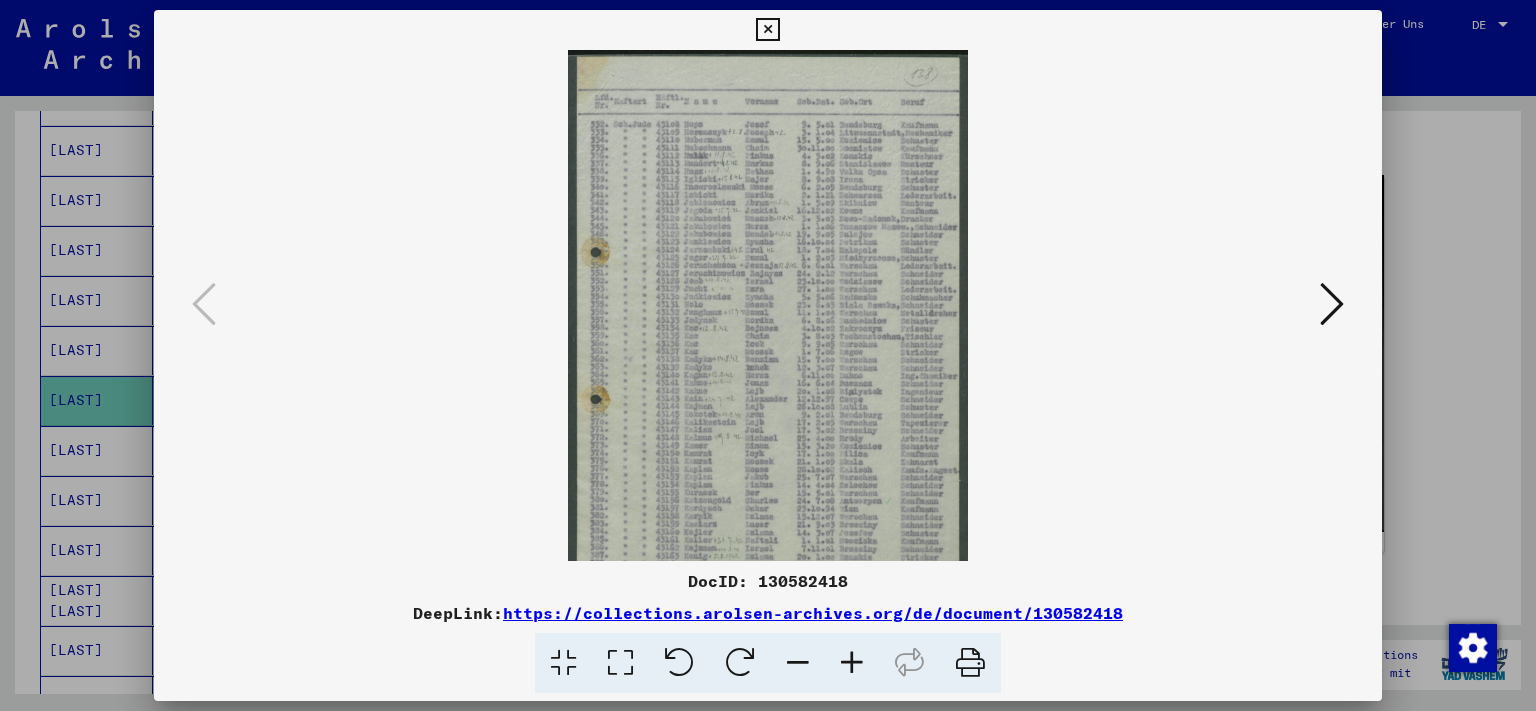 click at bounding box center (852, 663) 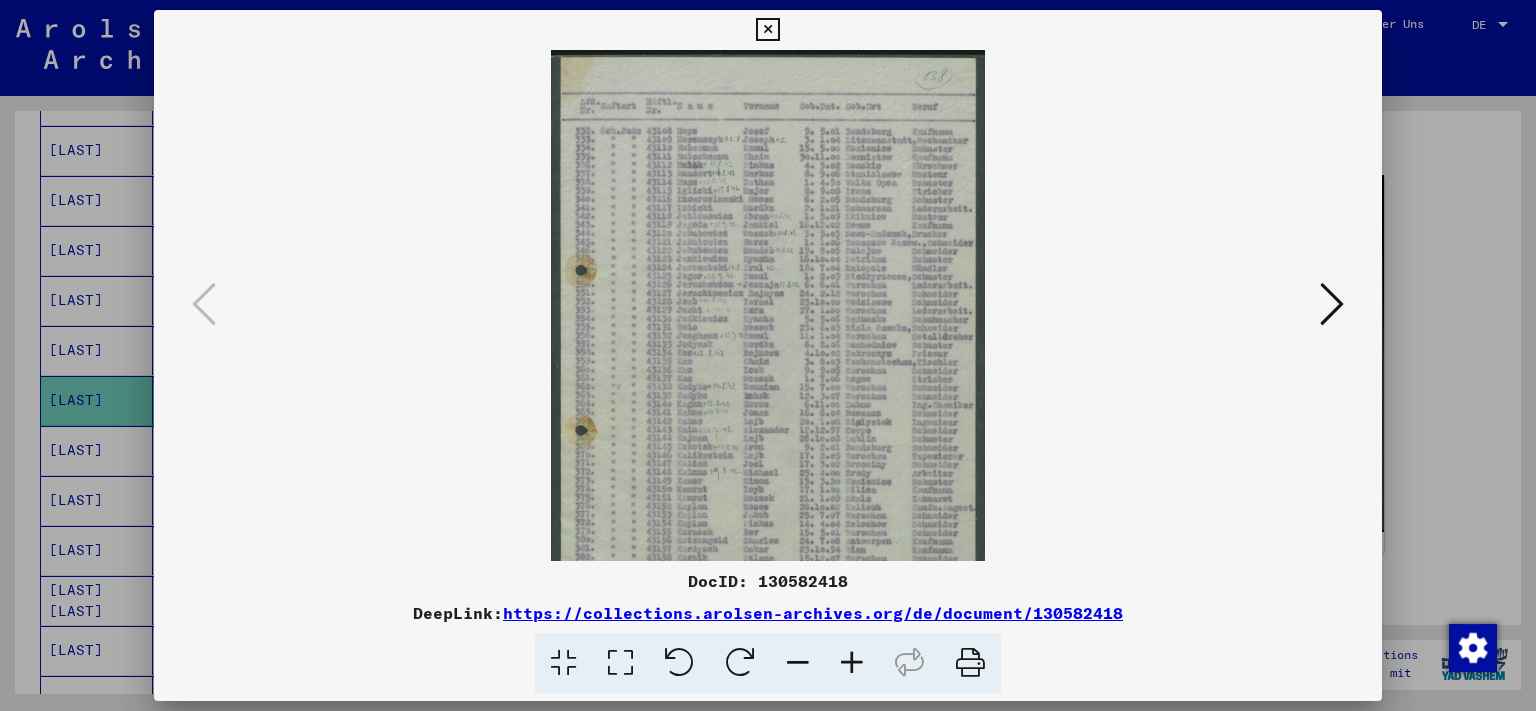click at bounding box center [852, 663] 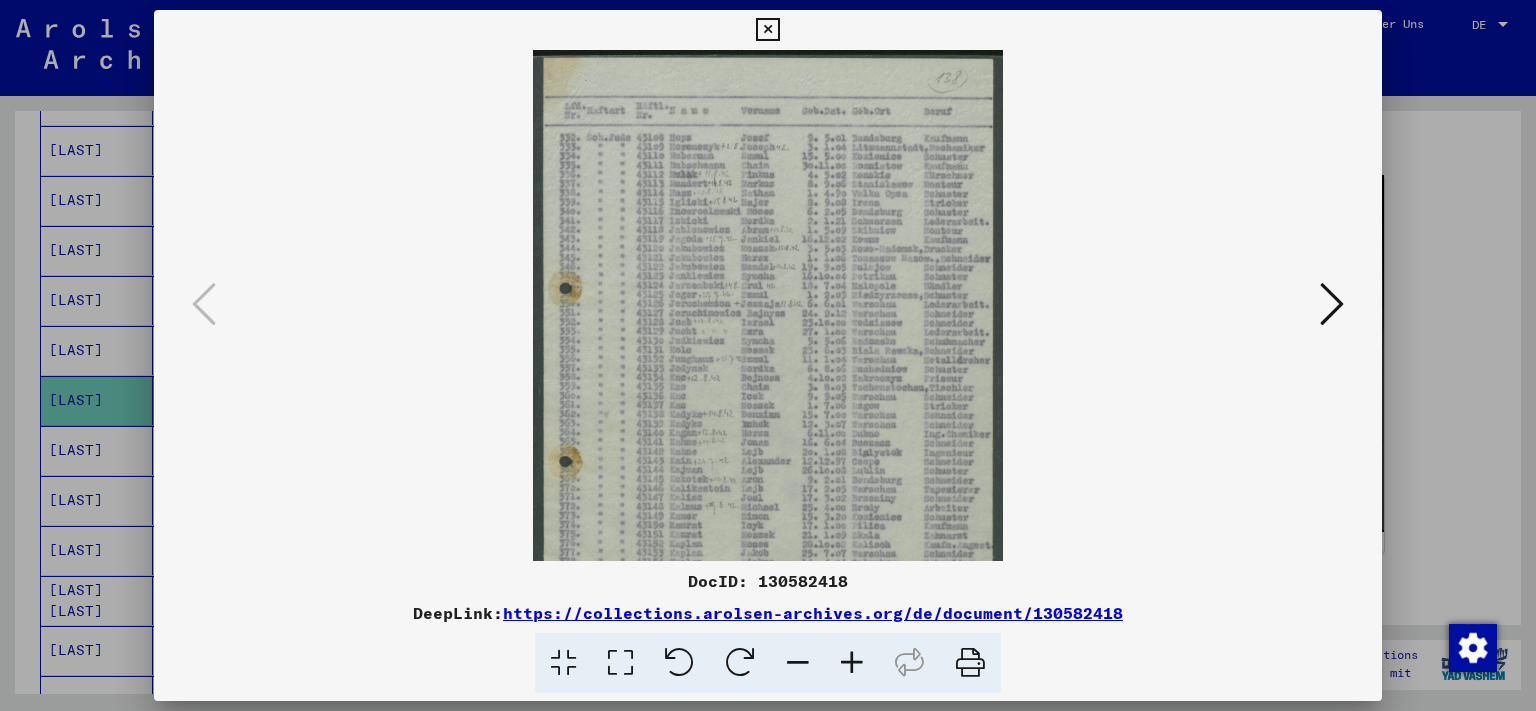 click at bounding box center (852, 663) 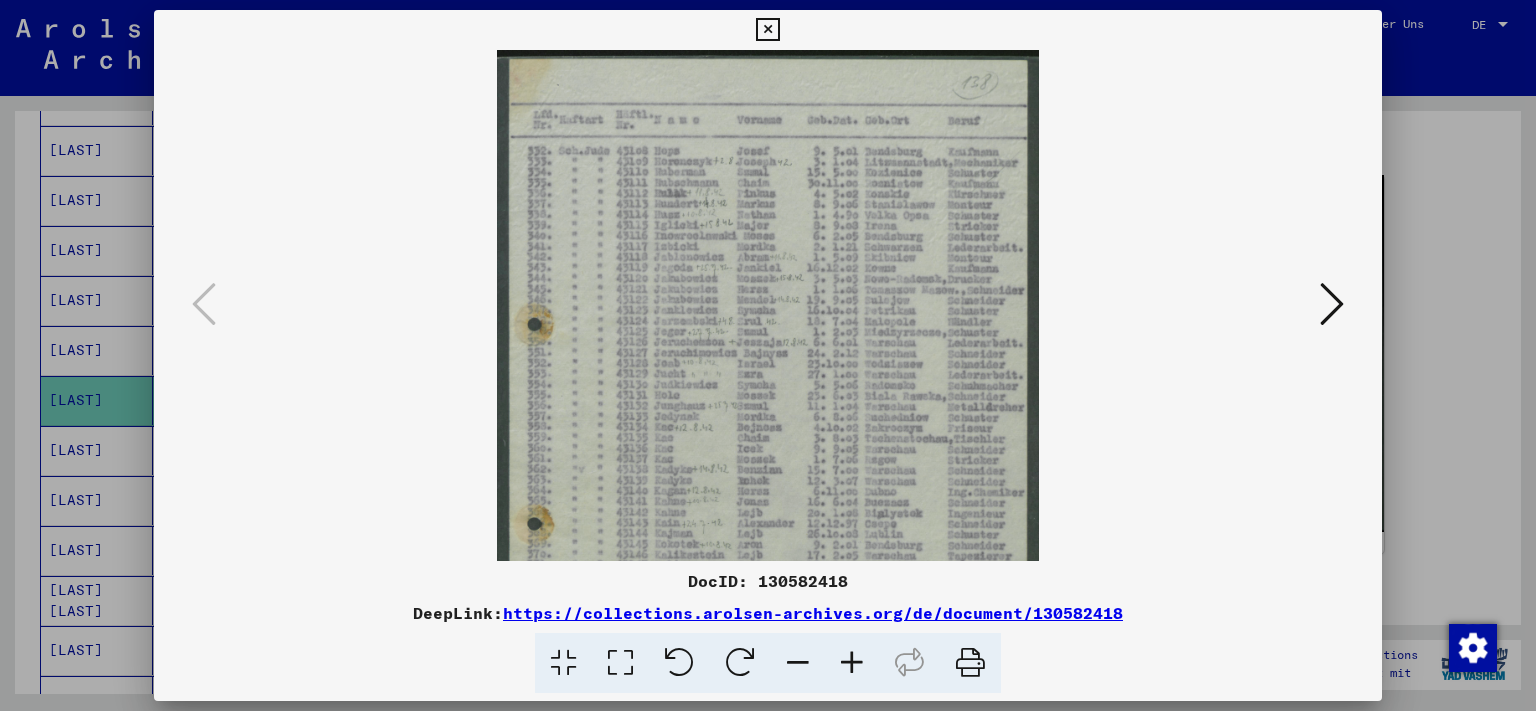 click at bounding box center [852, 663] 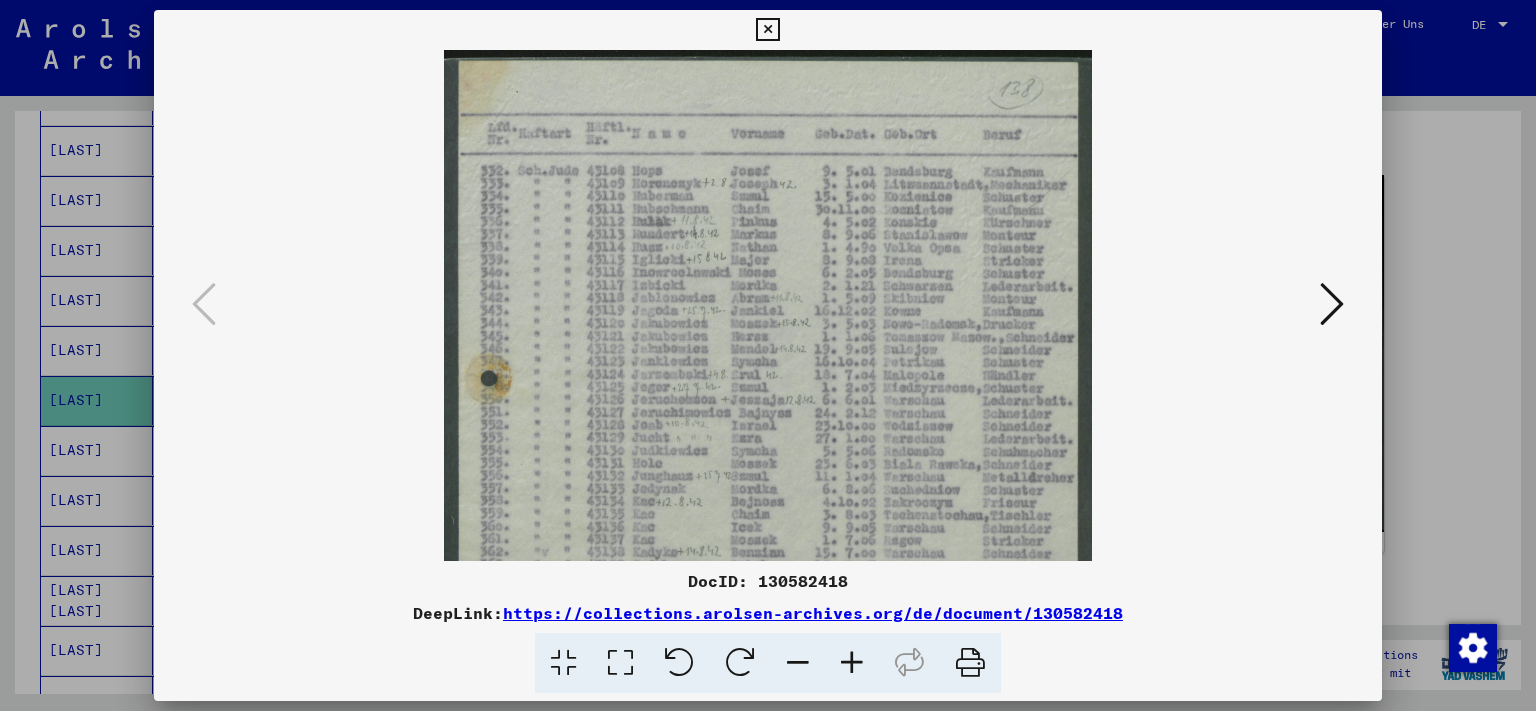 click at bounding box center (852, 663) 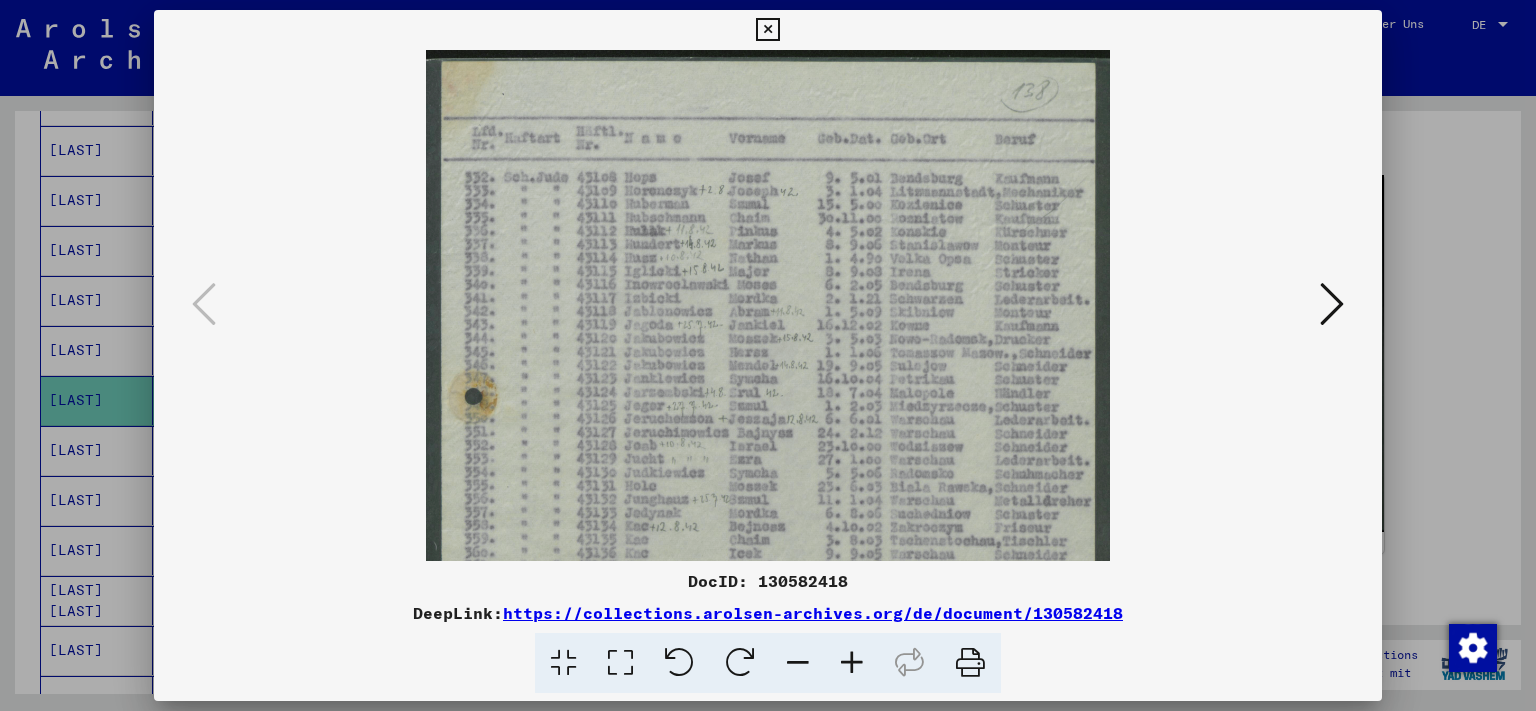 click at bounding box center (852, 663) 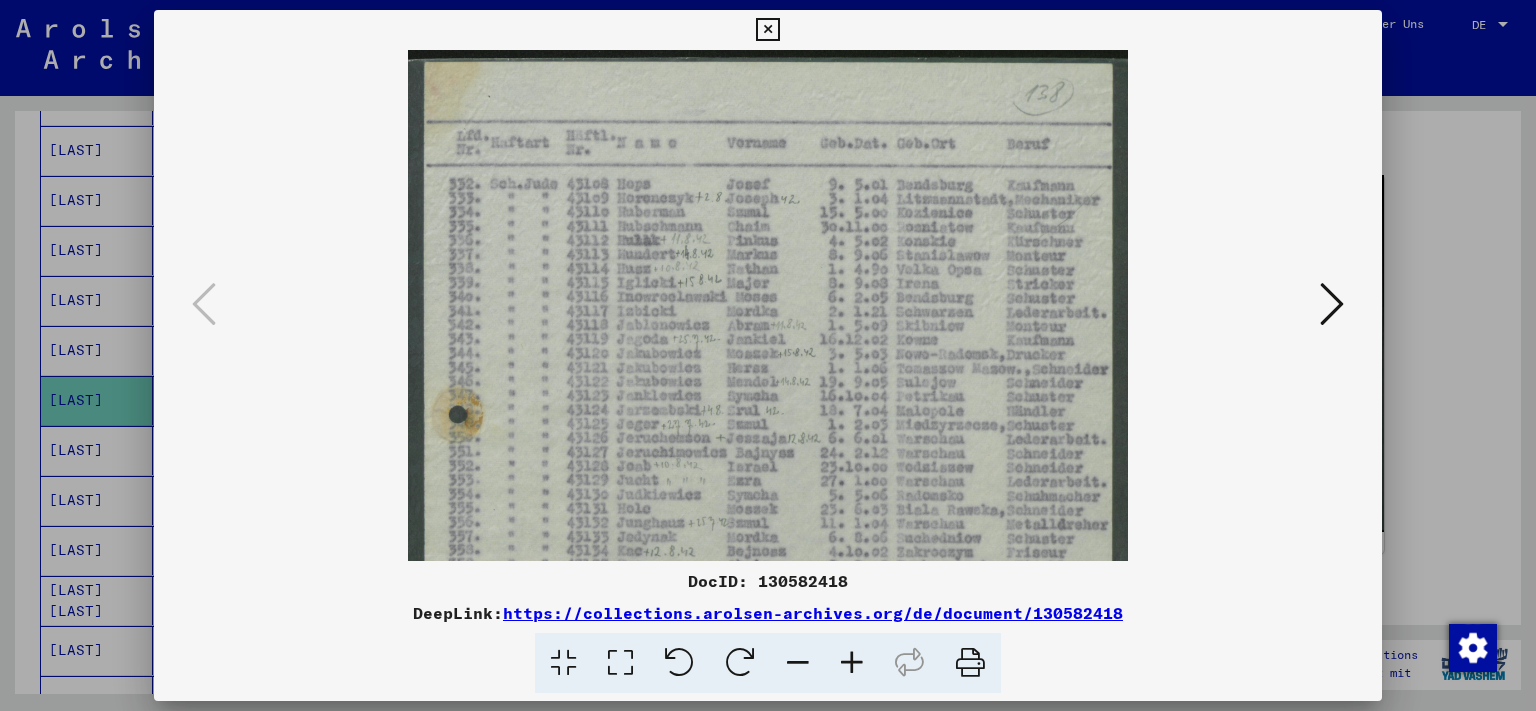 click at bounding box center [852, 663] 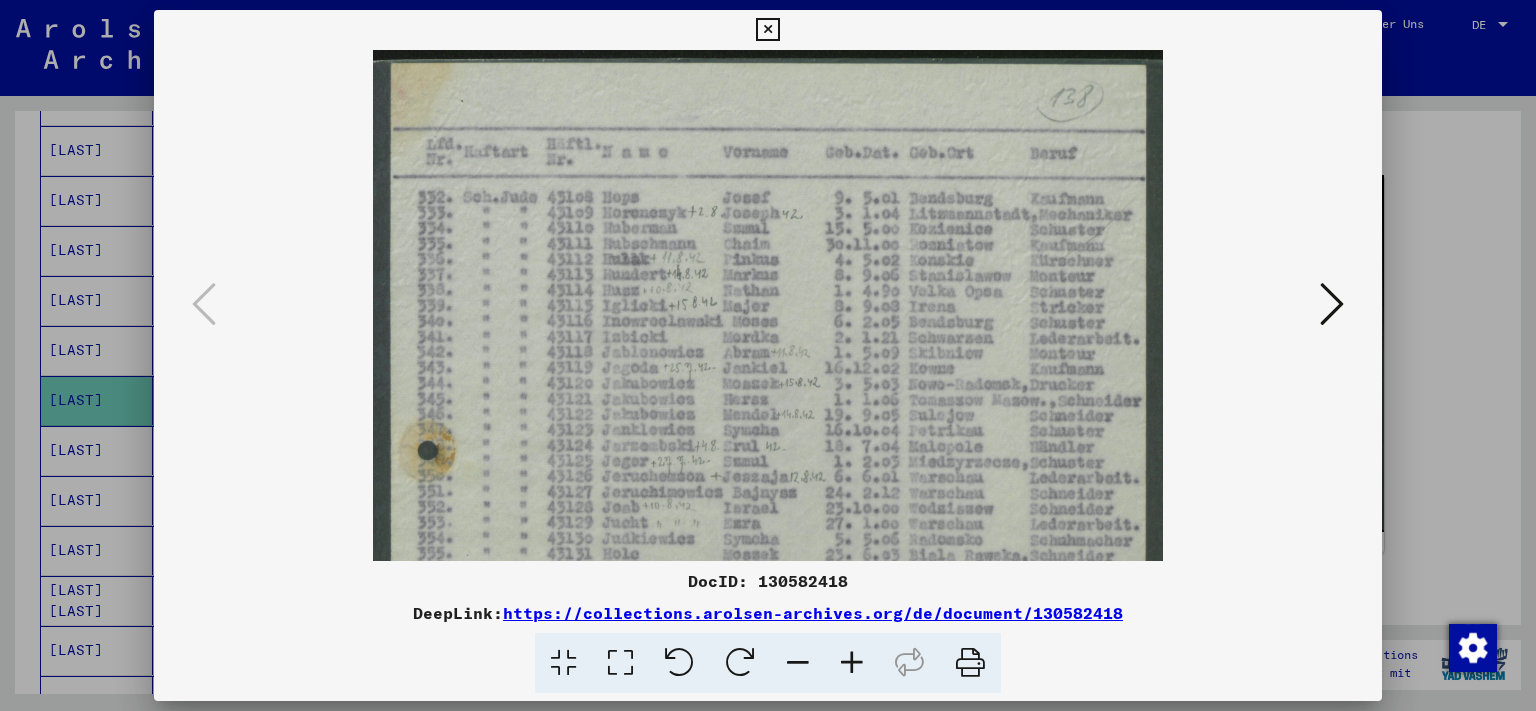 click at bounding box center (852, 663) 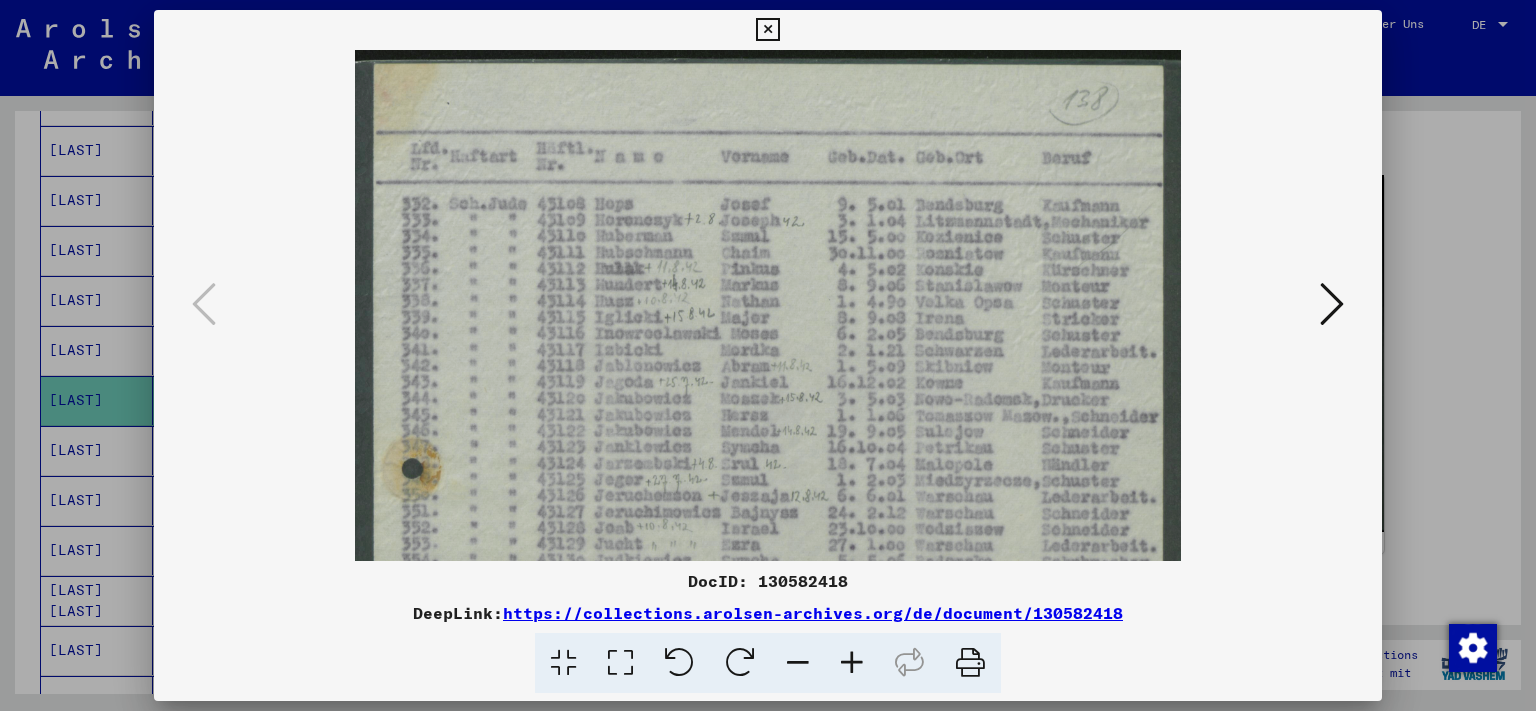 click at bounding box center (852, 663) 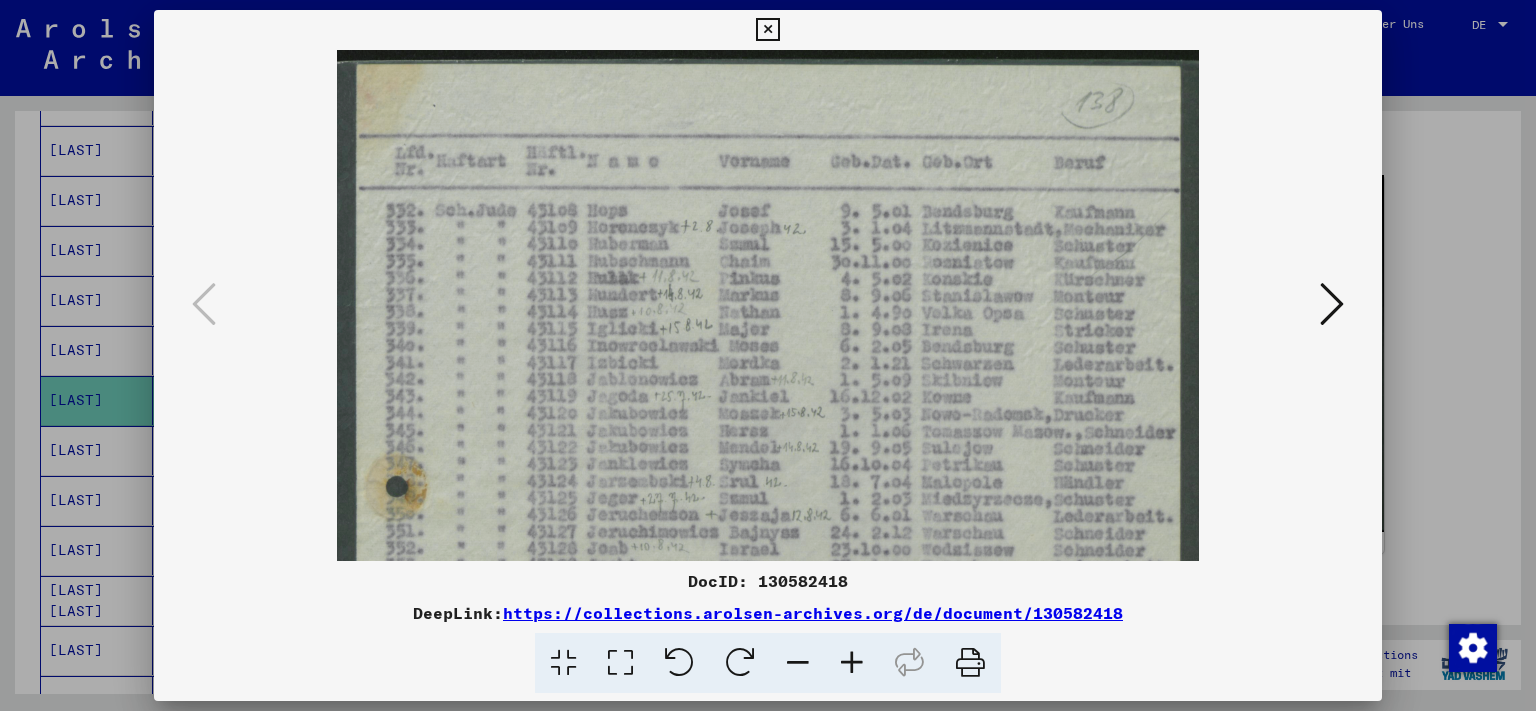 click at bounding box center [852, 663] 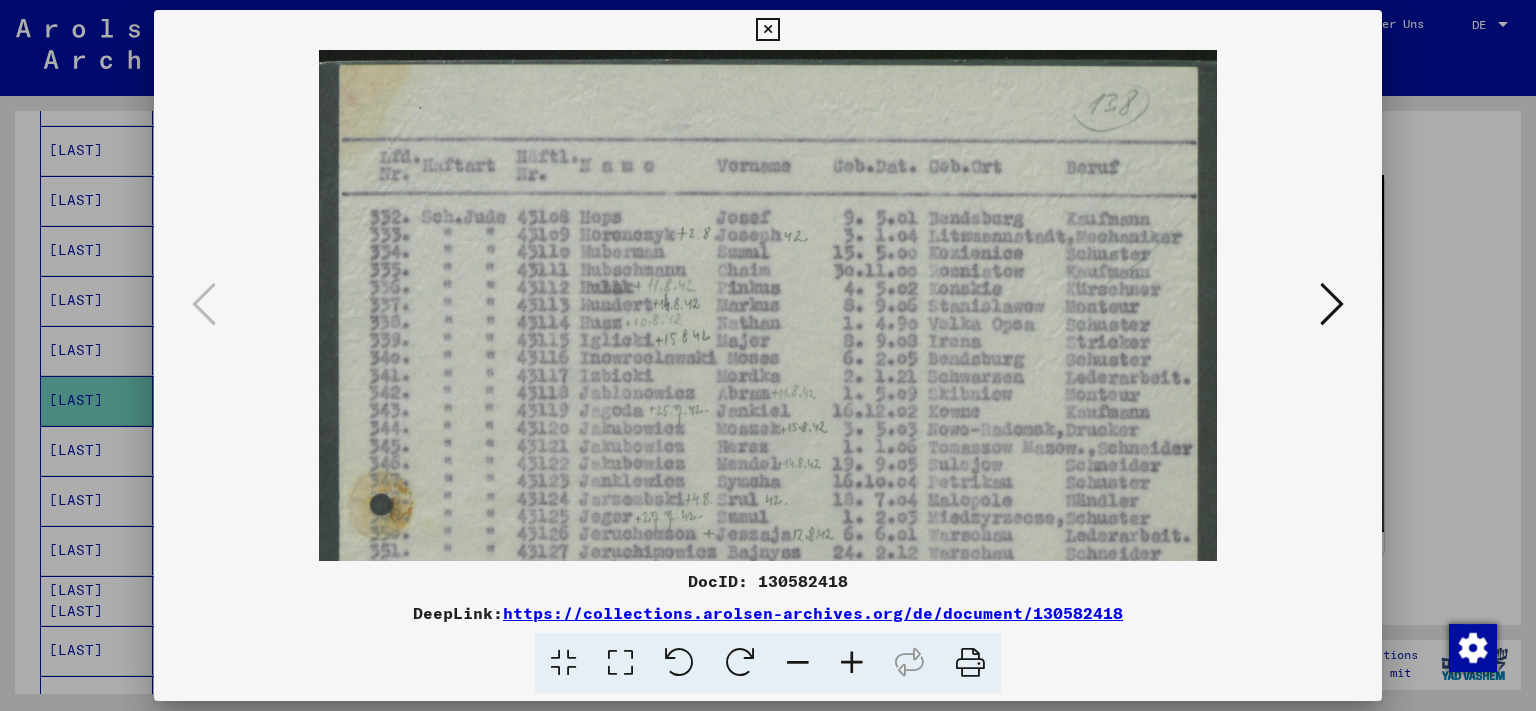 click at bounding box center [852, 663] 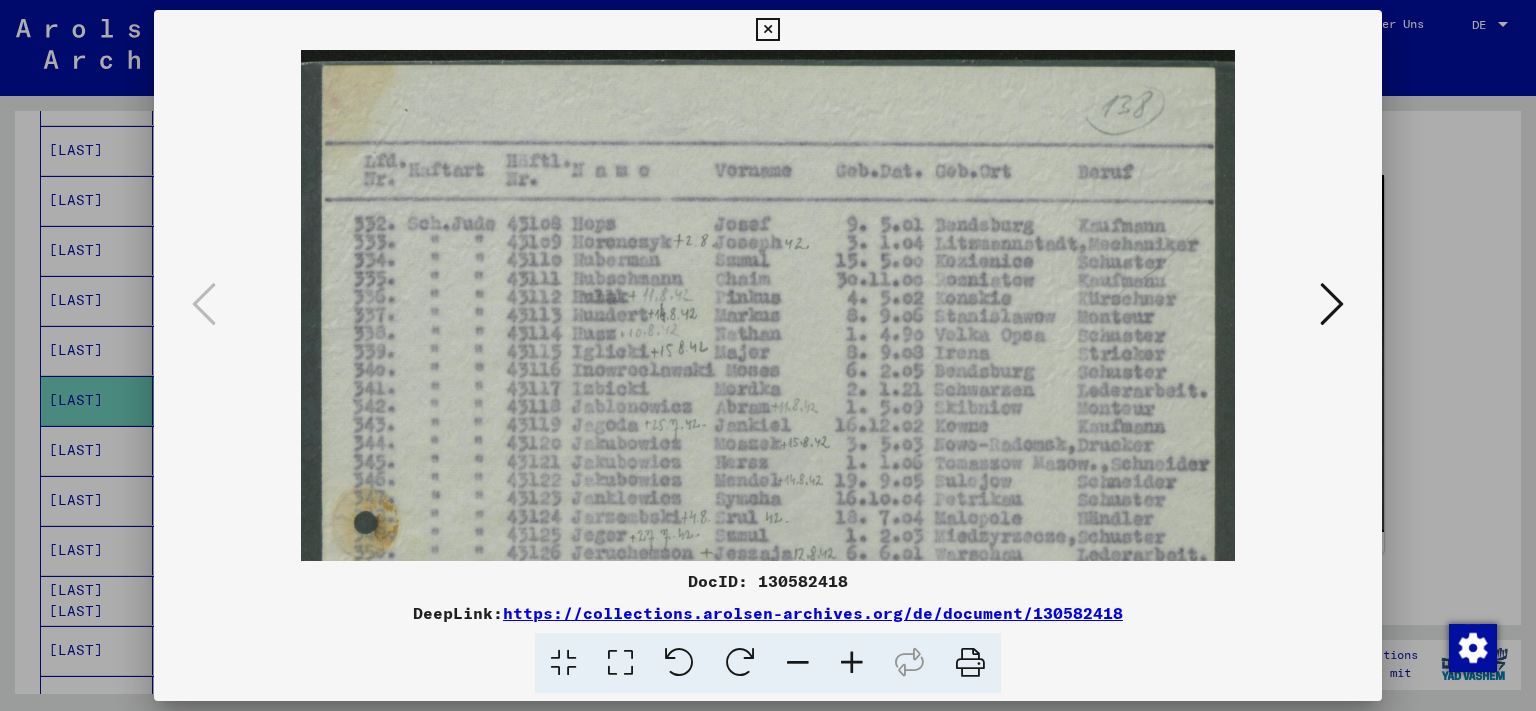 click at bounding box center (852, 663) 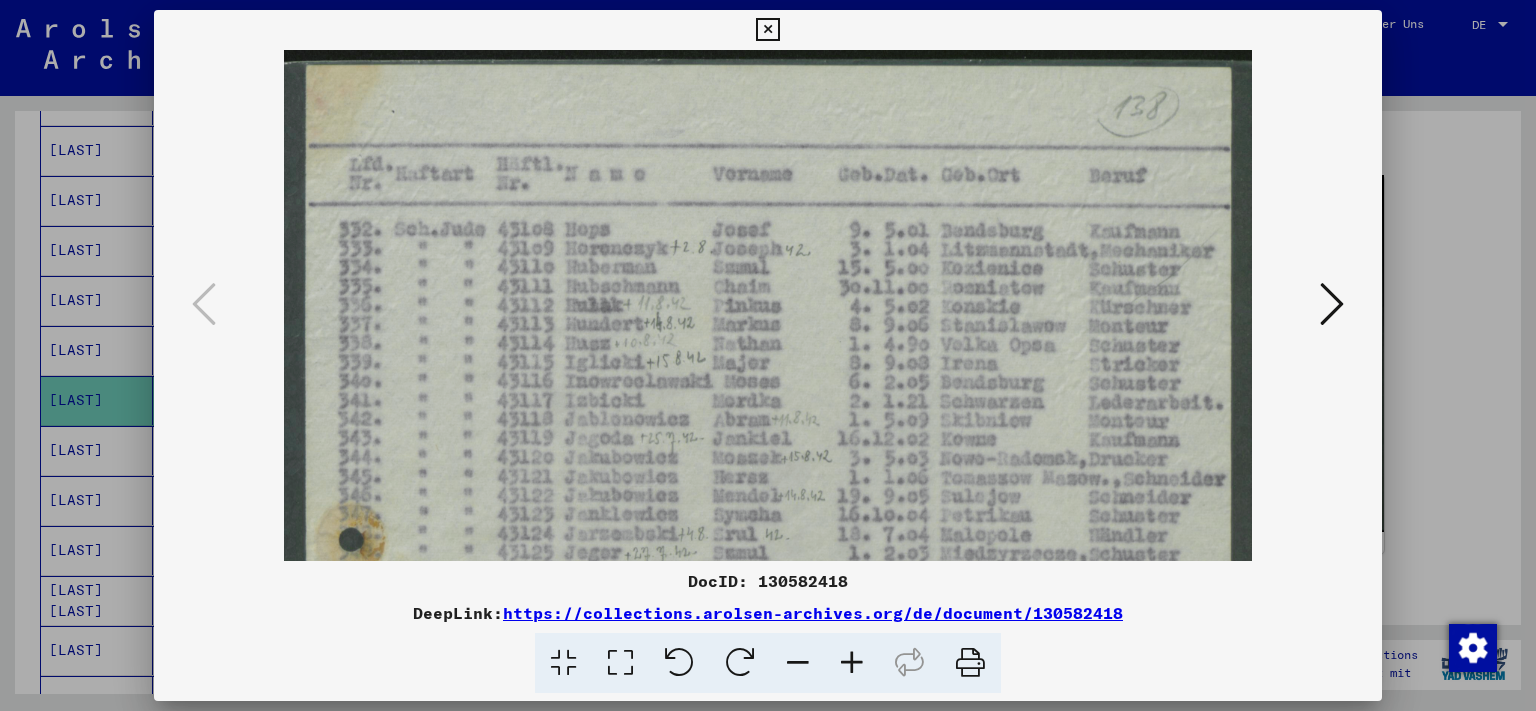 scroll, scrollTop: 0, scrollLeft: 0, axis: both 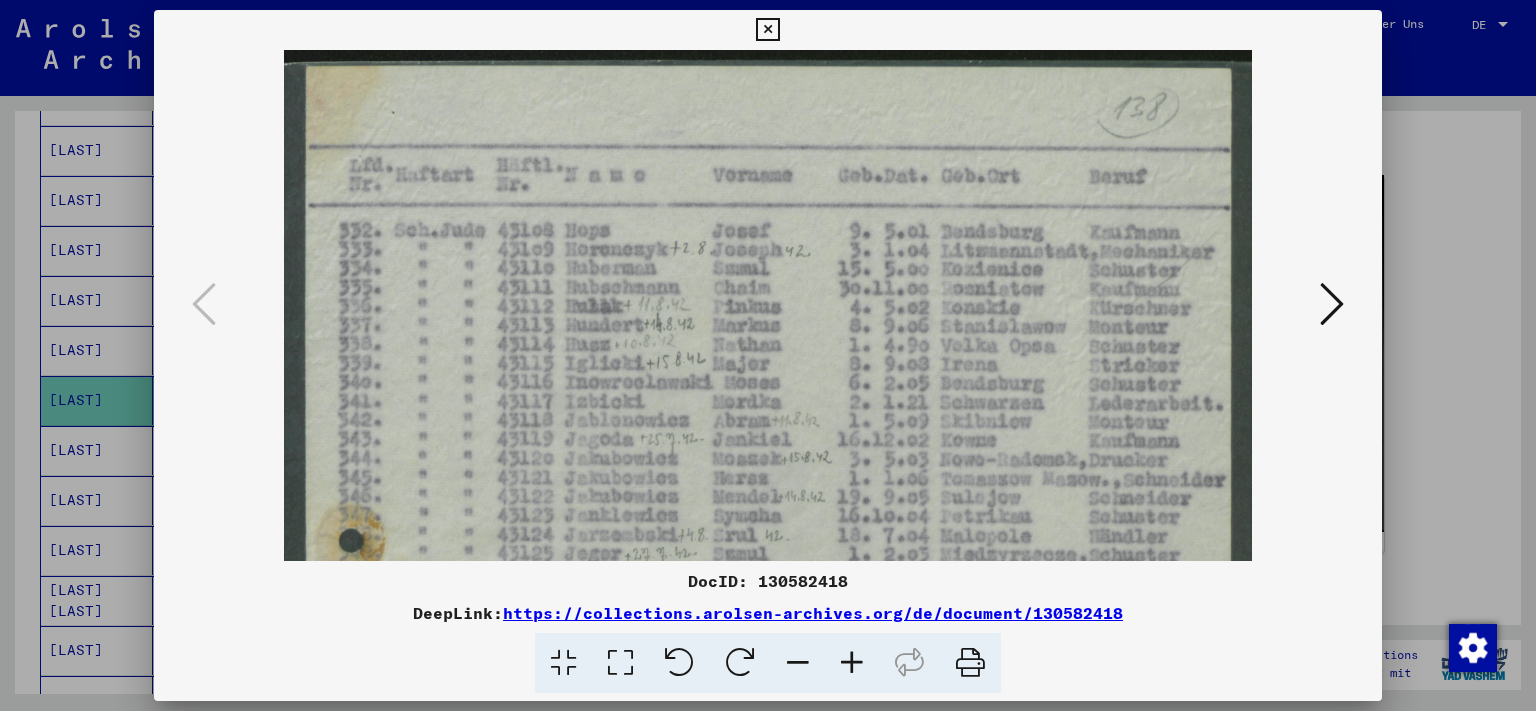 drag, startPoint x: 673, startPoint y: 475, endPoint x: 667, endPoint y: 503, distance: 28.635643 